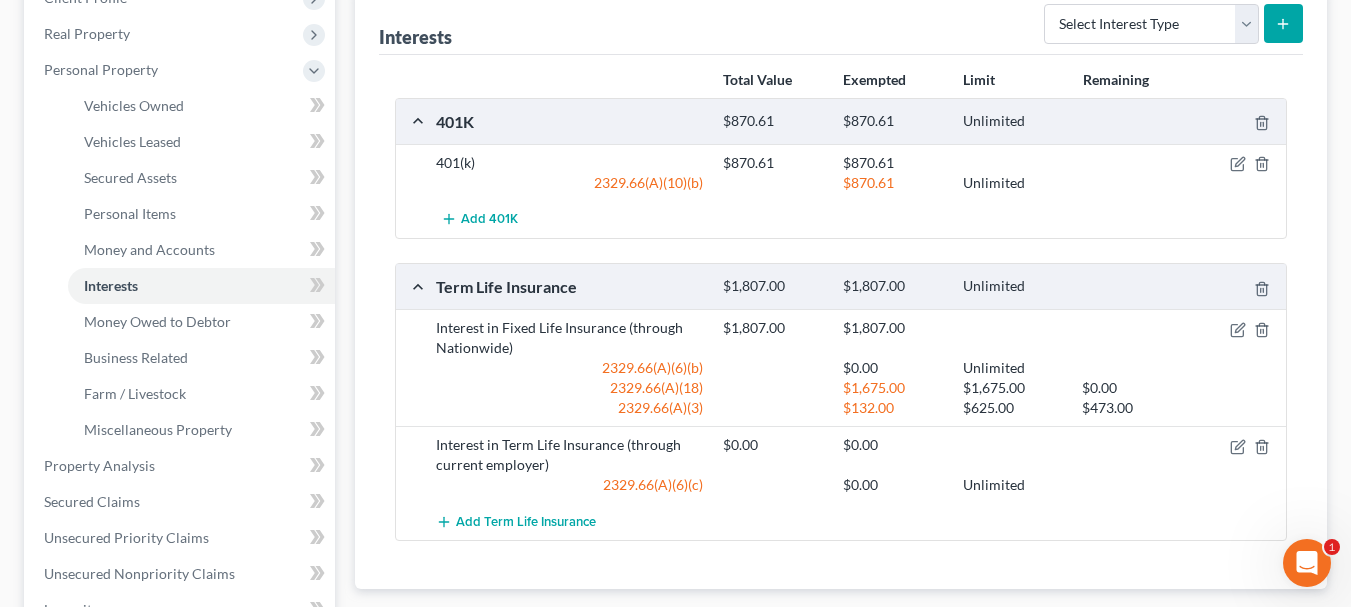 scroll, scrollTop: 0, scrollLeft: 0, axis: both 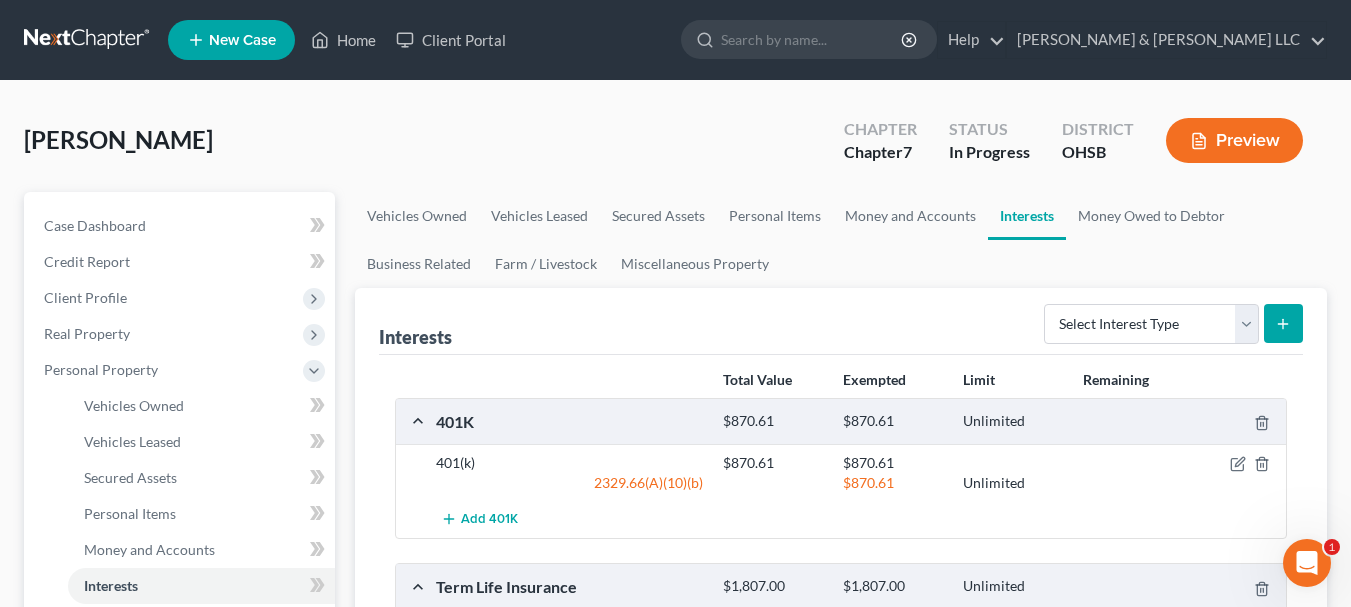 click on "New Case" at bounding box center (242, 40) 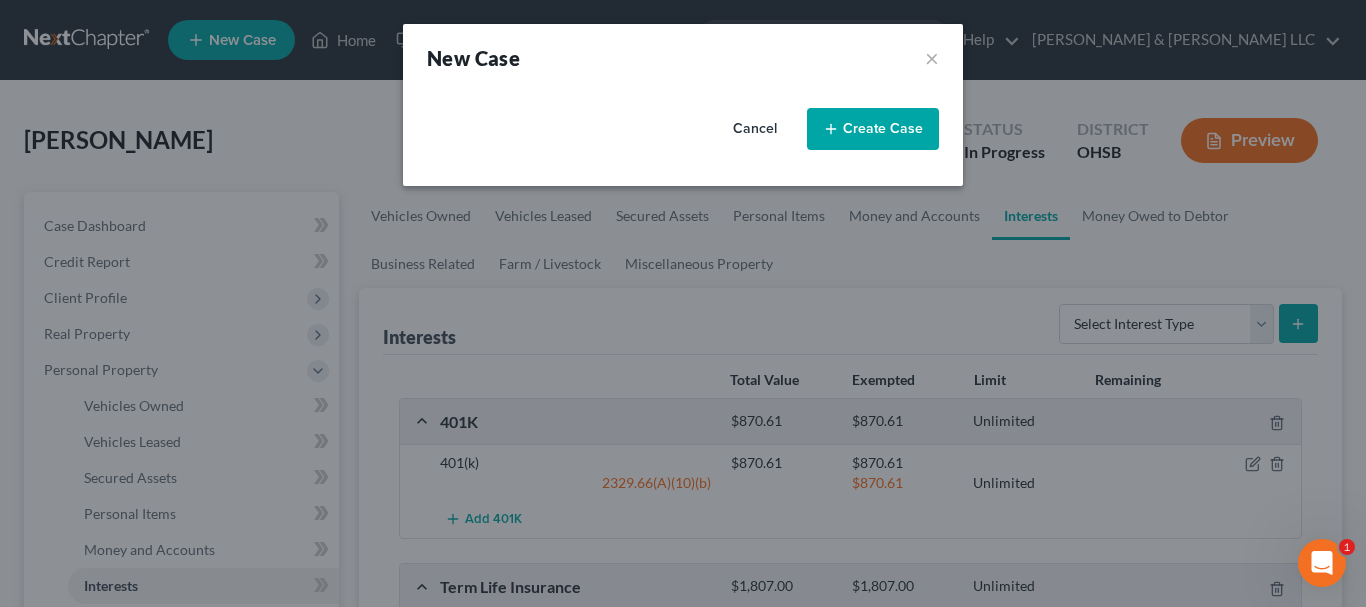 select on "62" 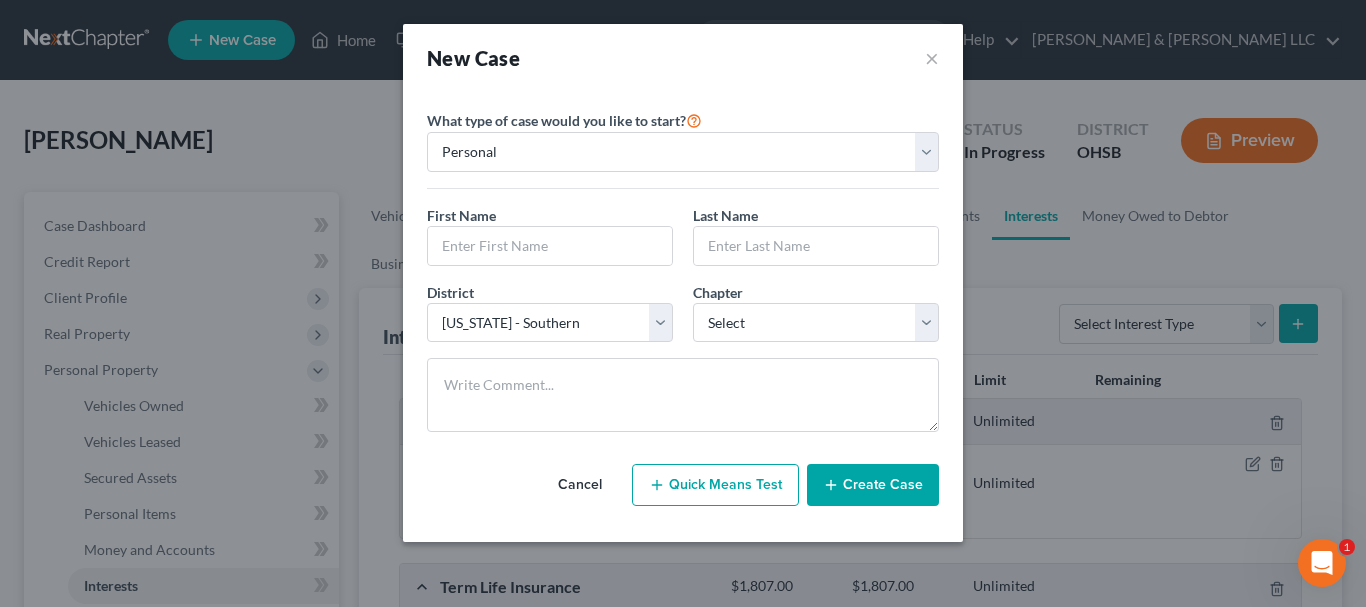 click on "Quick Means Test" at bounding box center [715, 485] 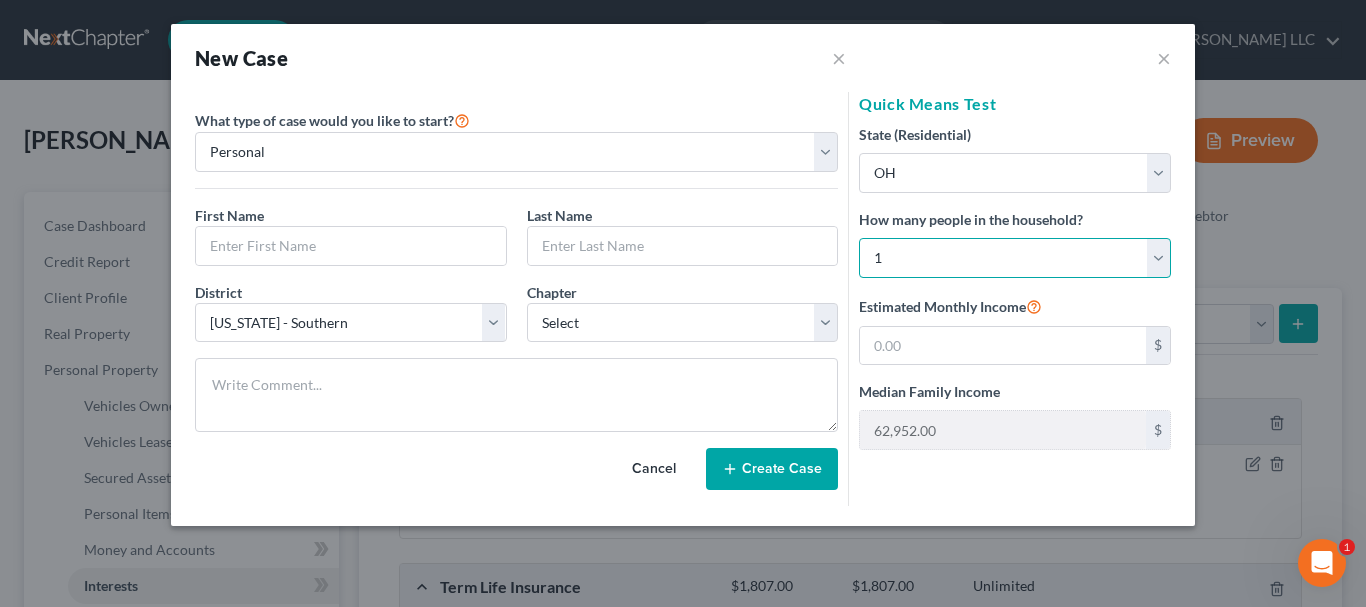 click on "Select 1 2 3 4 5 6 7 8 9 10 11 12 13 14 15 16 17 18 19 20" at bounding box center [1015, 258] 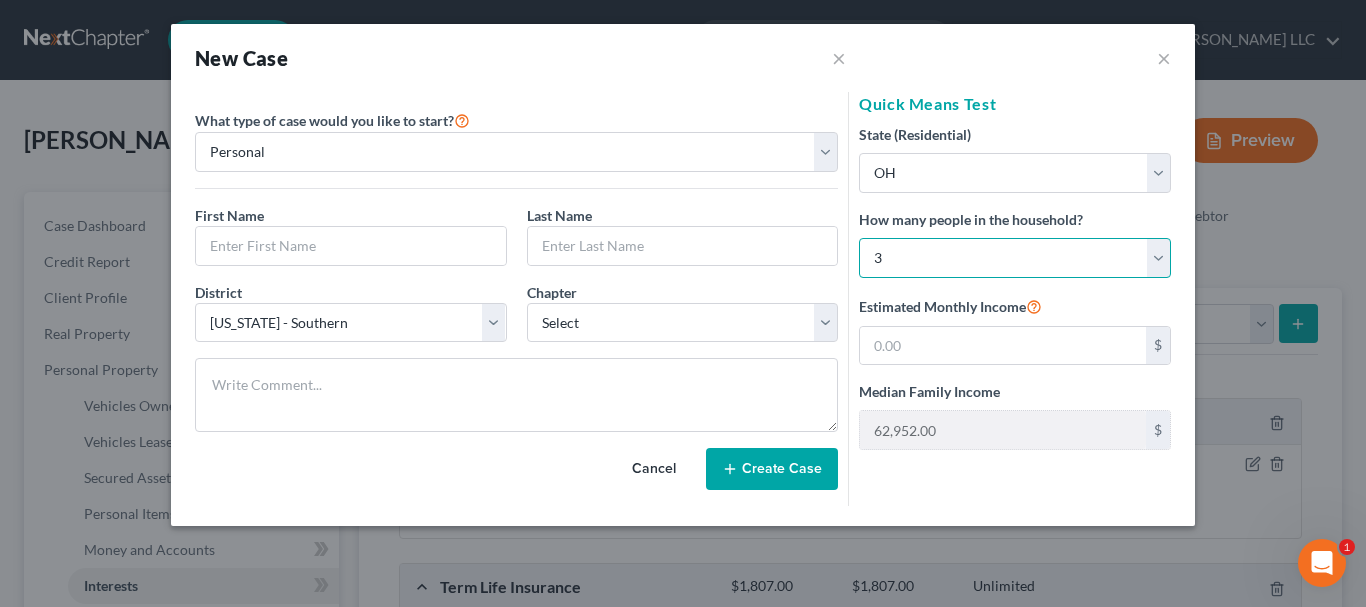 click on "Select 1 2 3 4 5 6 7 8 9 10 11 12 13 14 15 16 17 18 19 20" at bounding box center (1015, 258) 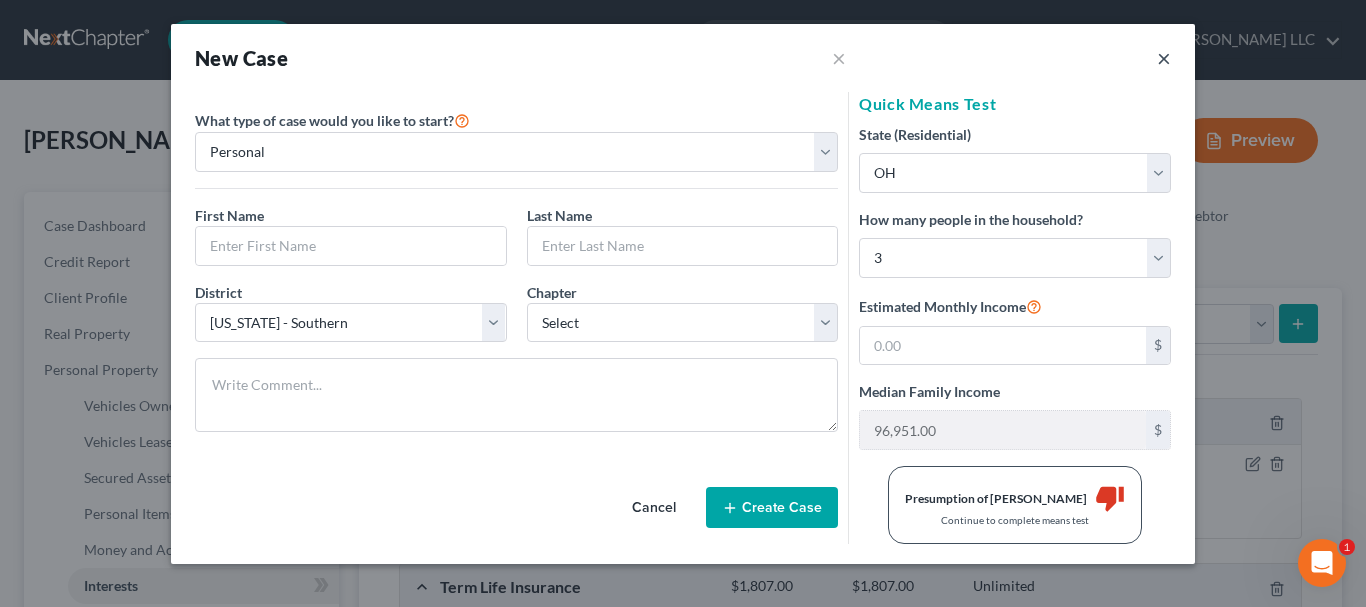 click on "×" at bounding box center [1164, 58] 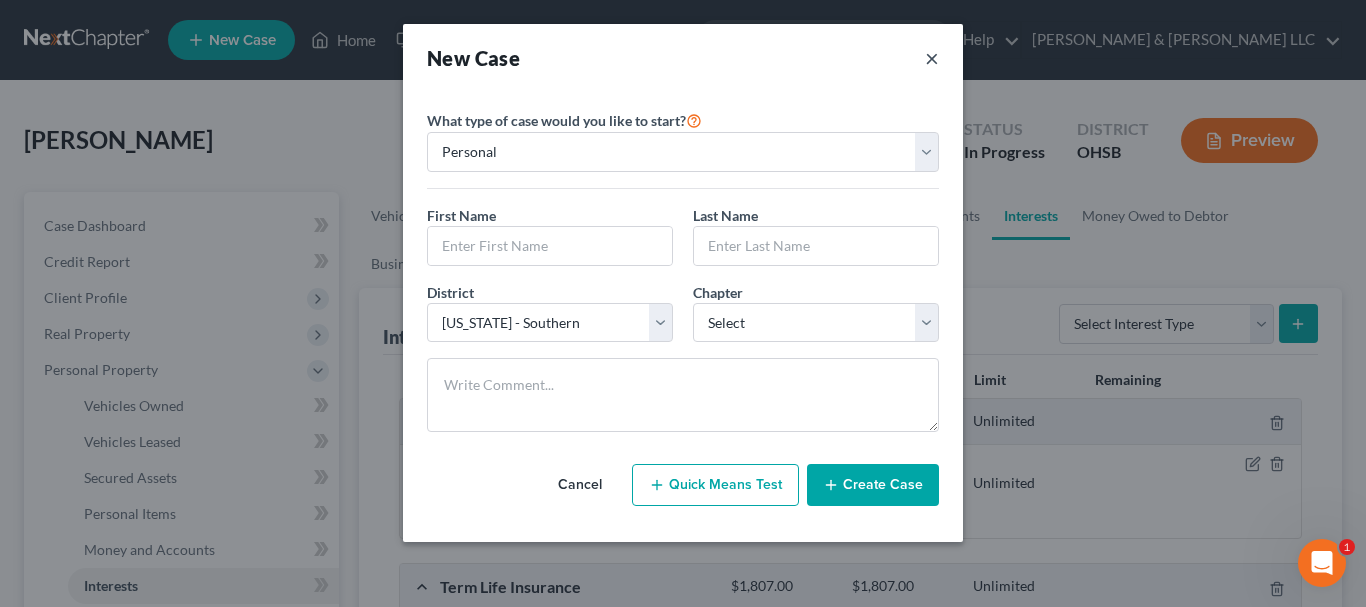 click on "×" at bounding box center [932, 58] 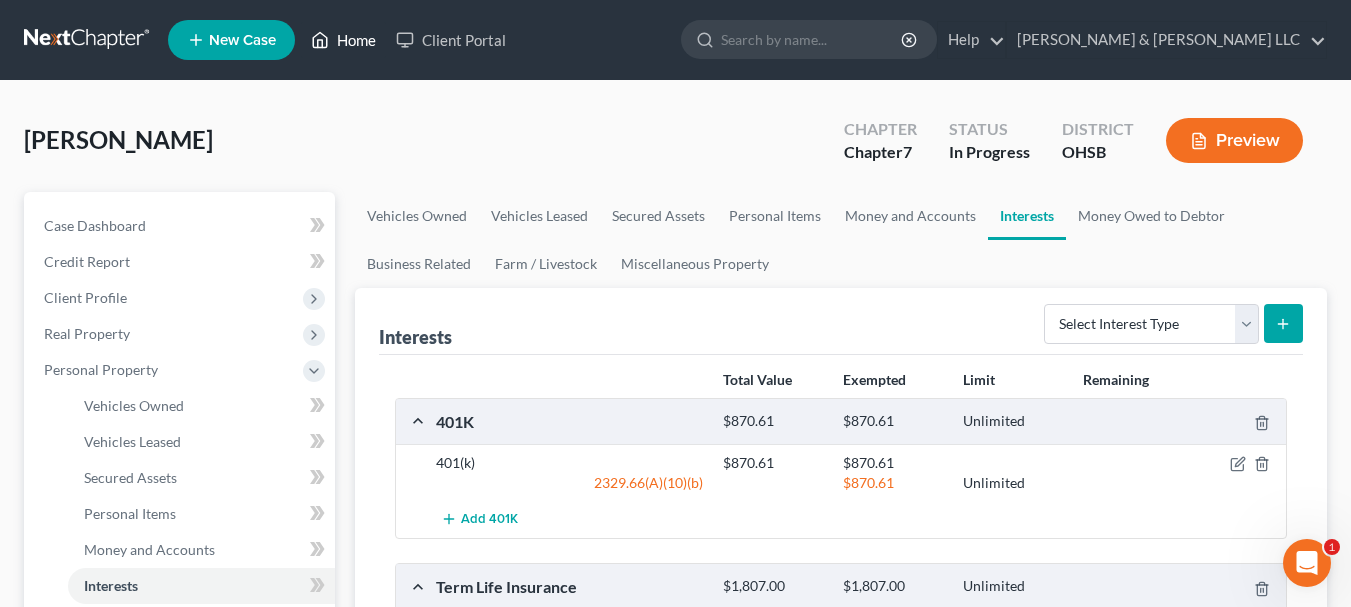 click on "Home" at bounding box center (343, 40) 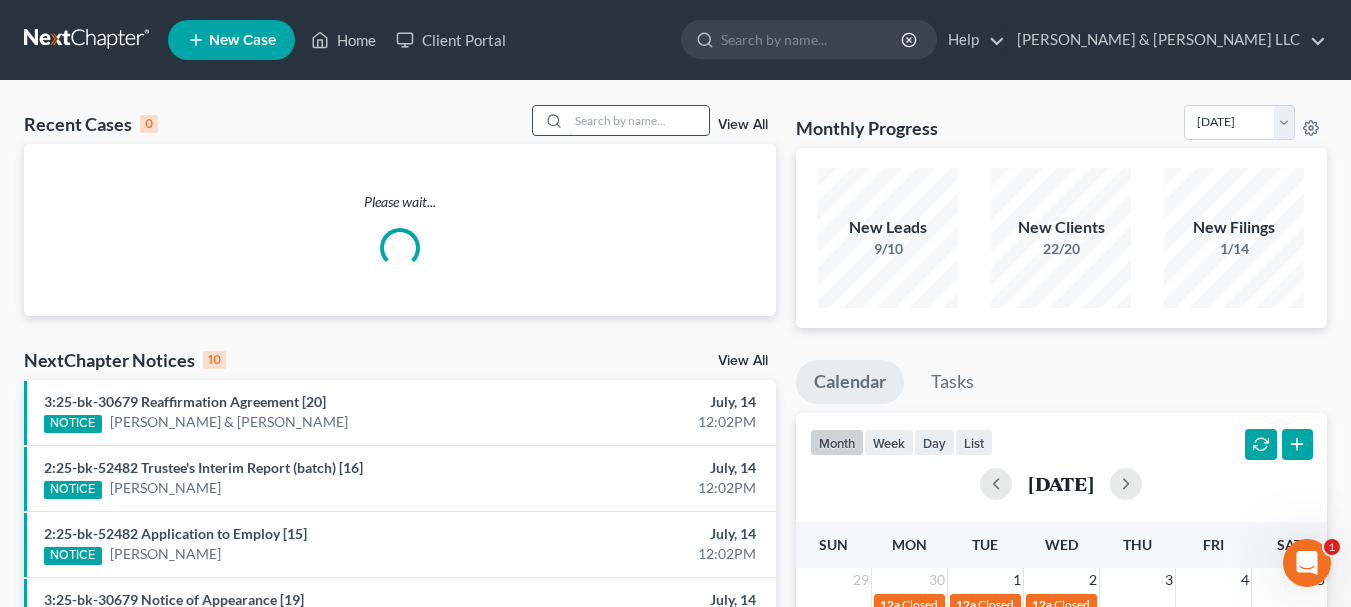click at bounding box center [639, 120] 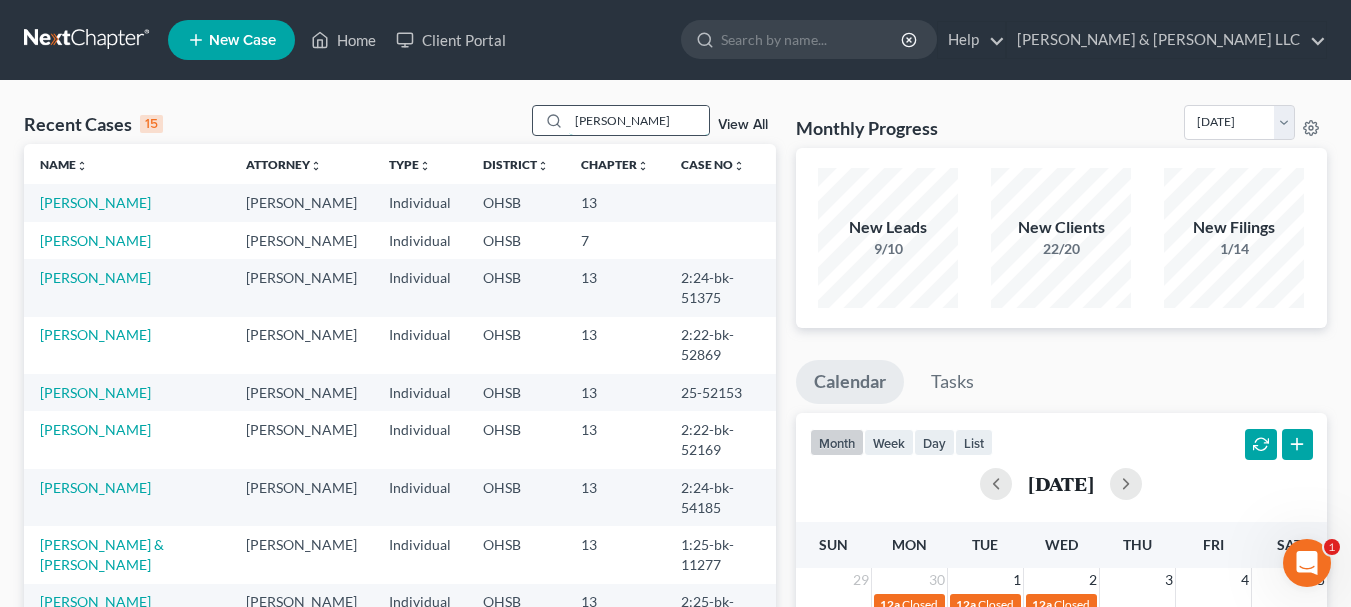type on "jones" 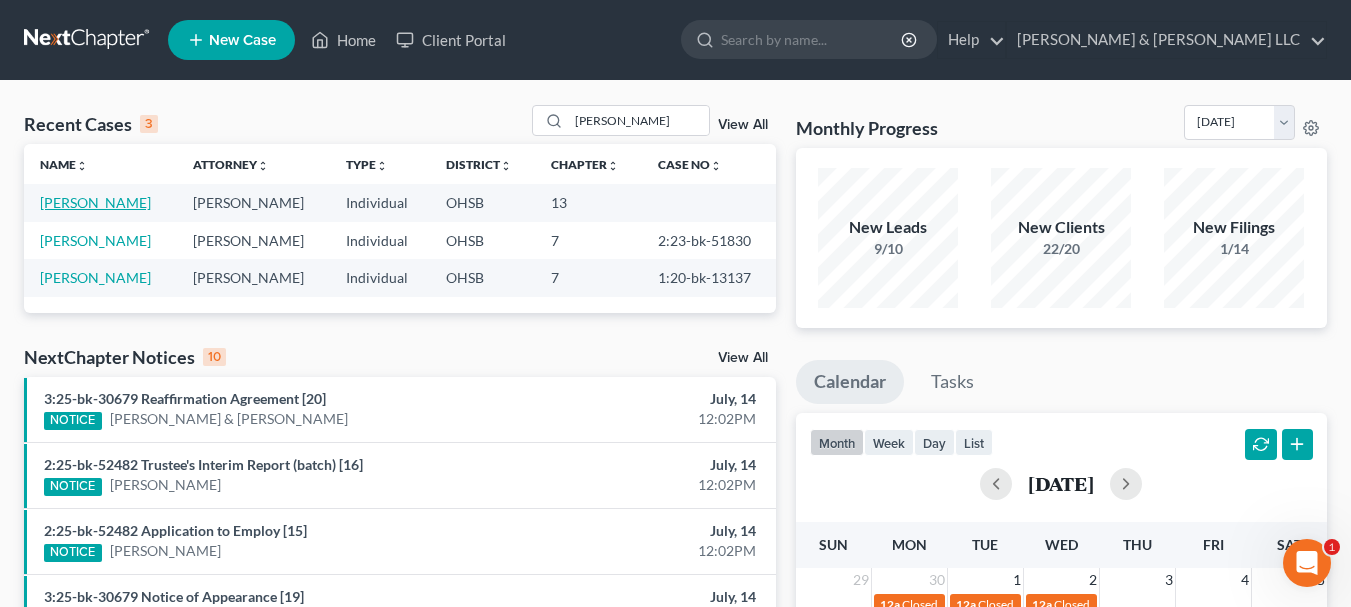 click on "[PERSON_NAME]" at bounding box center [95, 202] 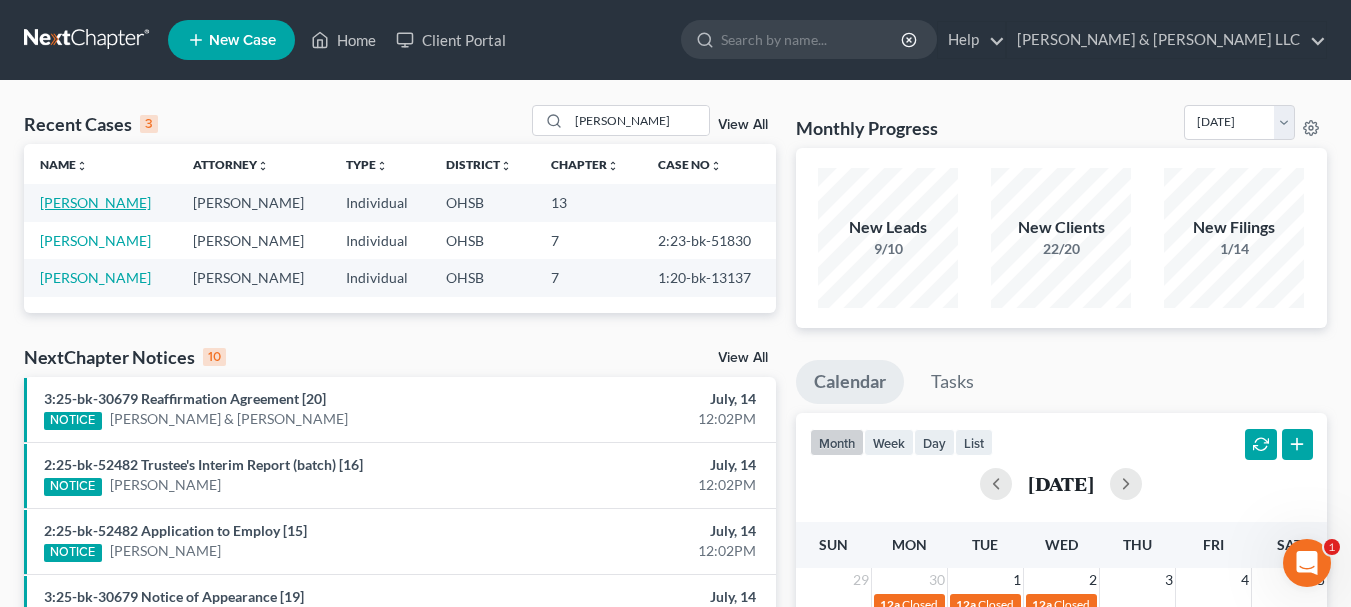select on "4" 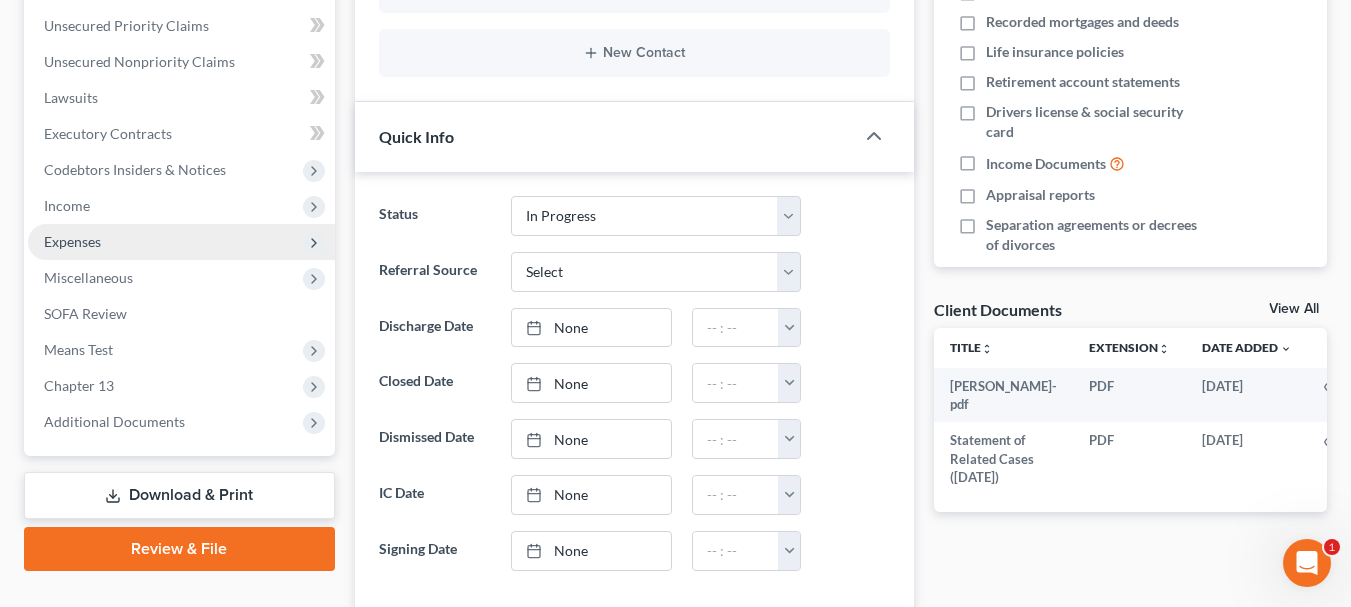 scroll, scrollTop: 500, scrollLeft: 0, axis: vertical 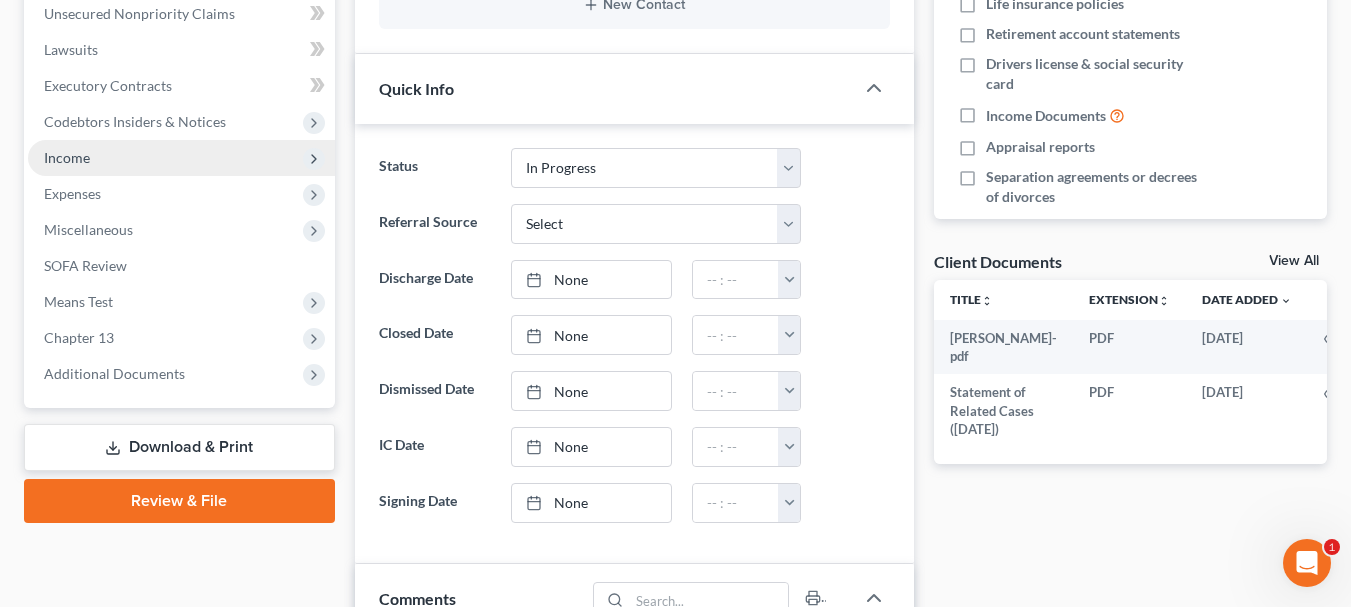 click on "Income" at bounding box center [181, 158] 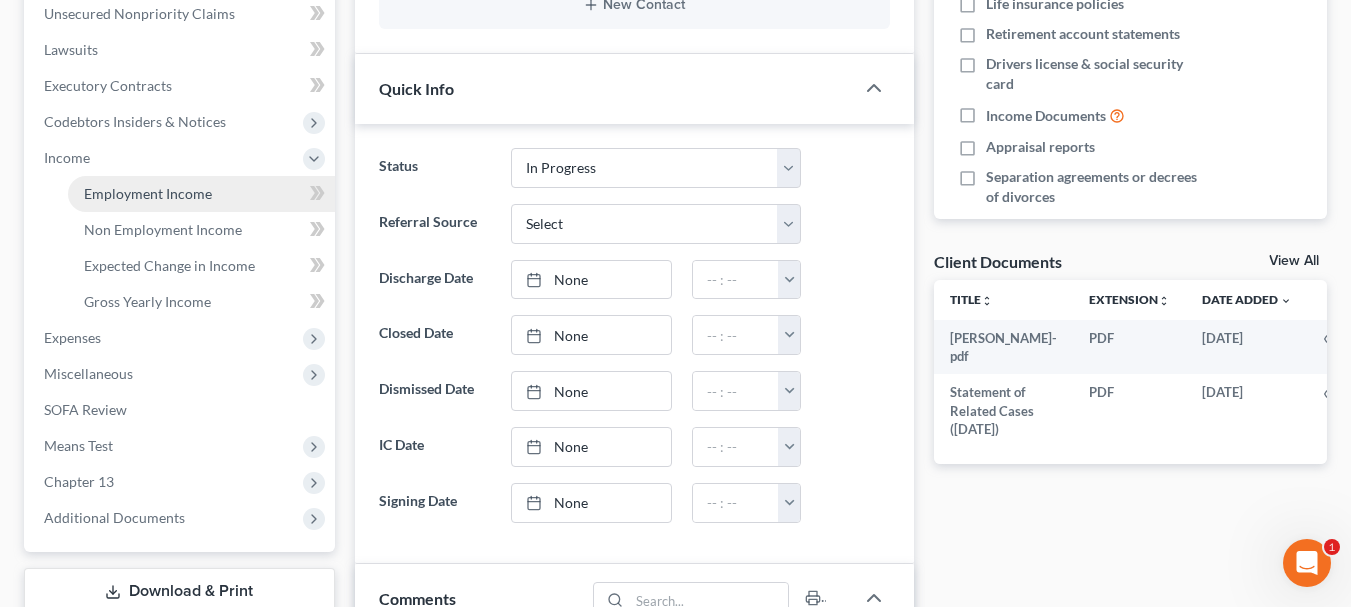 click on "Employment Income" at bounding box center [148, 193] 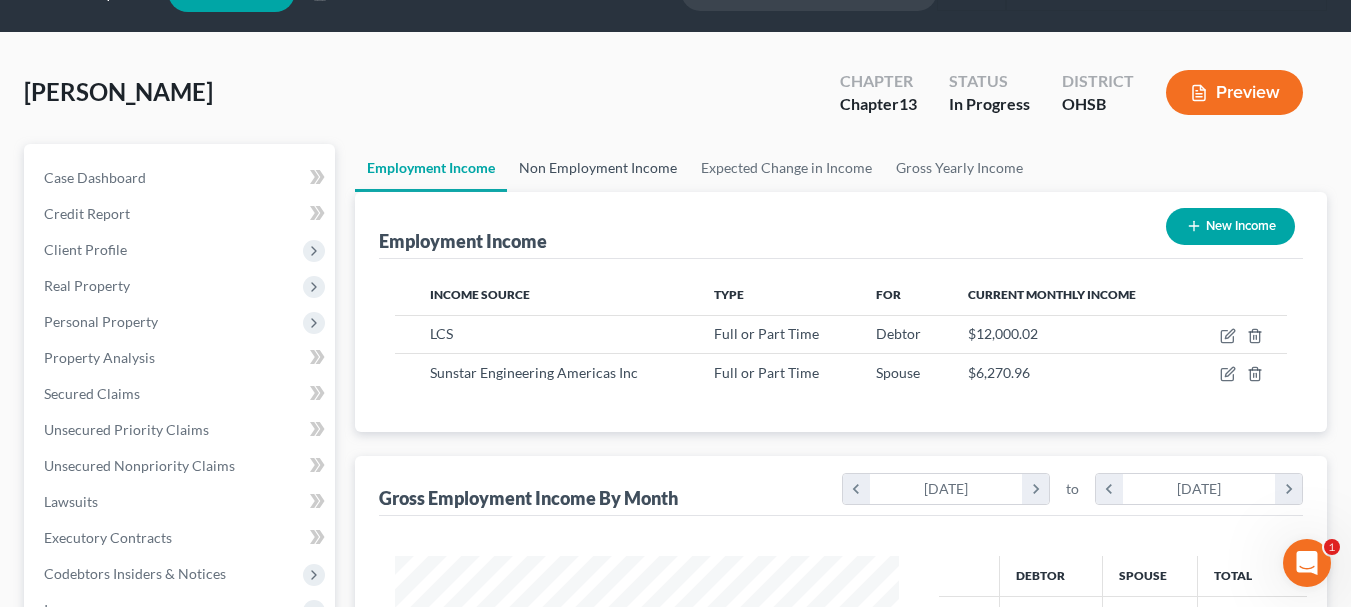 scroll, scrollTop: 0, scrollLeft: 0, axis: both 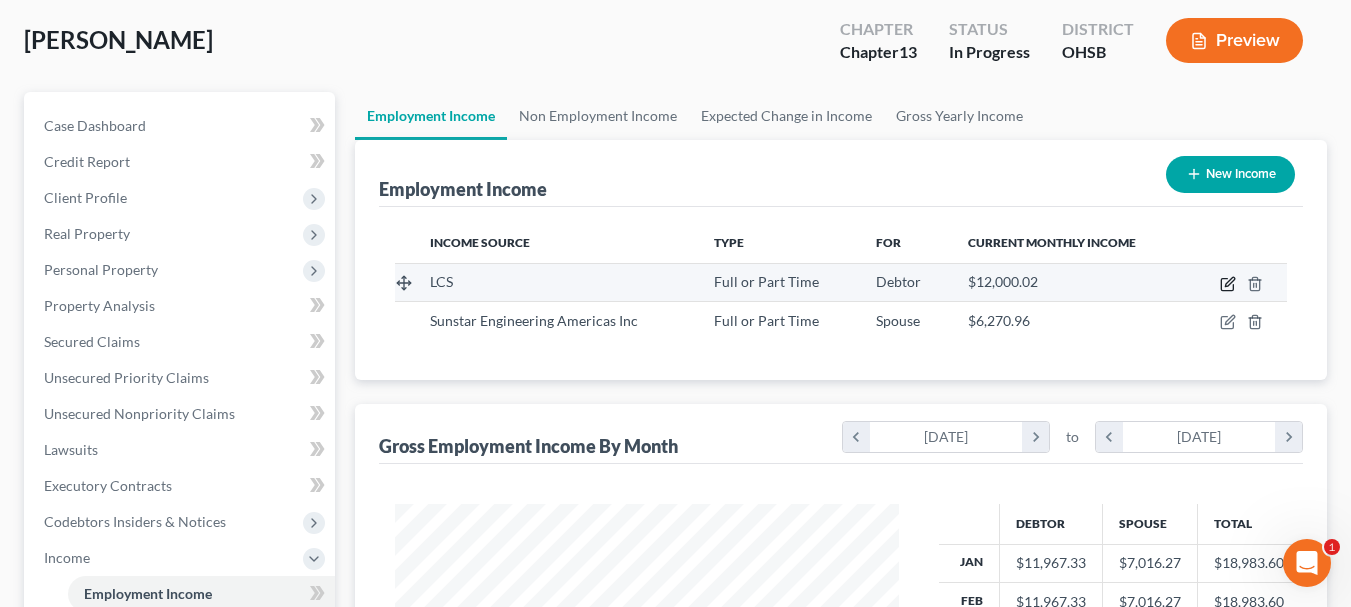 click 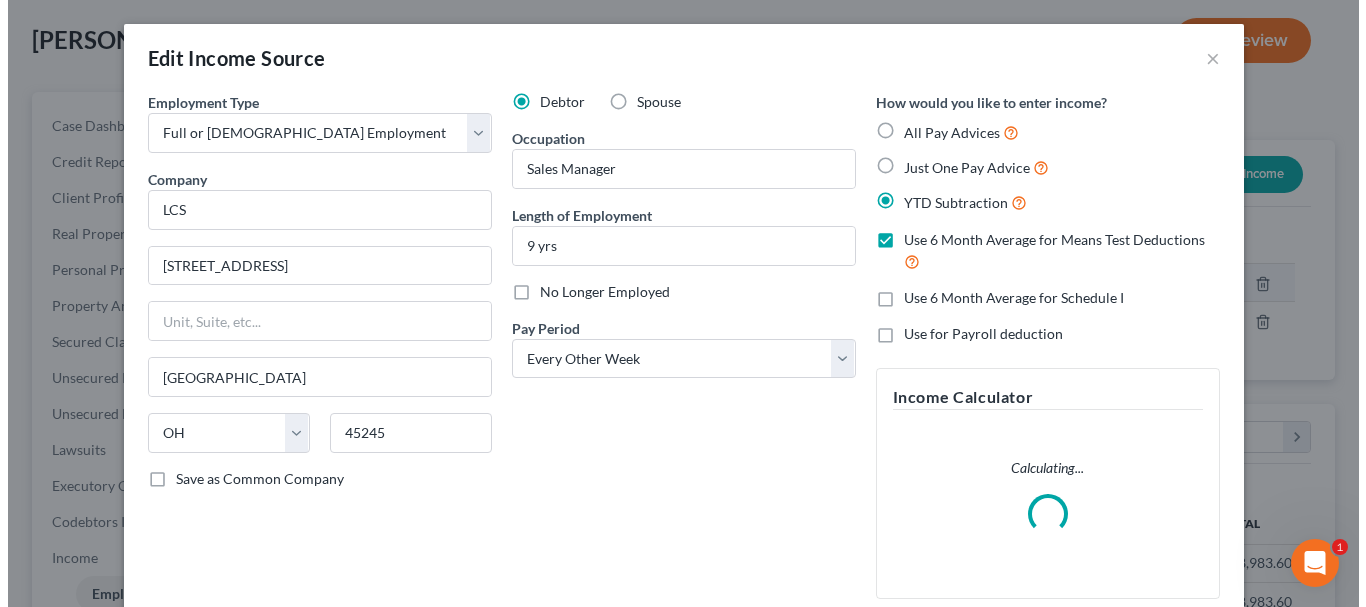 scroll, scrollTop: 999642, scrollLeft: 999450, axis: both 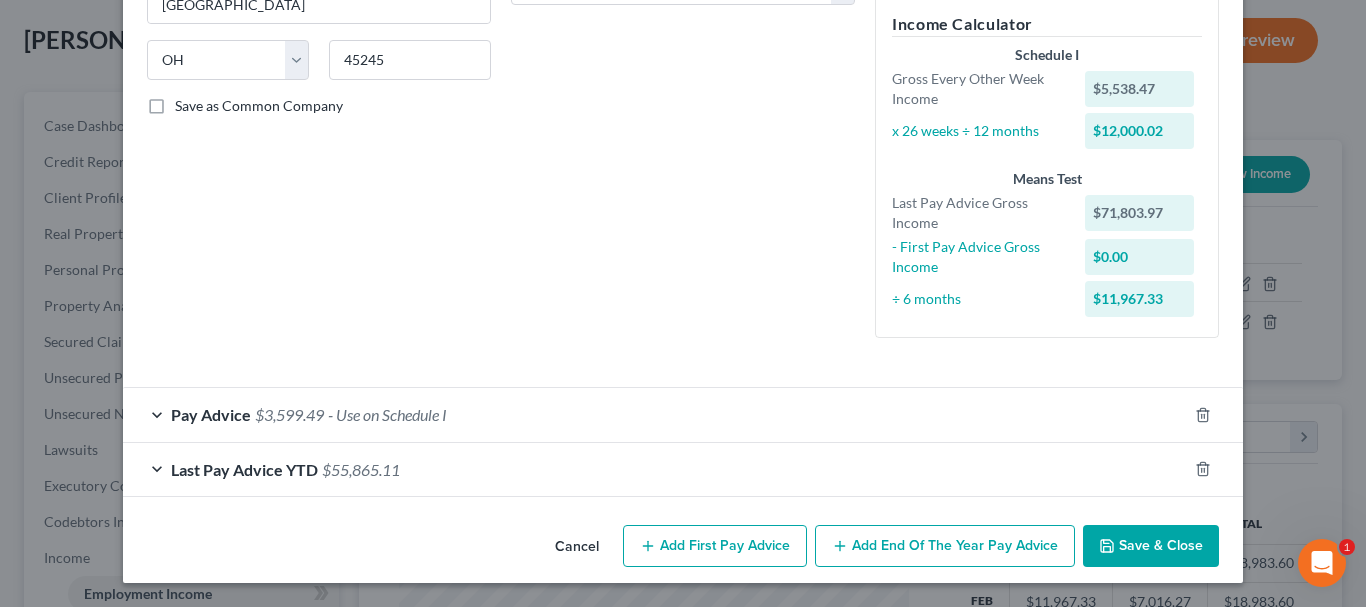 click on "Pay Advice" at bounding box center [211, 414] 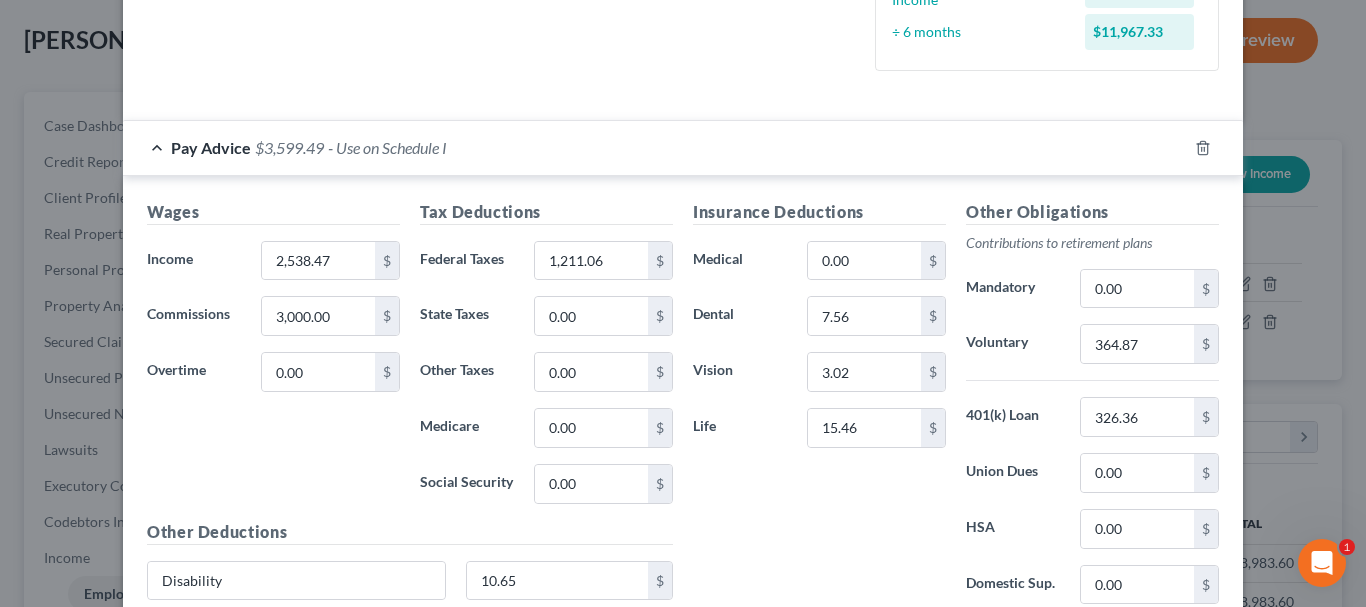 scroll, scrollTop: 673, scrollLeft: 0, axis: vertical 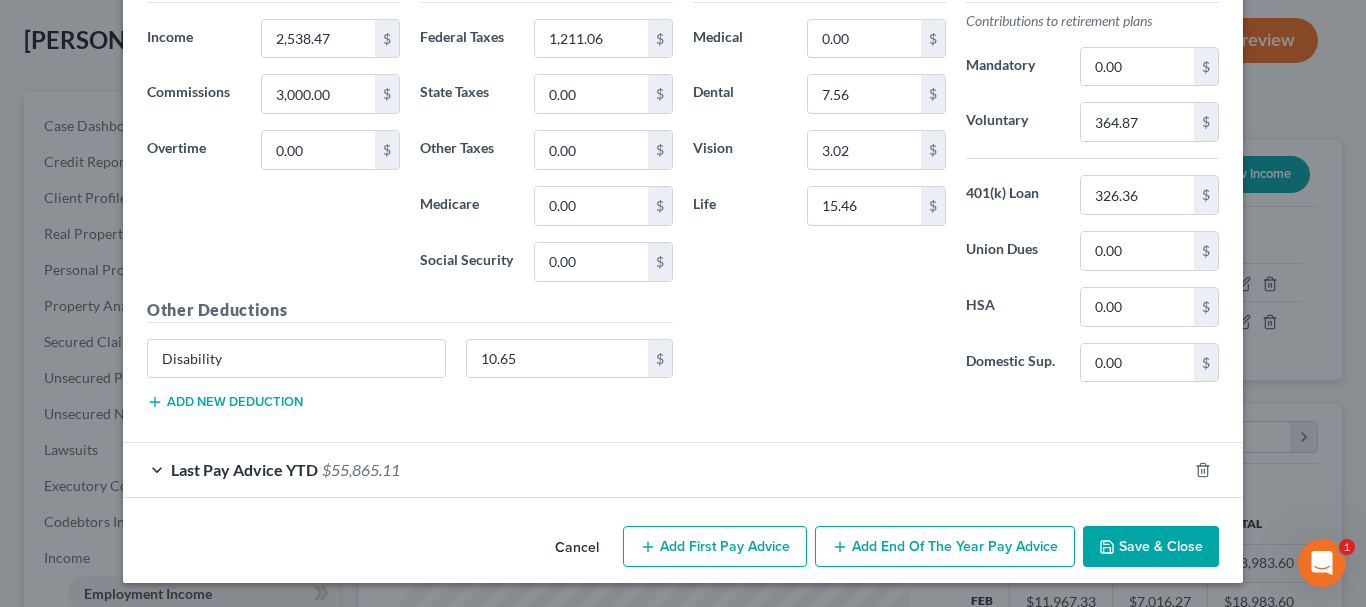 click on "Save & Close" at bounding box center (1151, 547) 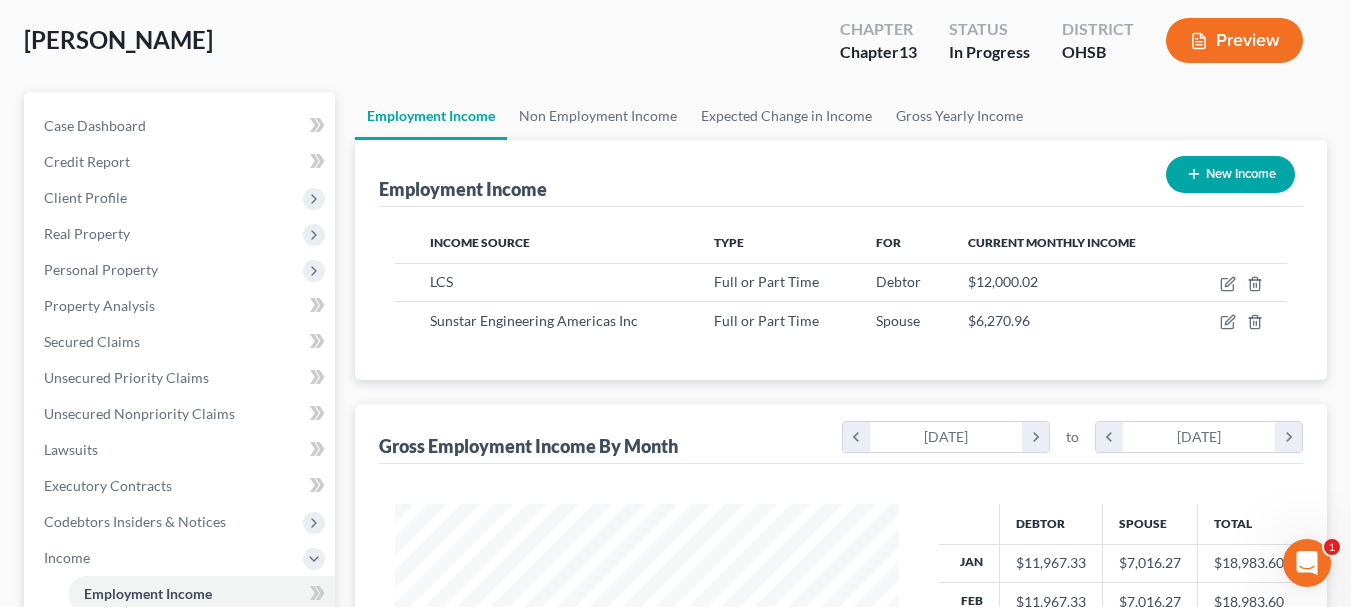 scroll, scrollTop: 359, scrollLeft: 544, axis: both 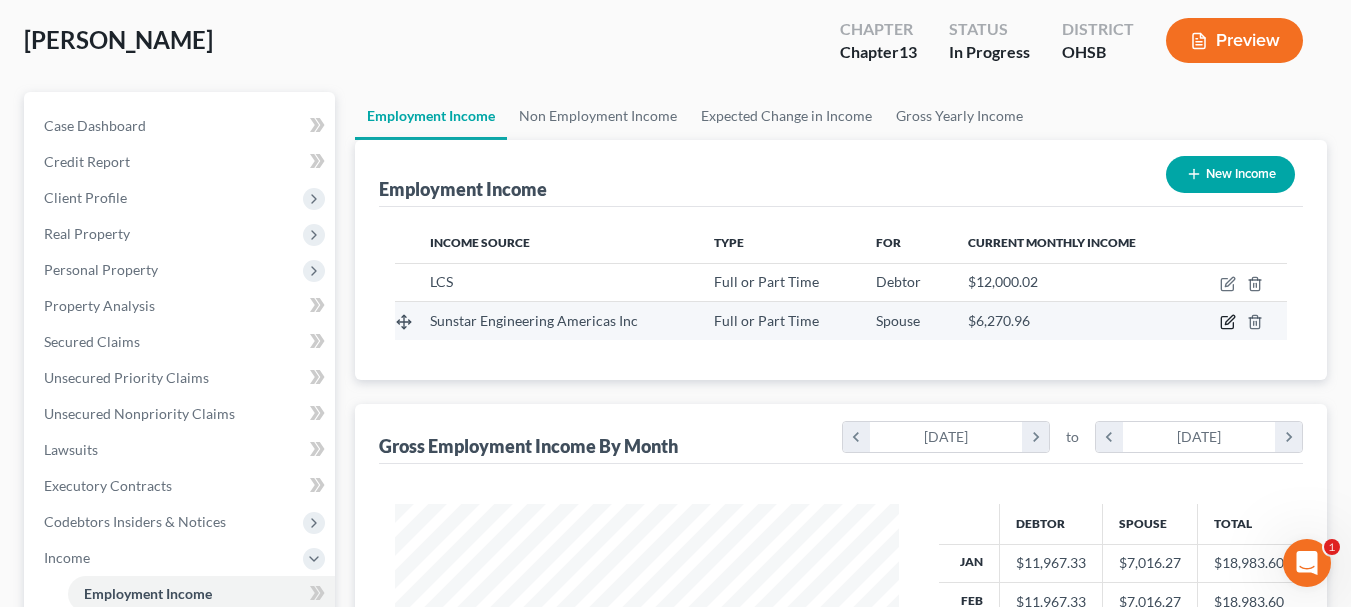 click 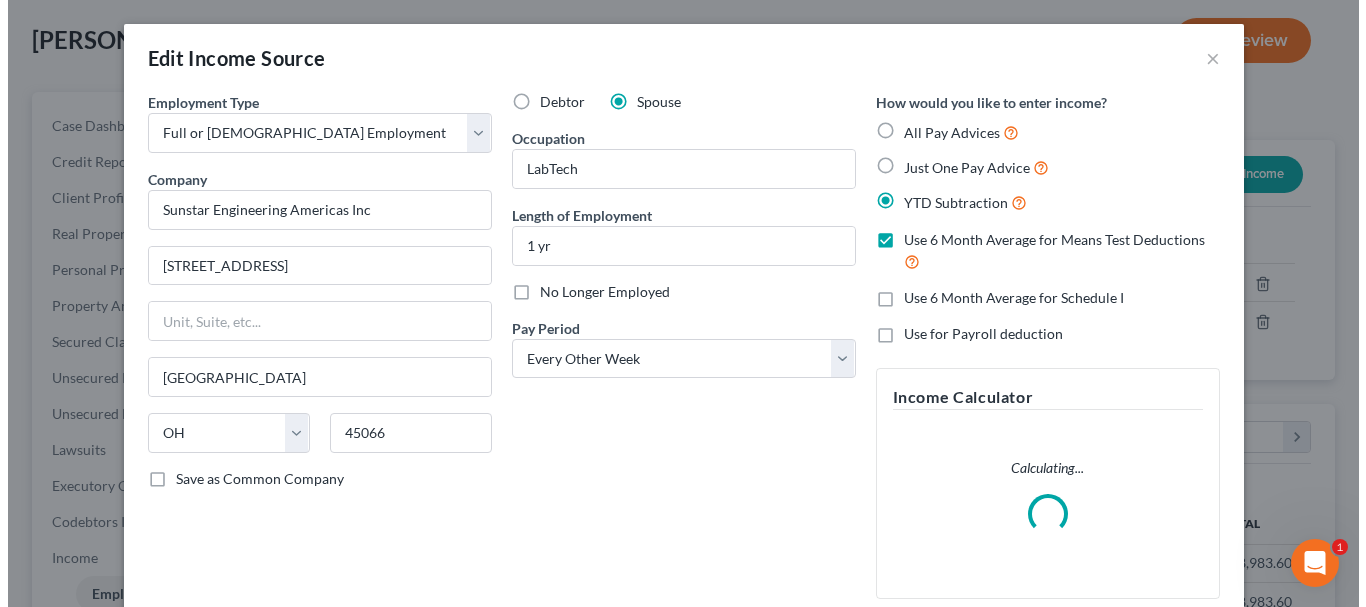 scroll, scrollTop: 999642, scrollLeft: 999450, axis: both 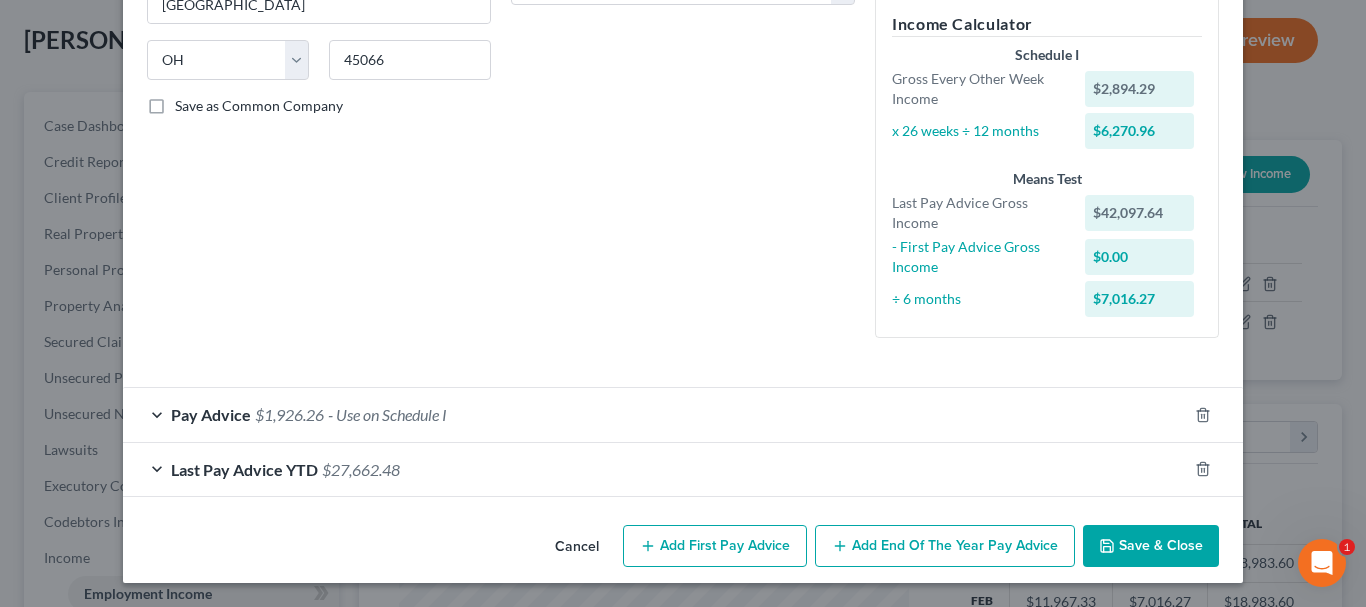 click on "Pay Advice $1,926.26 - Use on Schedule I" at bounding box center [655, 414] 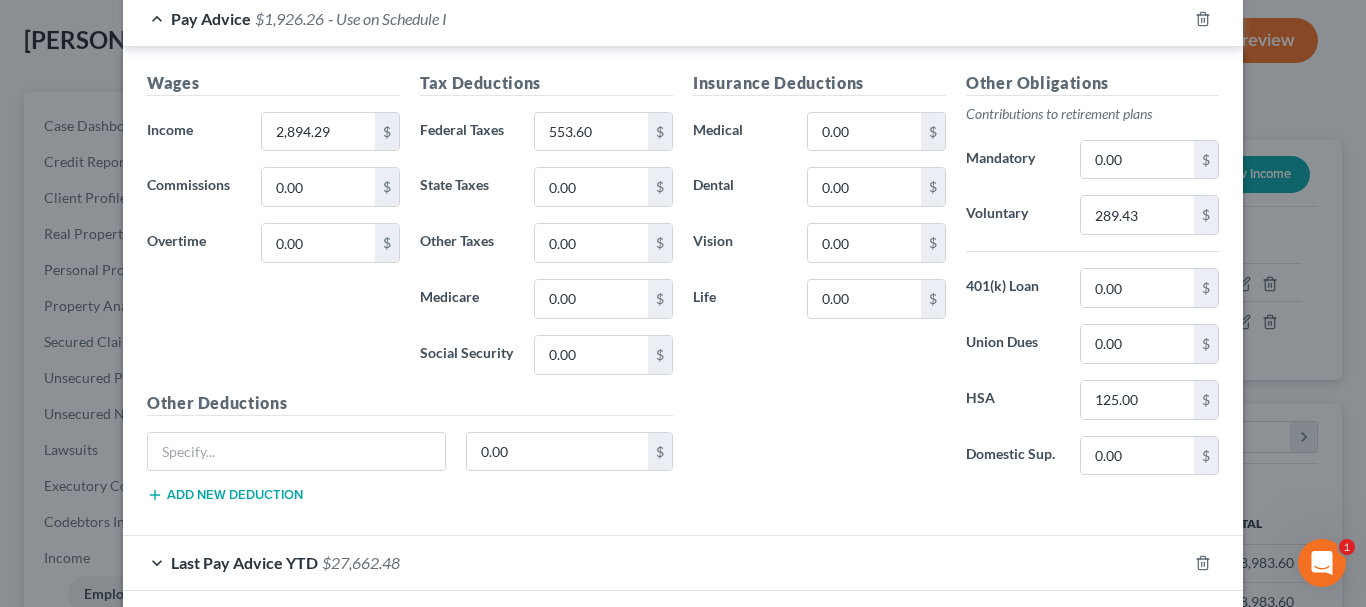 scroll, scrollTop: 773, scrollLeft: 0, axis: vertical 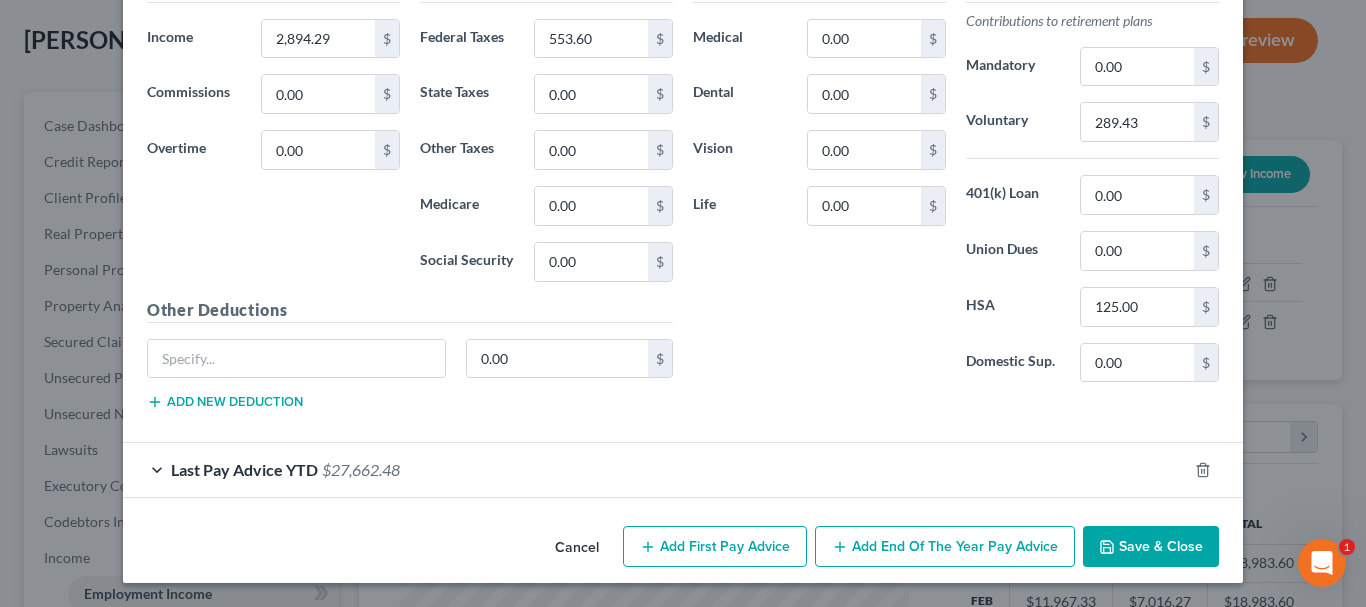 click on "Save & Close" at bounding box center [1151, 547] 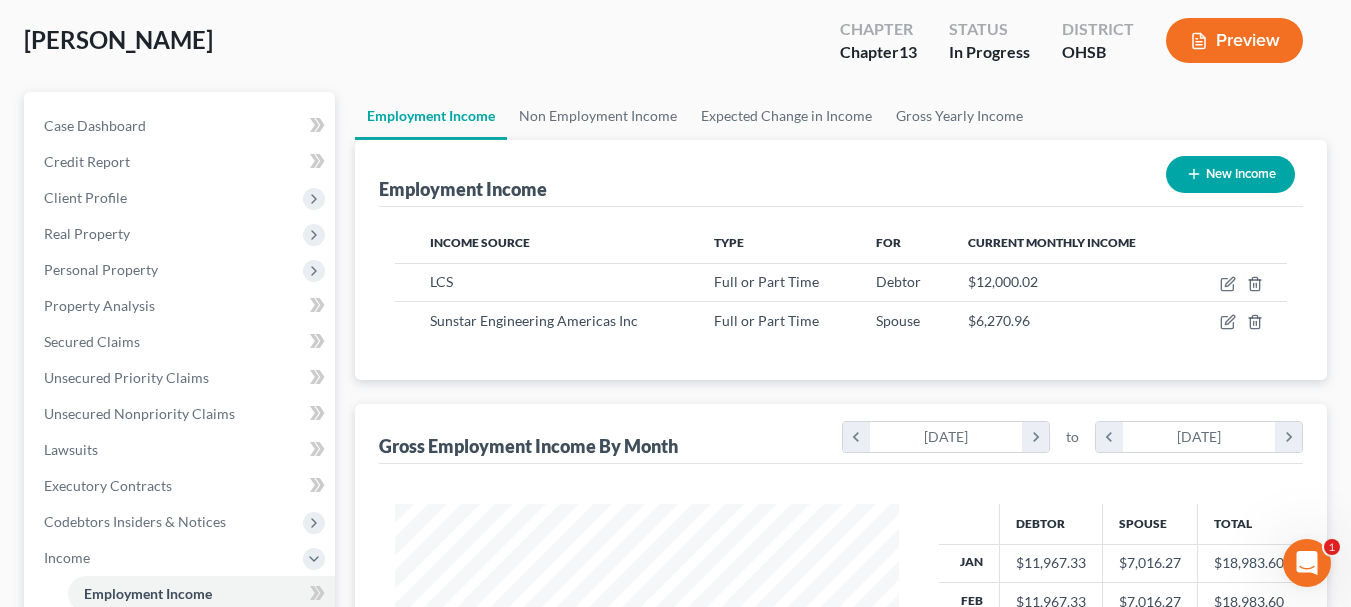 scroll, scrollTop: 359, scrollLeft: 544, axis: both 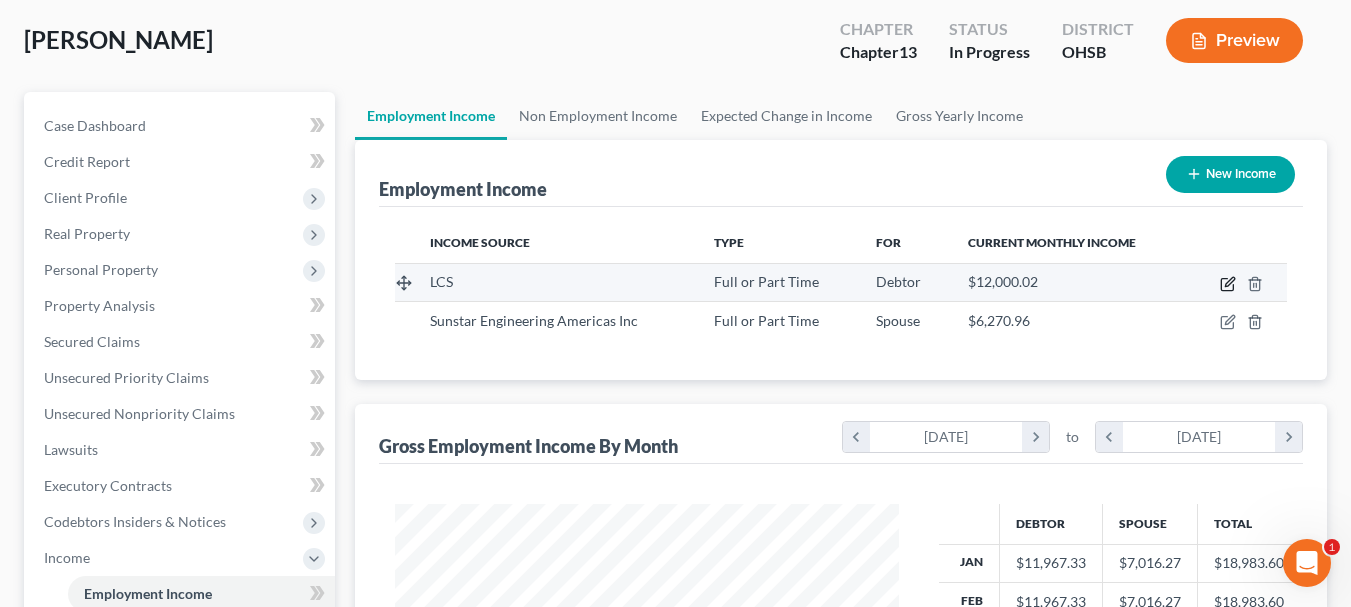 click 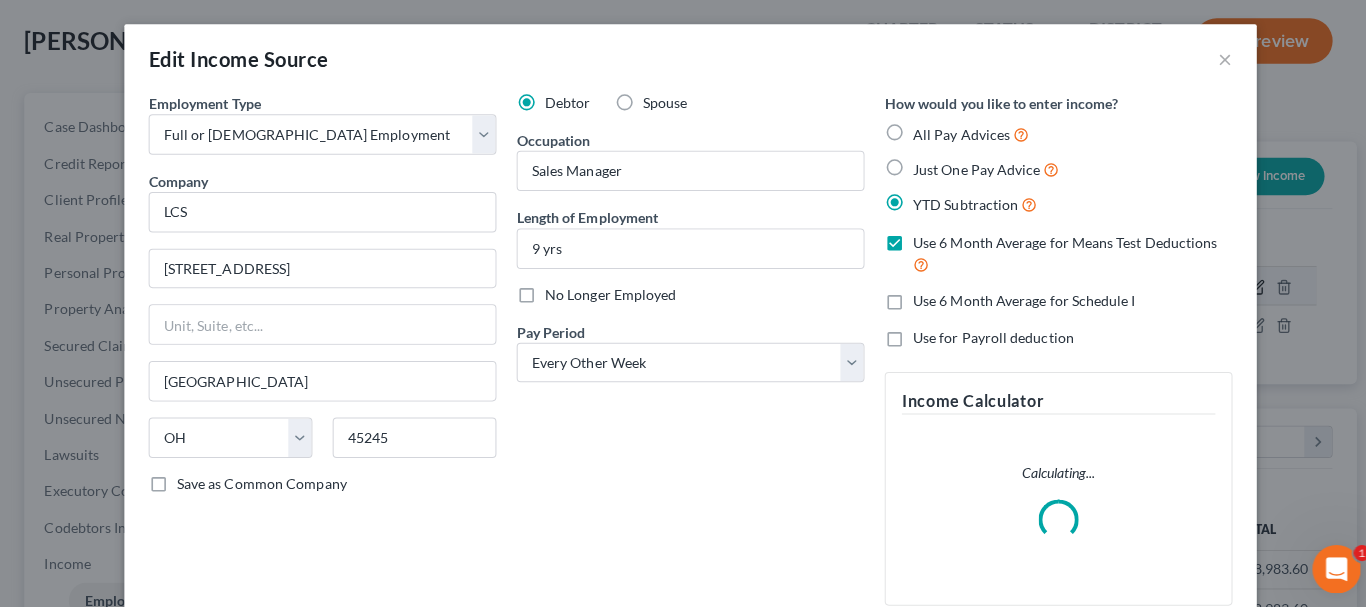 scroll, scrollTop: 999642, scrollLeft: 999450, axis: both 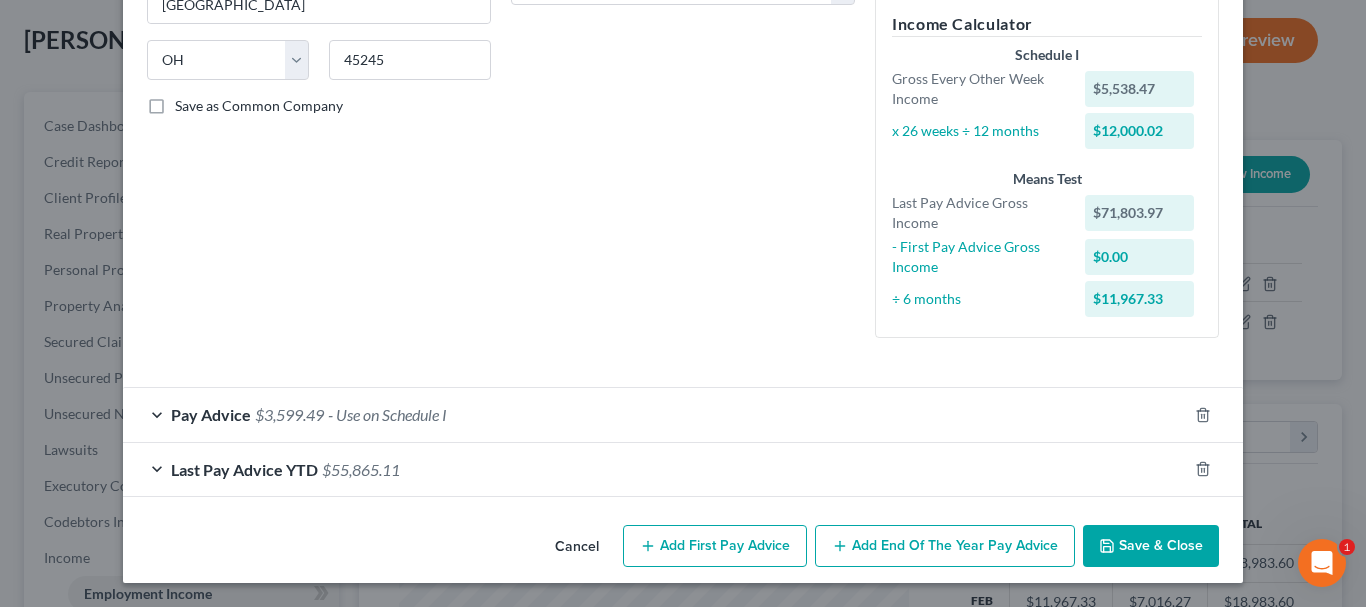 click on "$3,599.49" at bounding box center (289, 414) 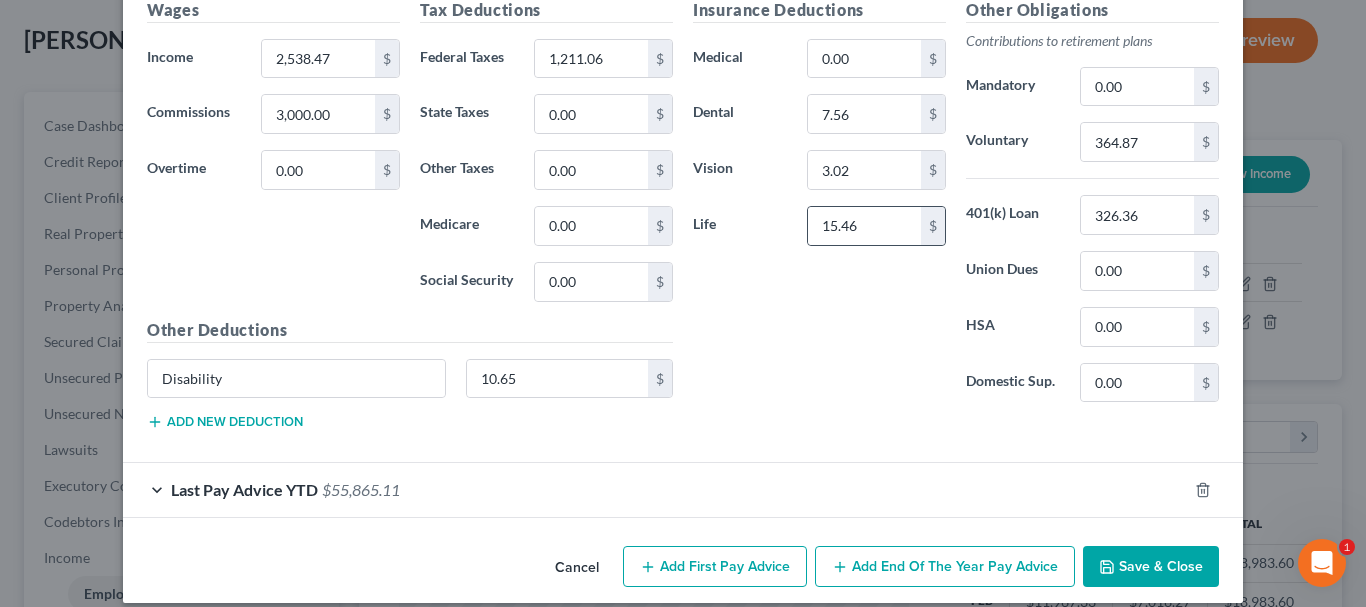 scroll, scrollTop: 862, scrollLeft: 0, axis: vertical 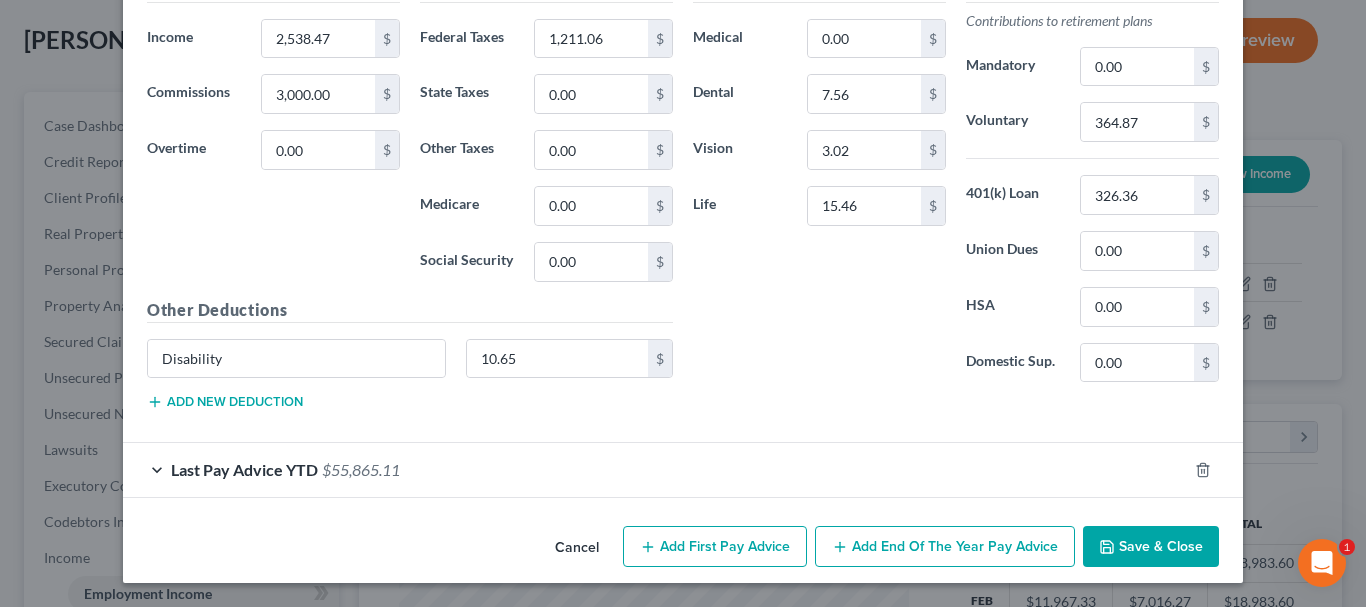 click on "Add new deduction" at bounding box center (225, 402) 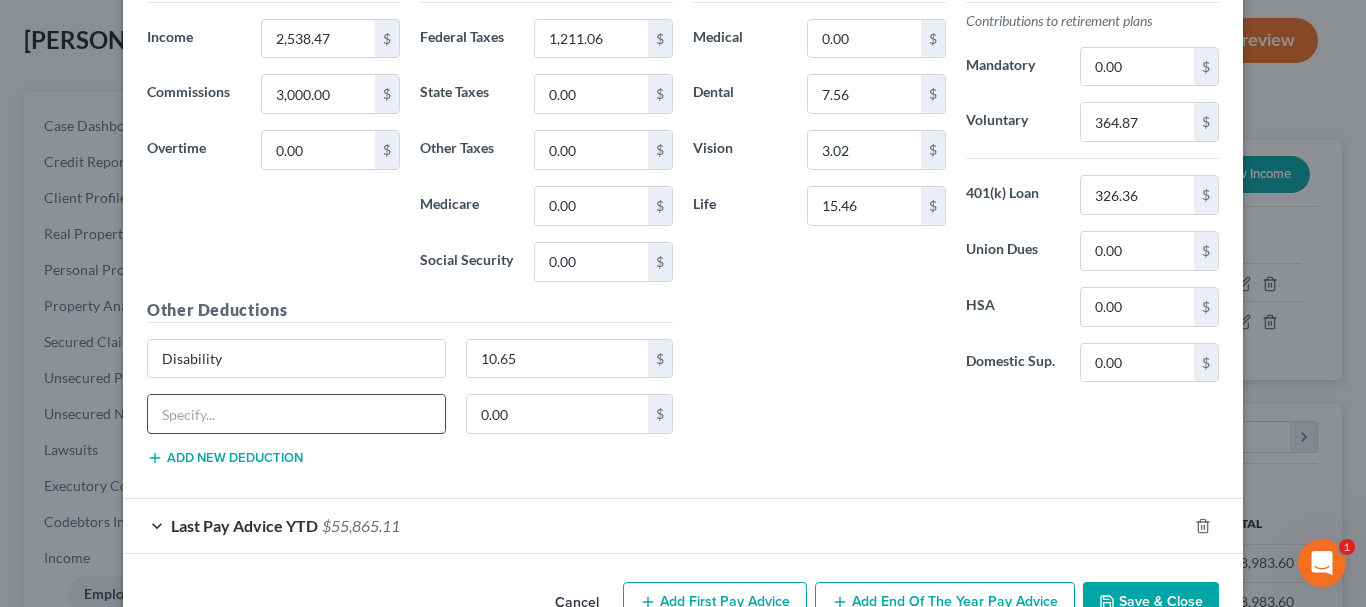 click at bounding box center [296, 414] 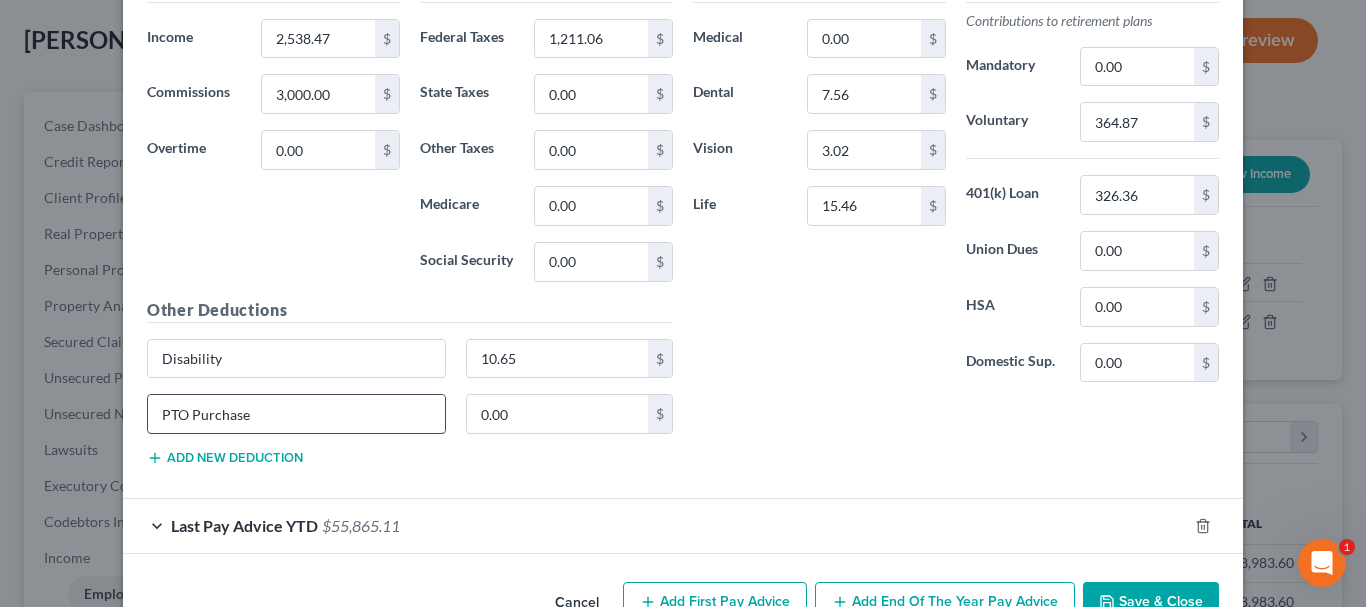 type on "PTO Purchase" 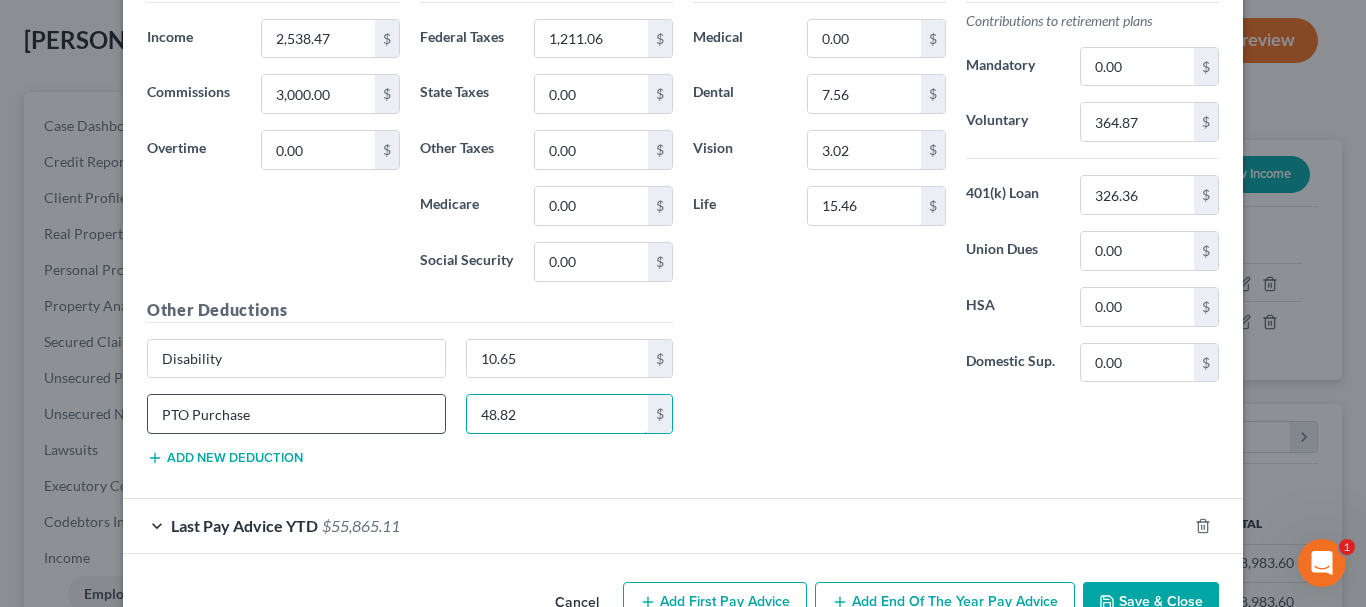 type on "48.82" 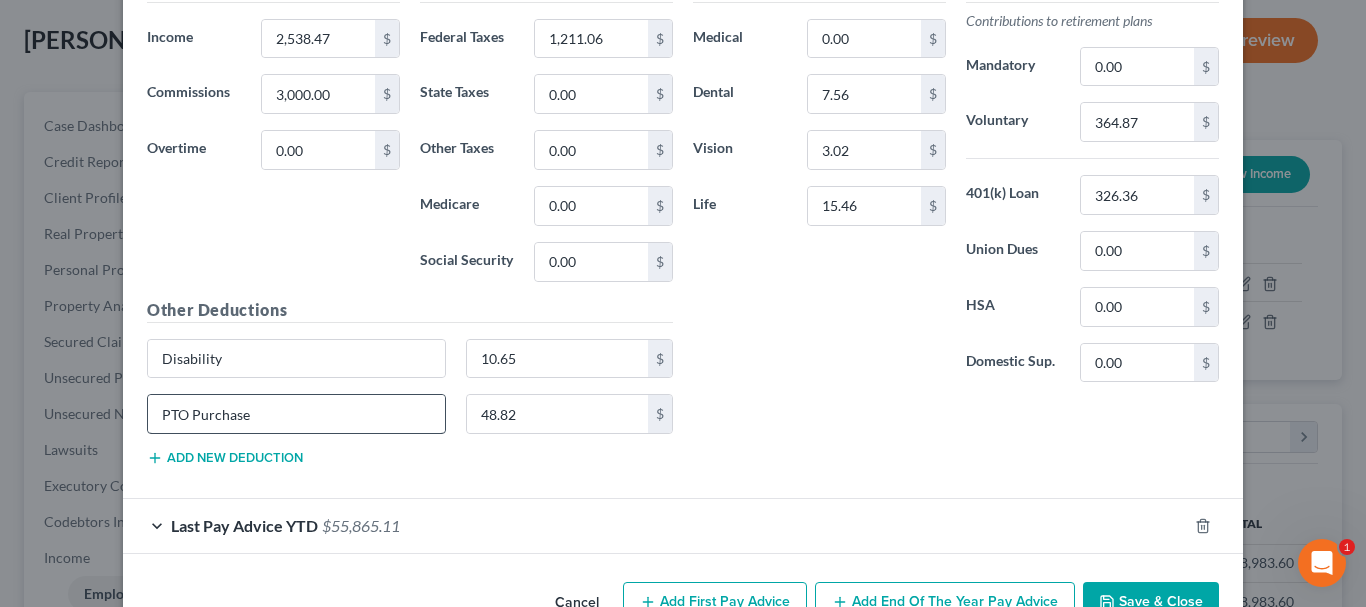 type 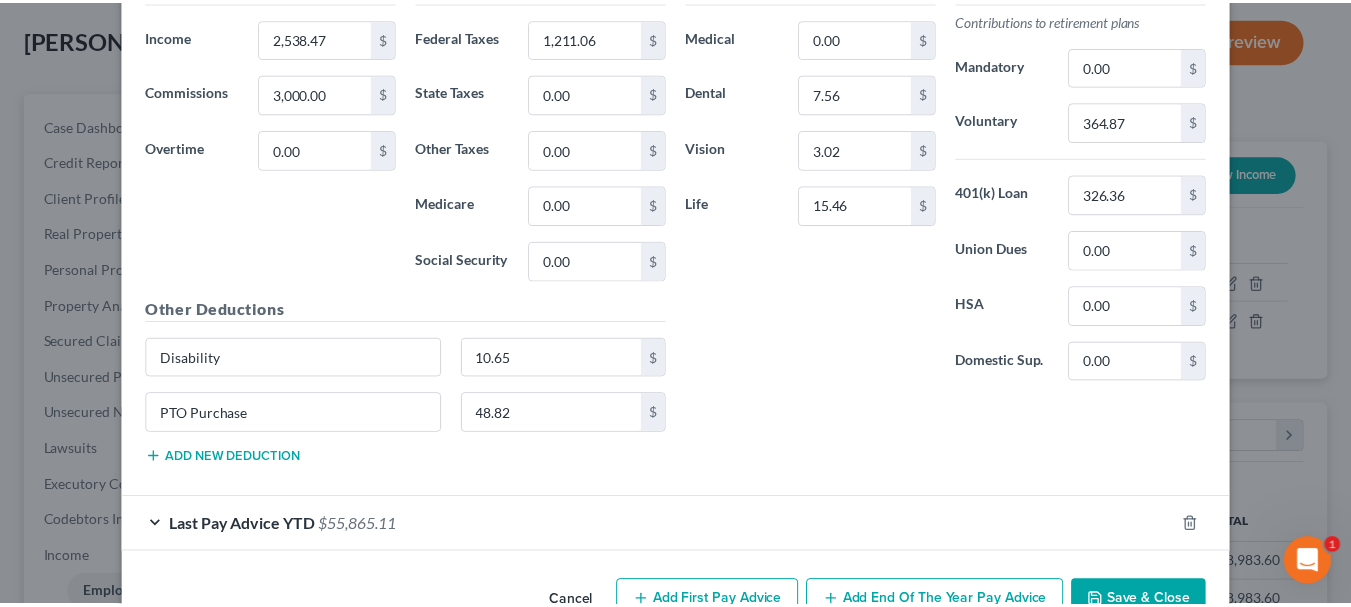 scroll, scrollTop: 918, scrollLeft: 0, axis: vertical 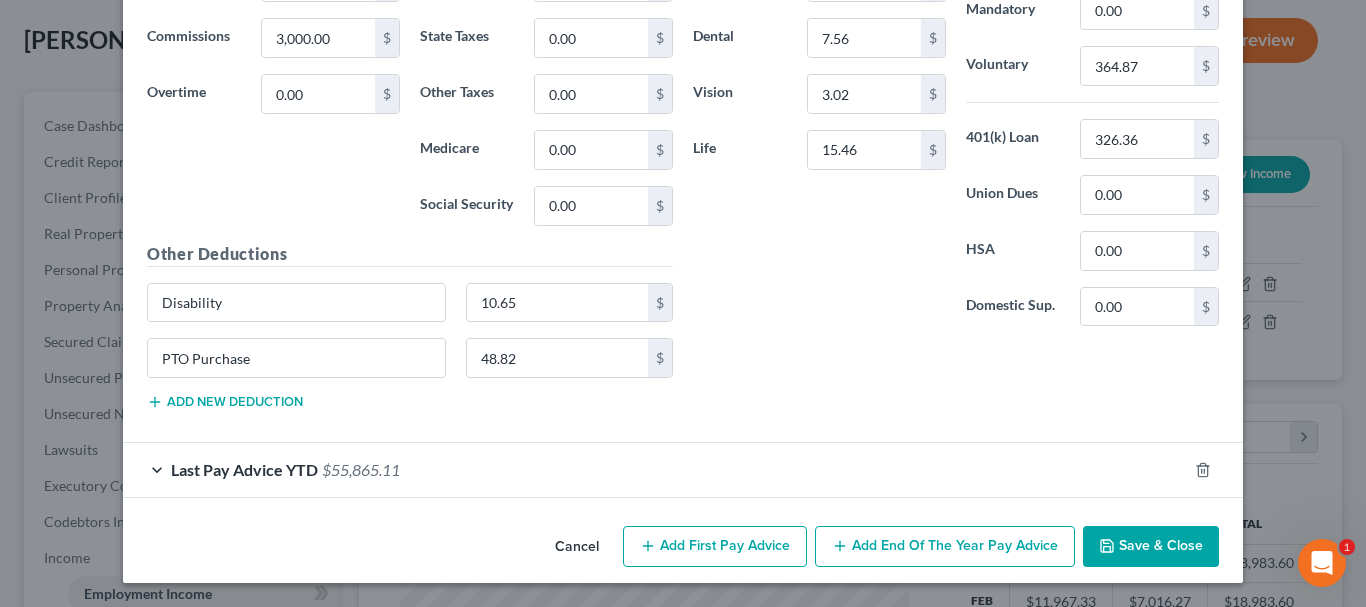 click 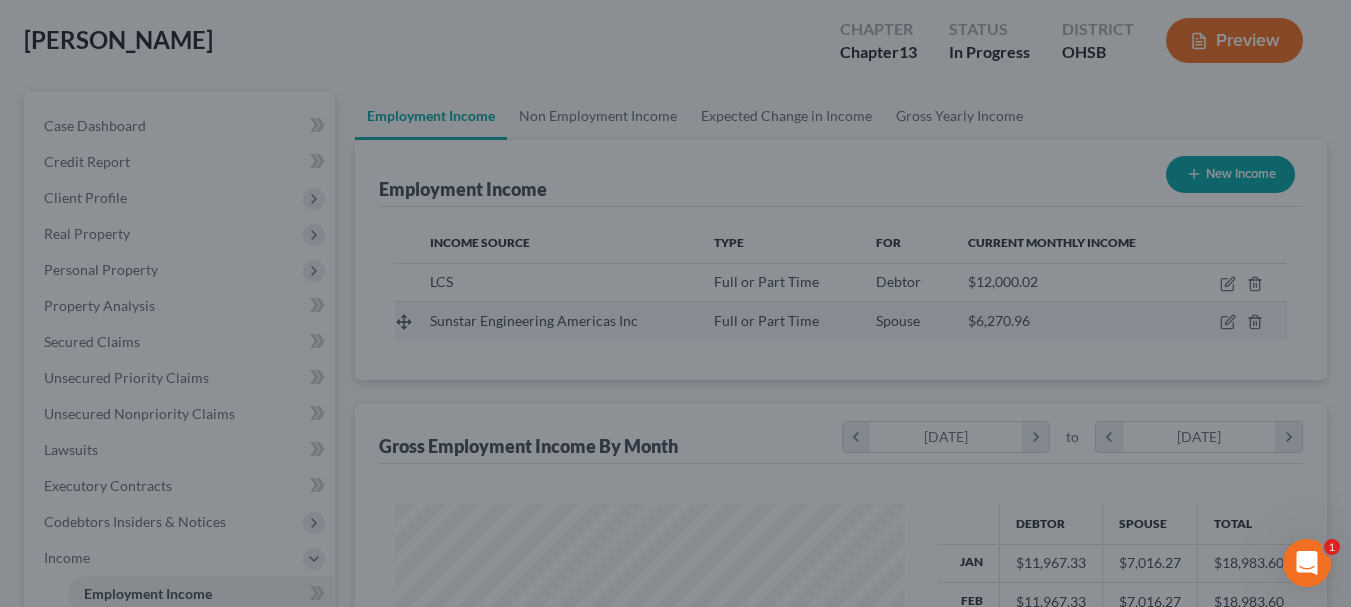 scroll, scrollTop: 359, scrollLeft: 544, axis: both 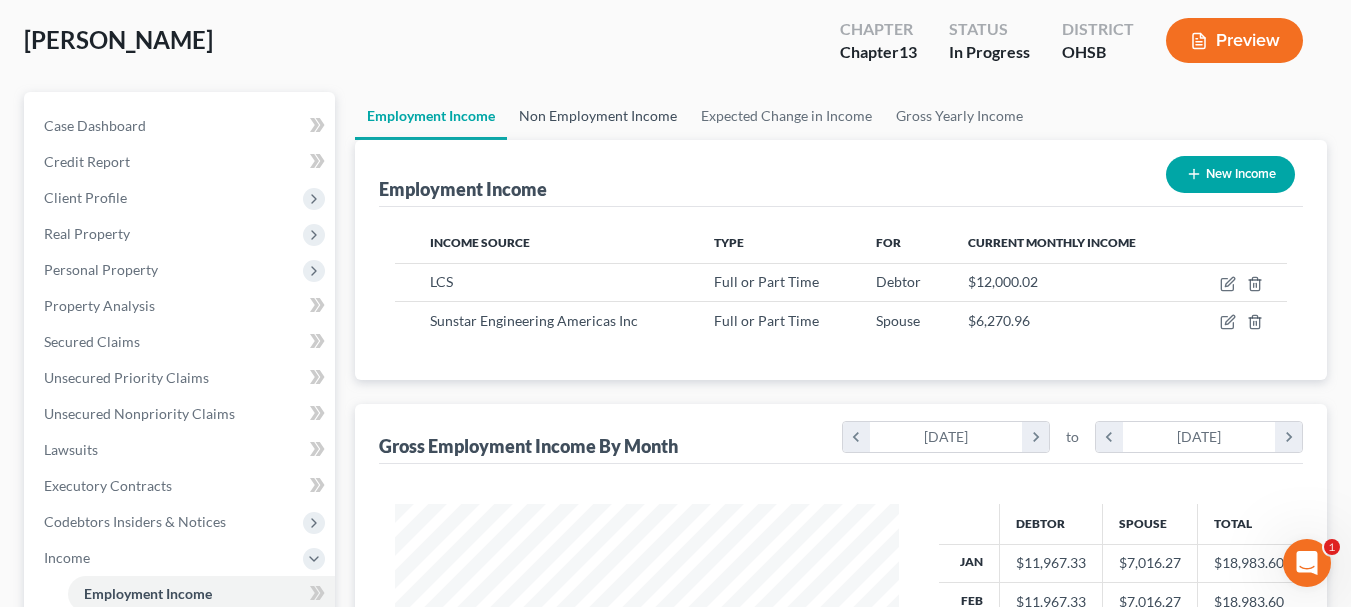 click on "Non Employment Income" at bounding box center (598, 116) 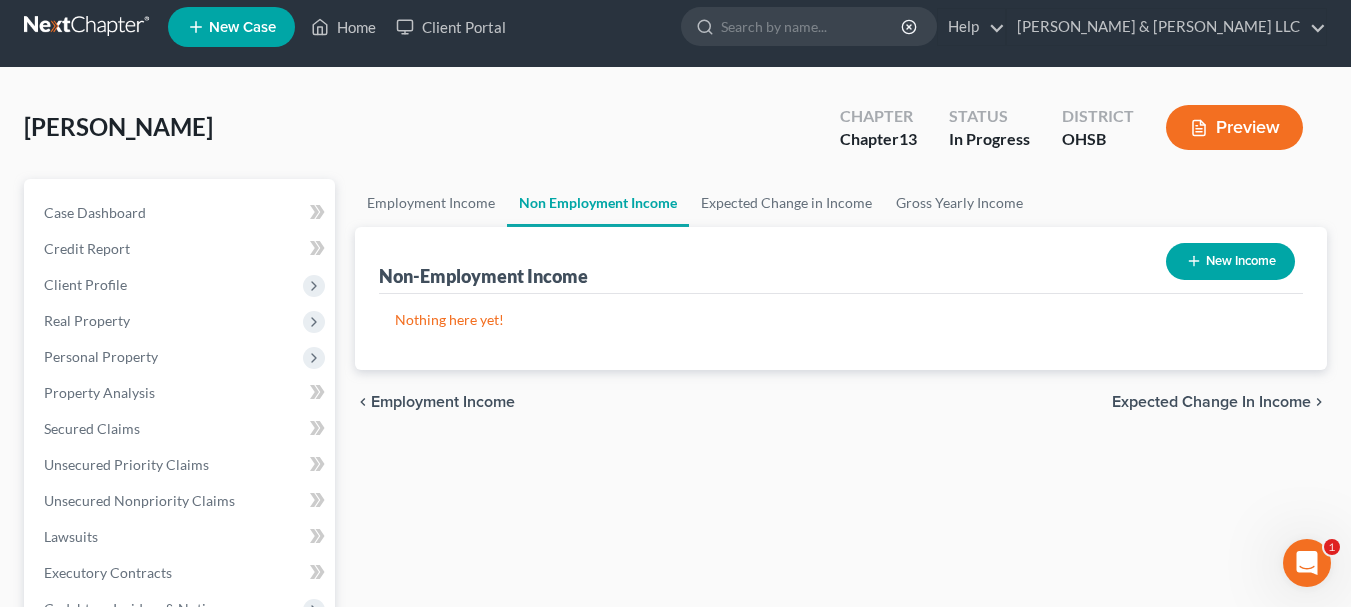 scroll, scrollTop: 0, scrollLeft: 0, axis: both 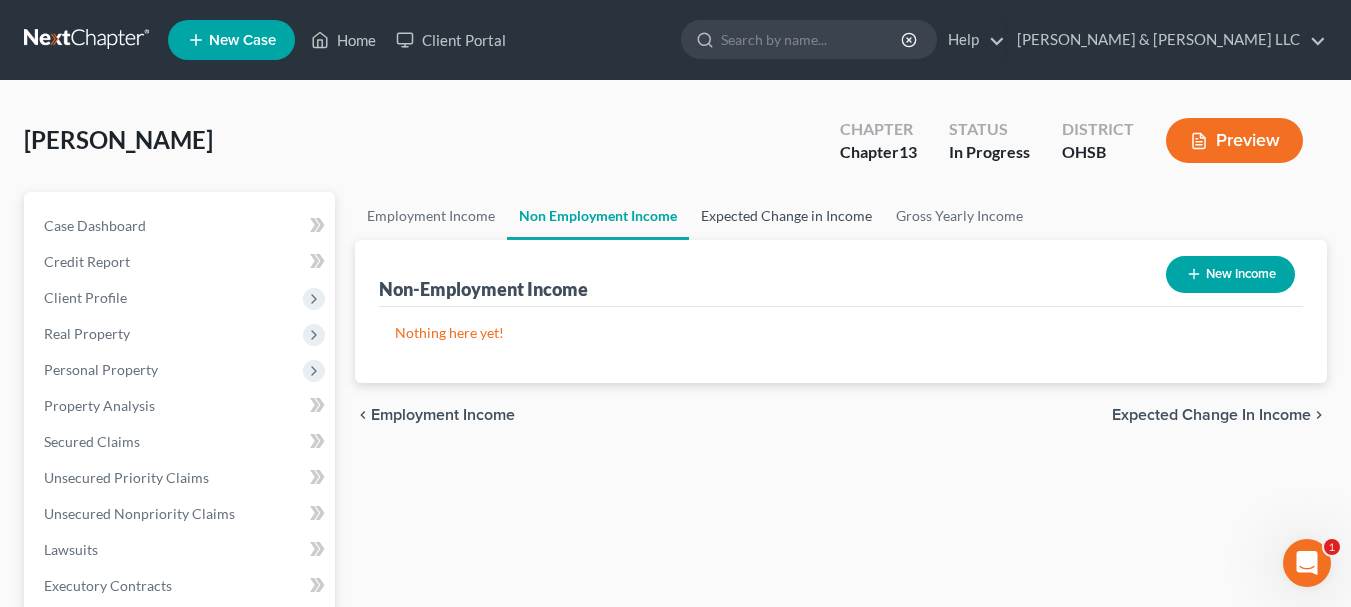 click on "Expected Change in Income" at bounding box center (786, 216) 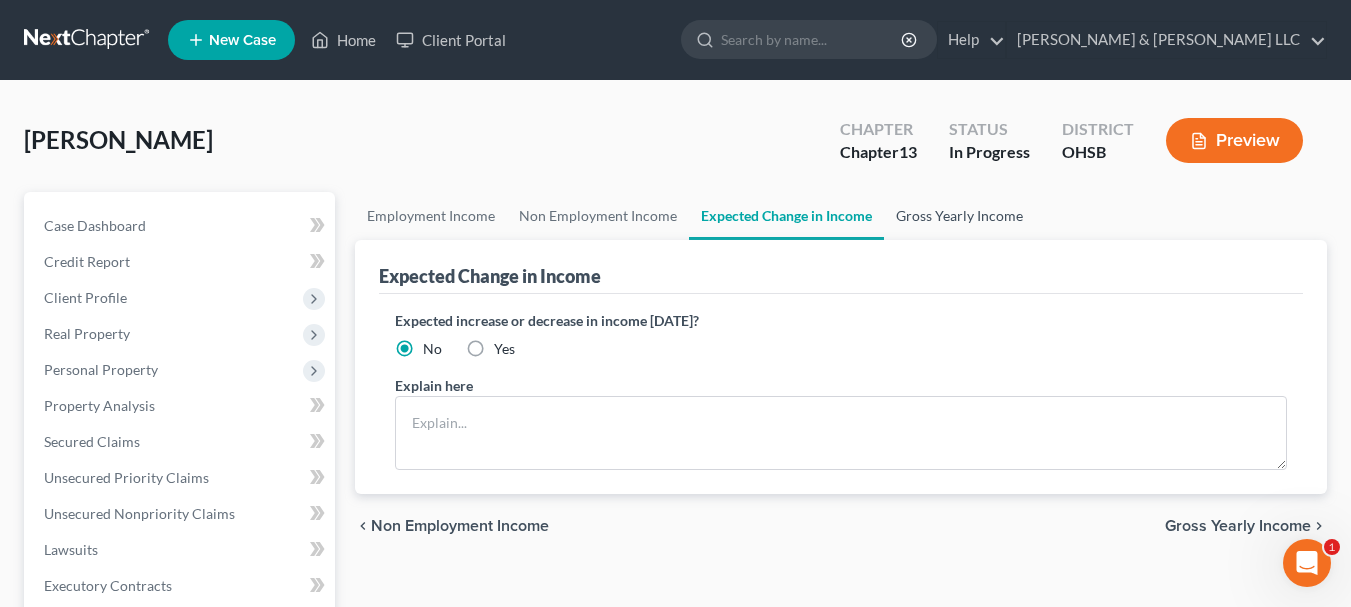 click on "Gross Yearly Income" at bounding box center (959, 216) 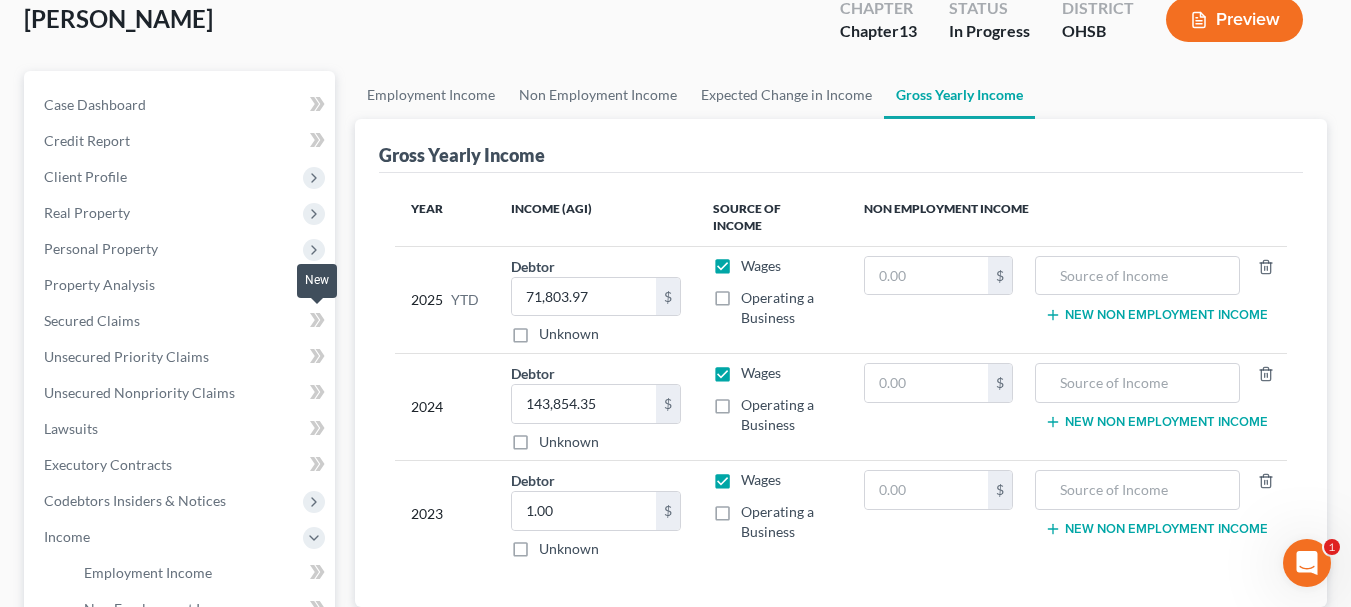 scroll, scrollTop: 400, scrollLeft: 0, axis: vertical 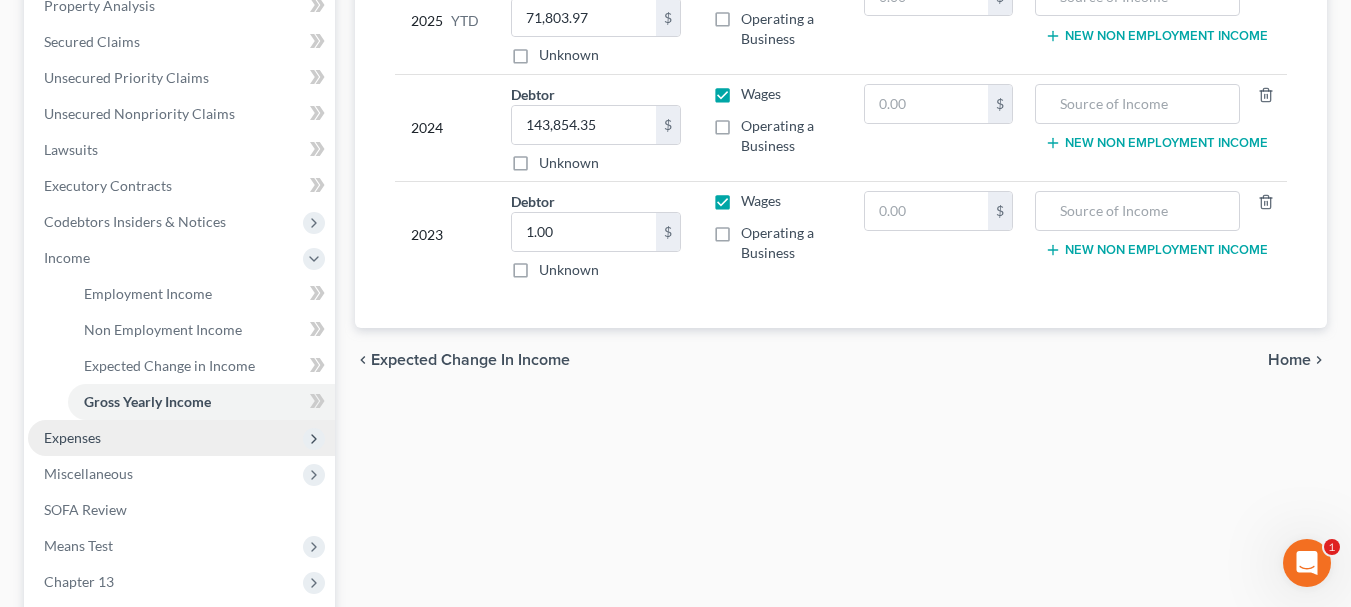 click on "Expenses" at bounding box center (72, 437) 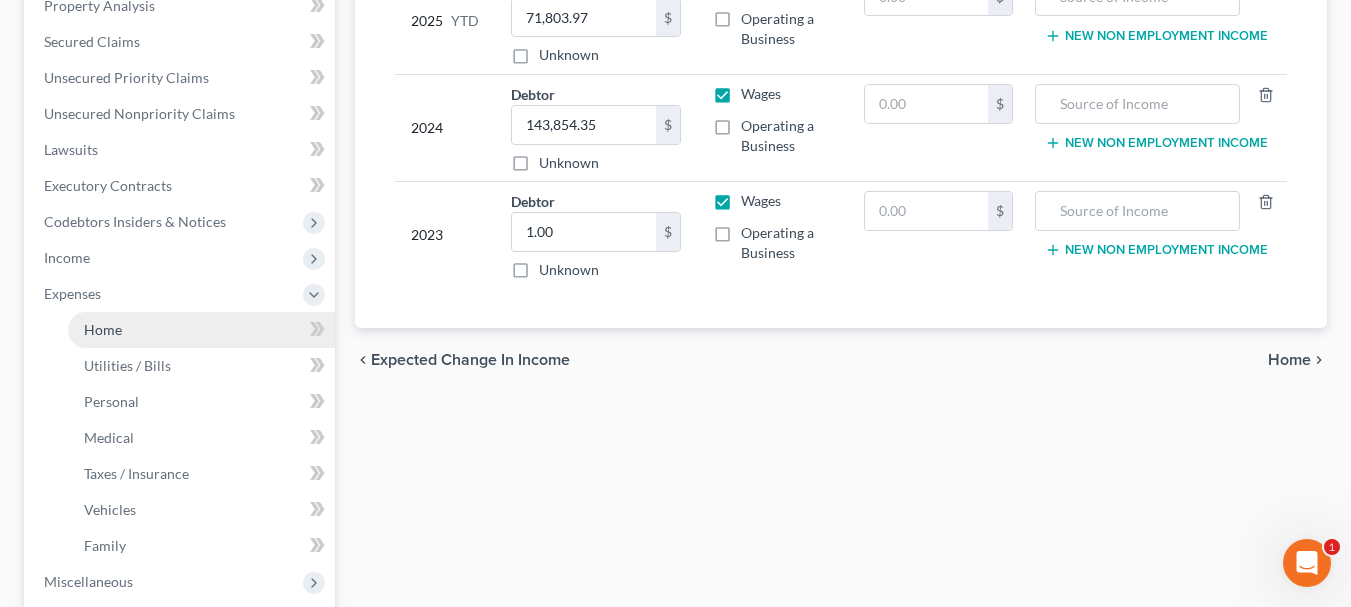 click on "Home" at bounding box center [201, 330] 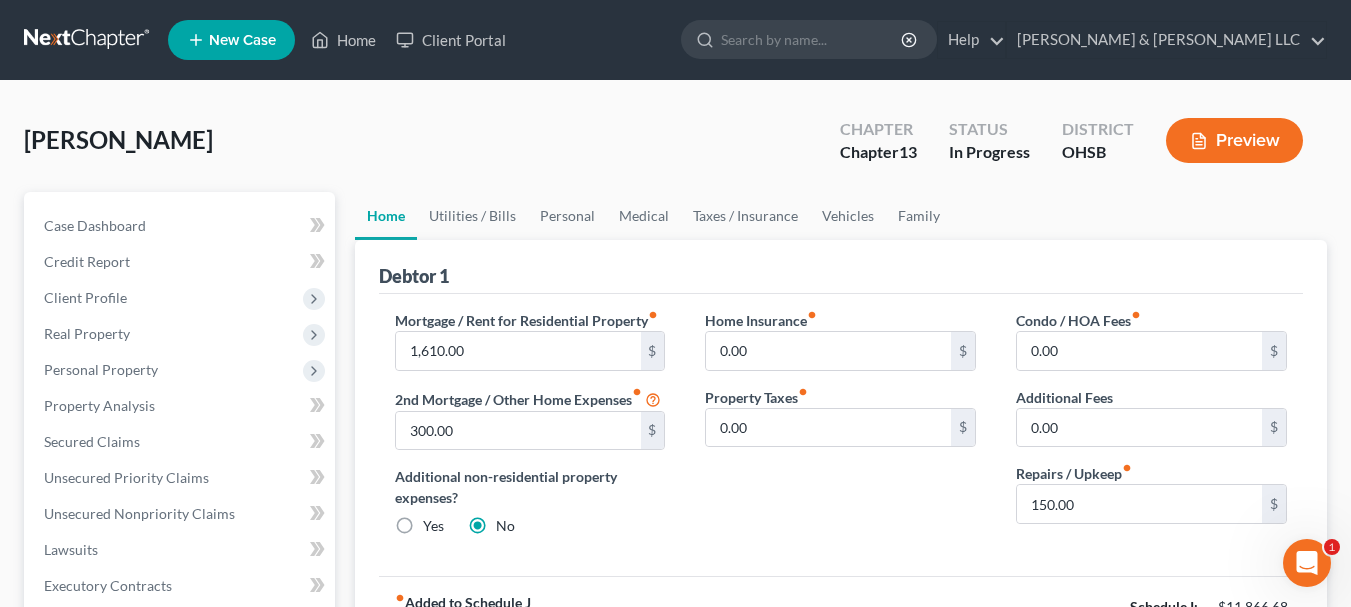 scroll, scrollTop: 100, scrollLeft: 0, axis: vertical 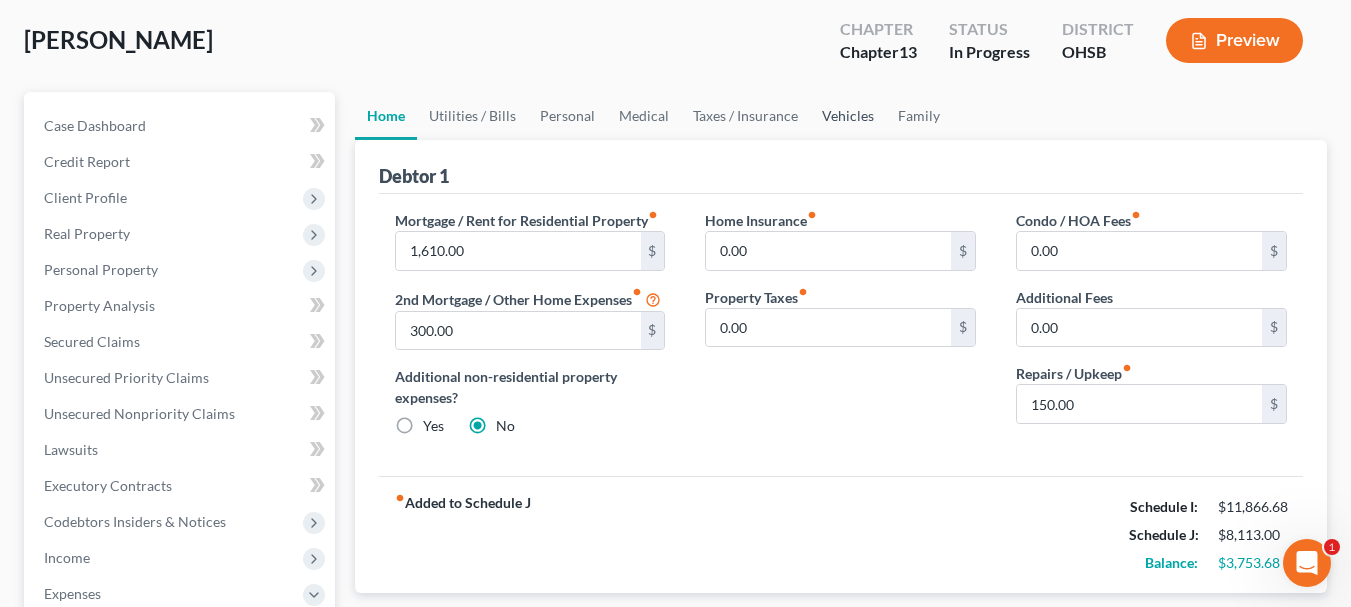 click on "Vehicles" at bounding box center [848, 116] 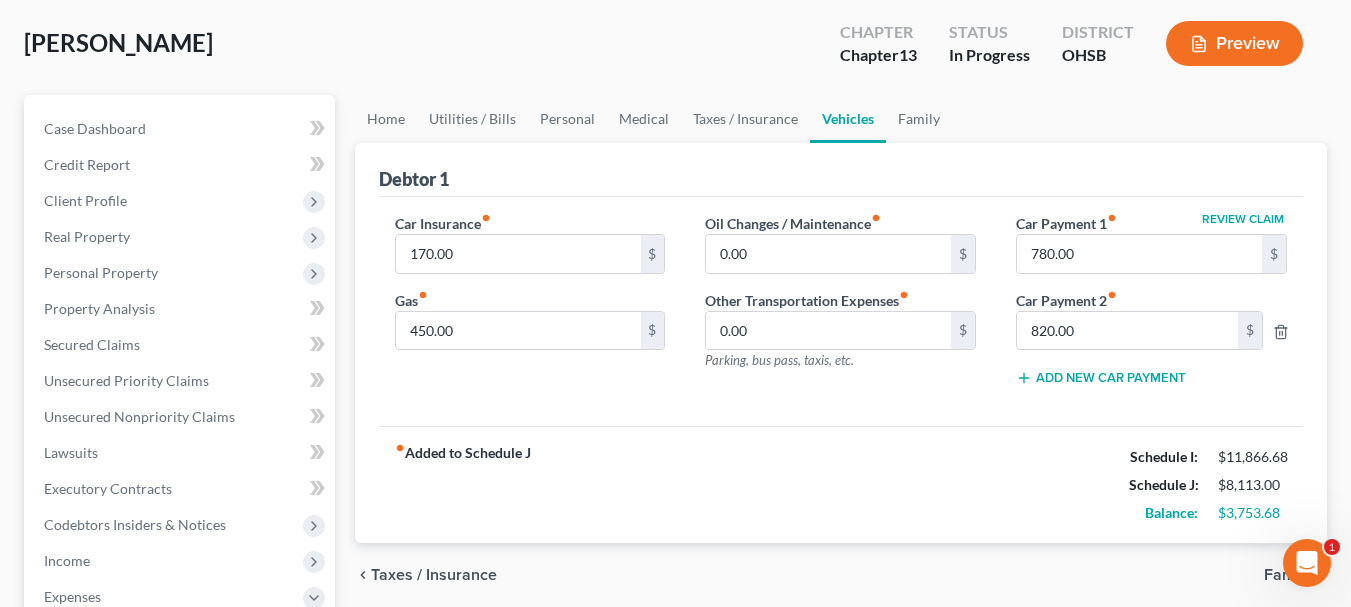 scroll, scrollTop: 0, scrollLeft: 0, axis: both 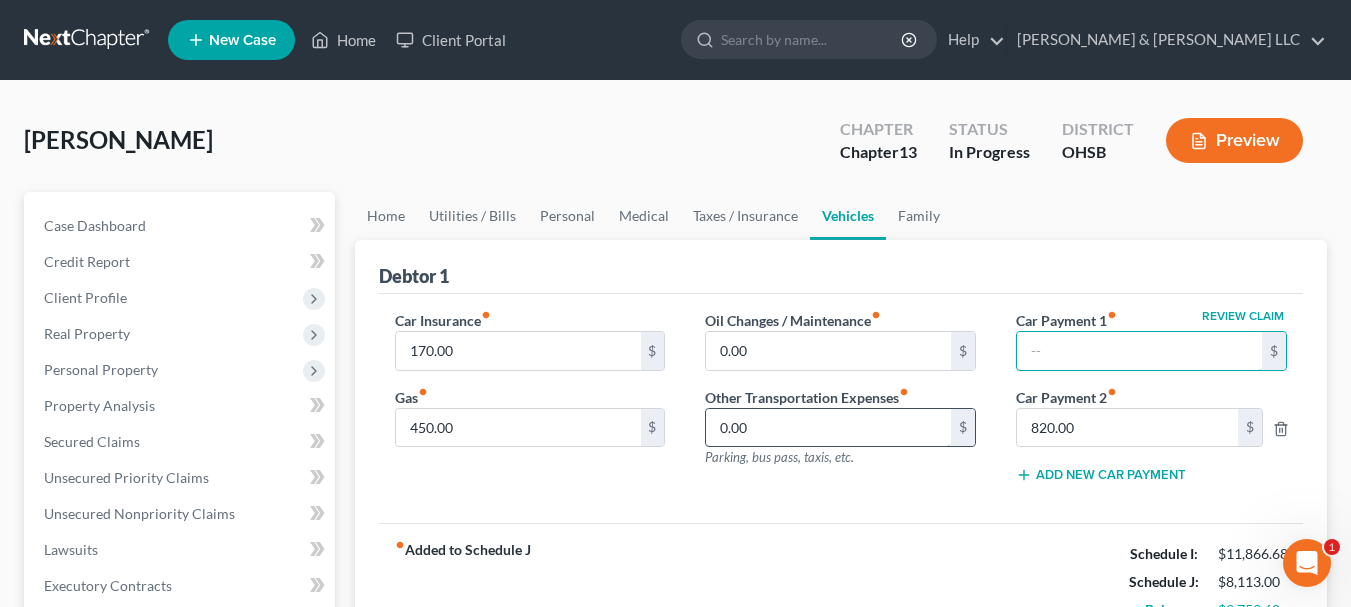 type 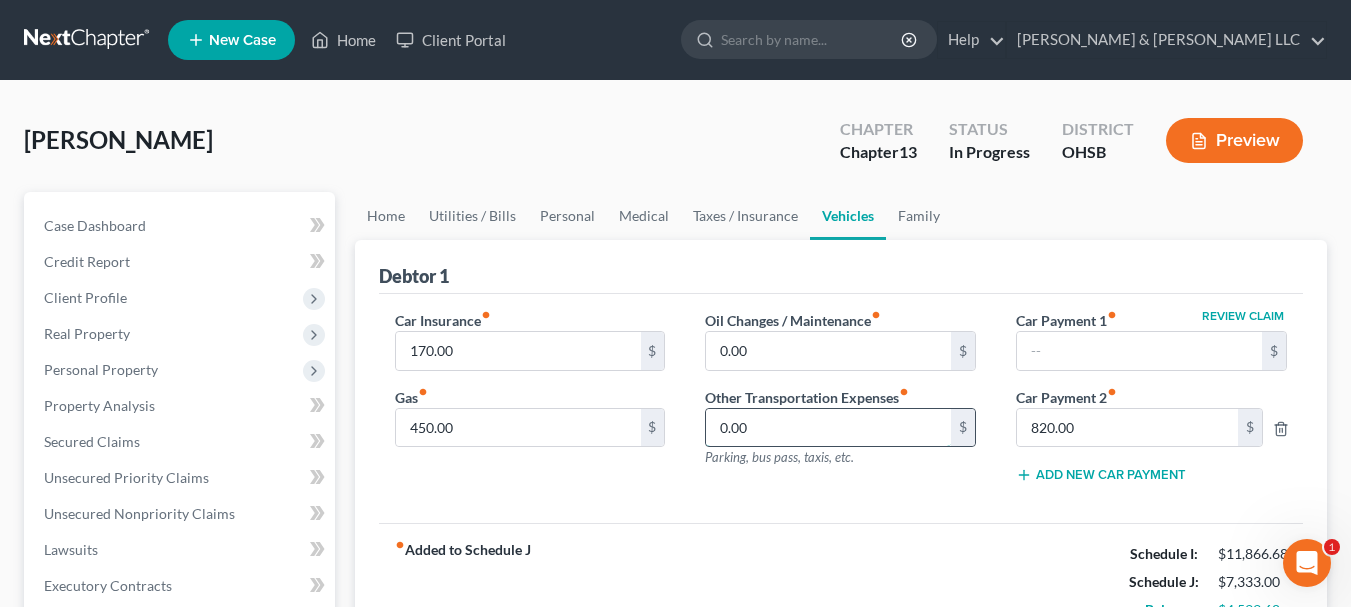 click on "0.00" at bounding box center [828, 428] 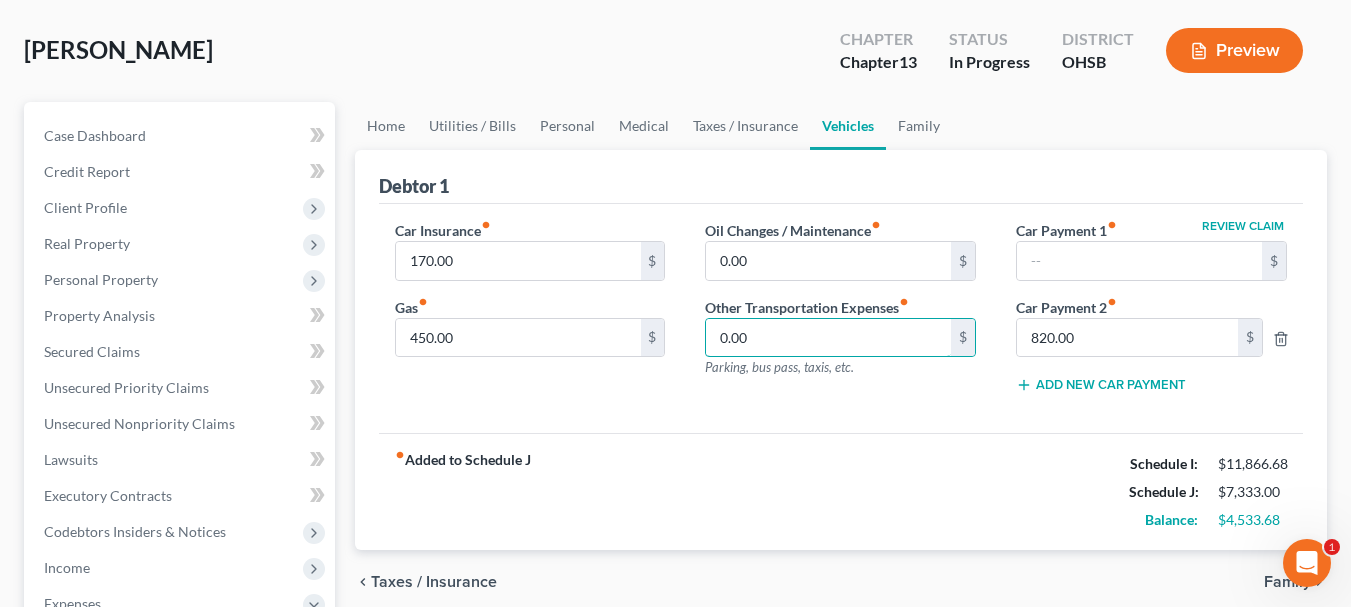 scroll, scrollTop: 200, scrollLeft: 0, axis: vertical 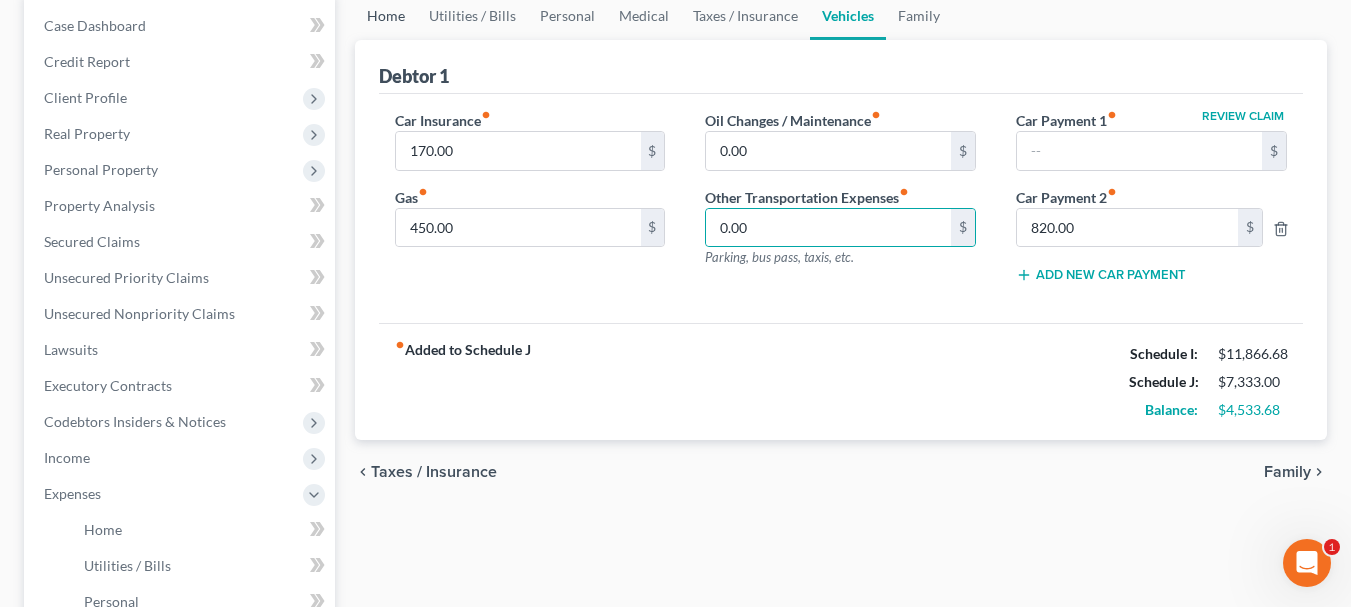 click on "Home" at bounding box center (386, 16) 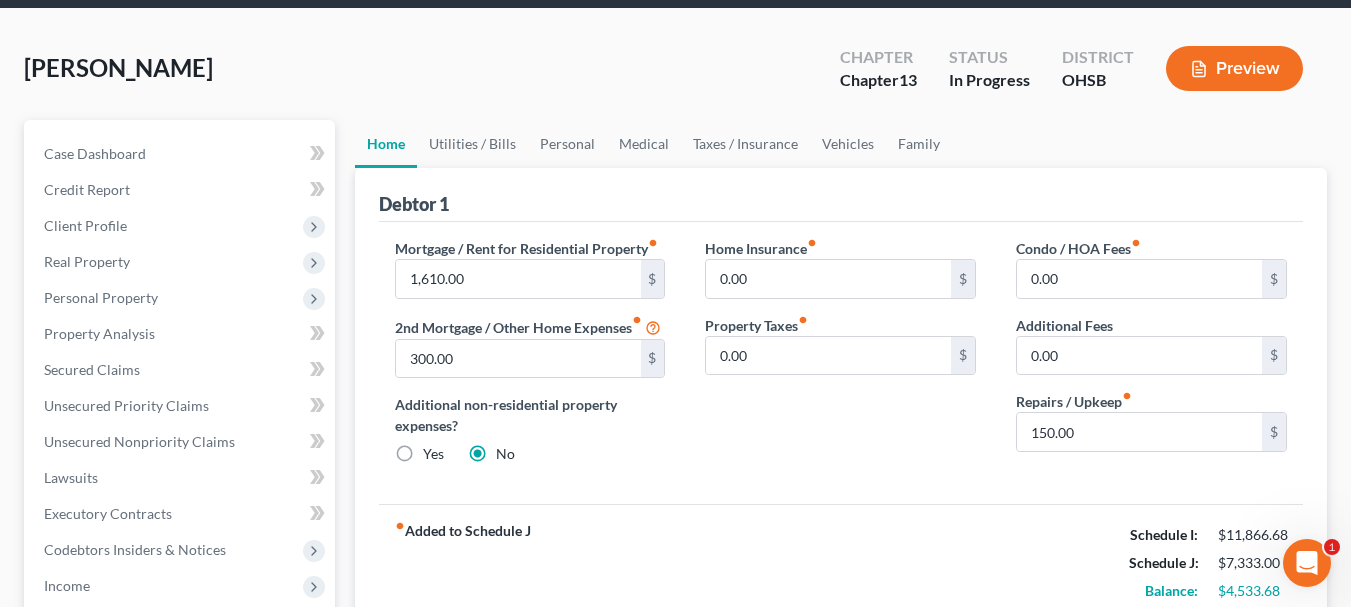 scroll, scrollTop: 100, scrollLeft: 0, axis: vertical 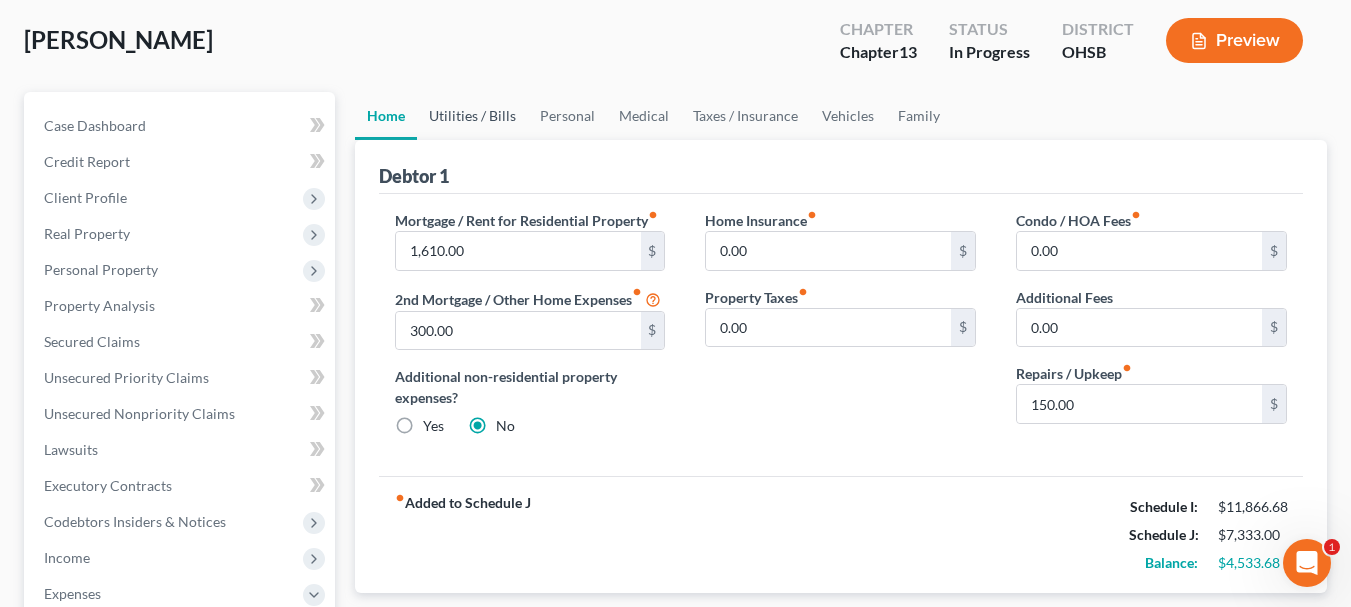 click on "Utilities / Bills" at bounding box center (472, 116) 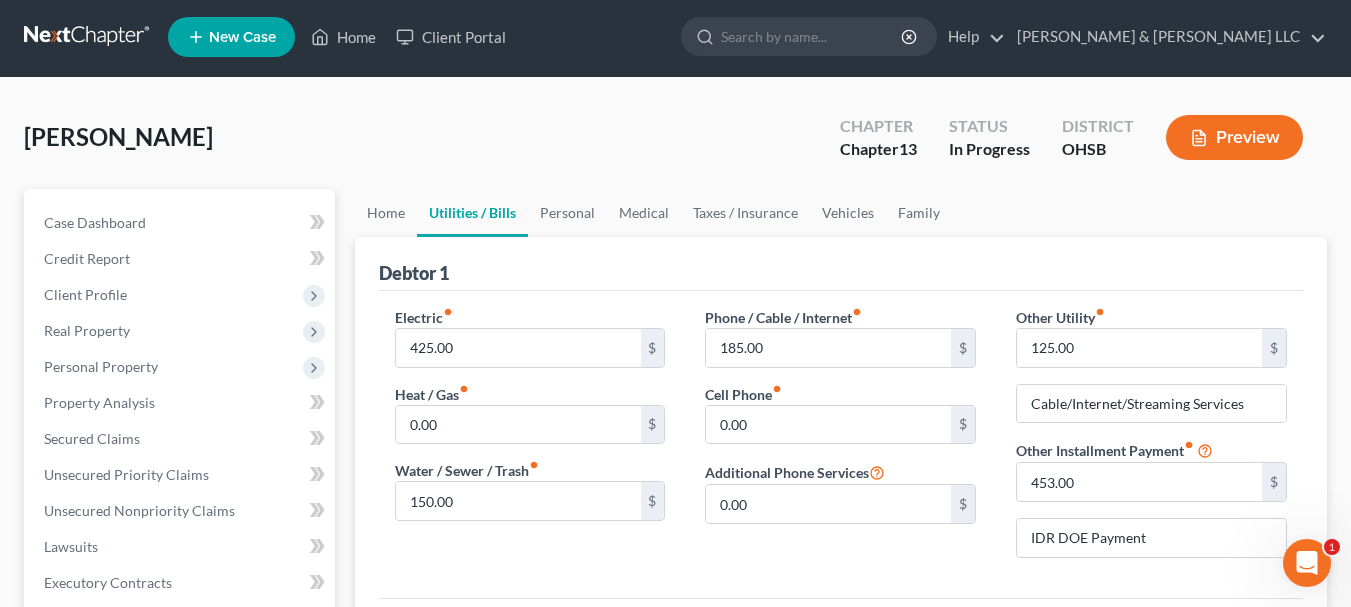 scroll, scrollTop: 0, scrollLeft: 0, axis: both 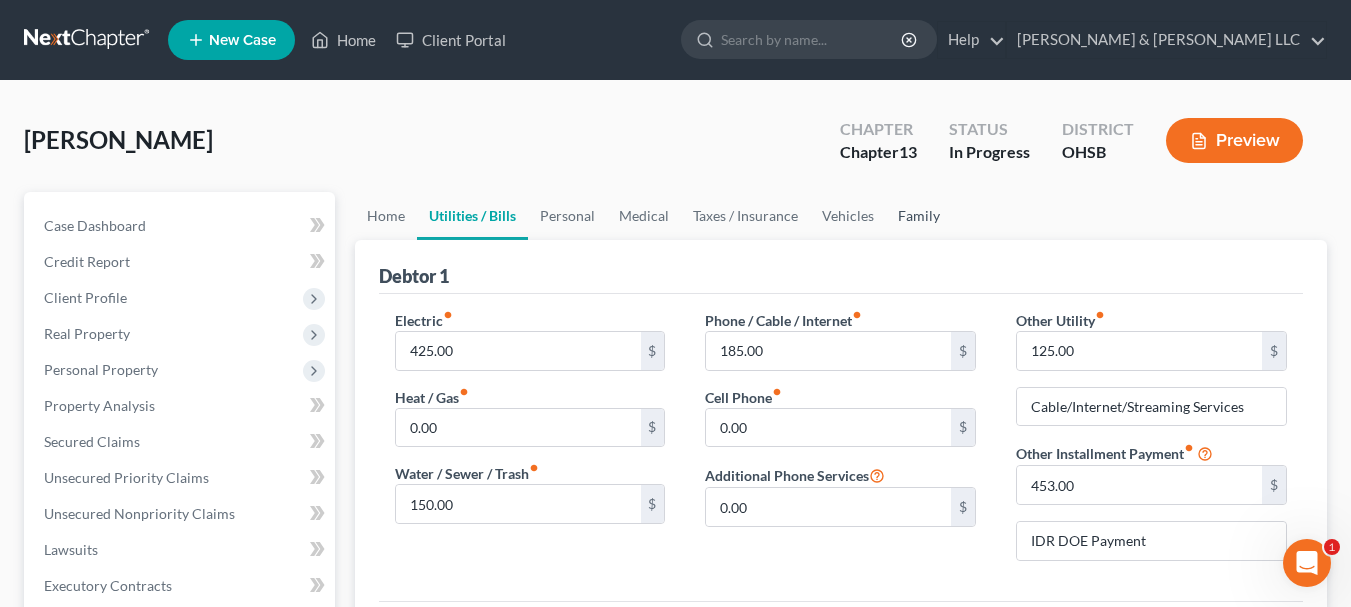 click on "Family" at bounding box center (919, 216) 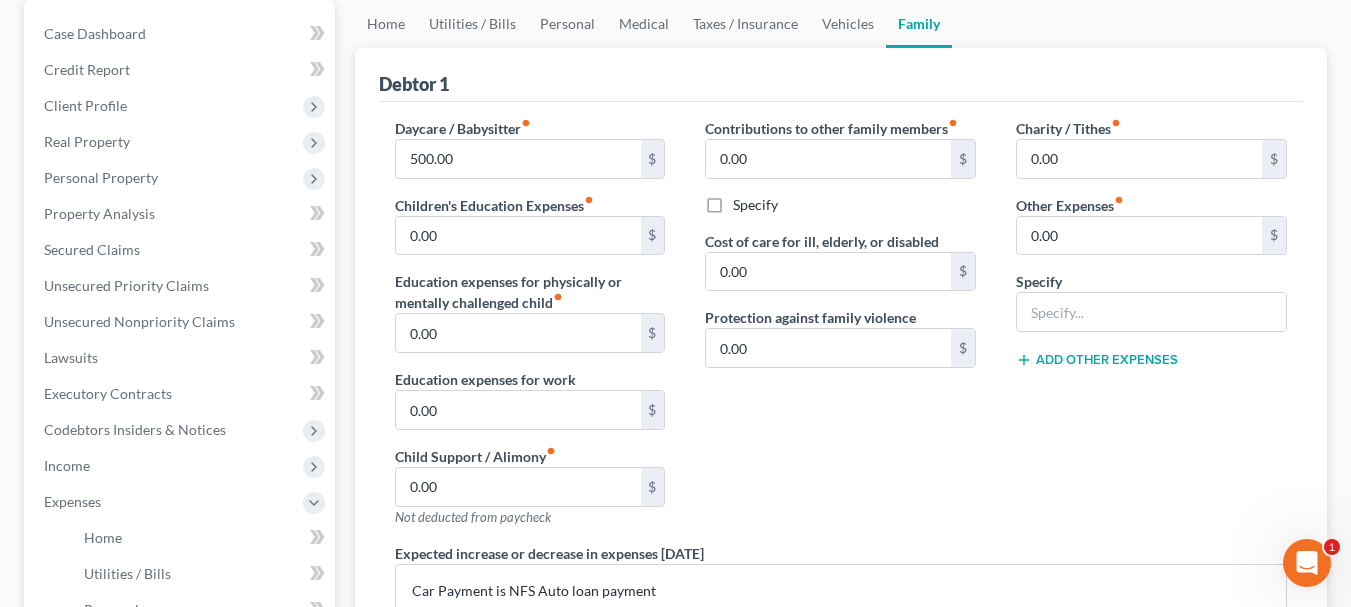 scroll, scrollTop: 200, scrollLeft: 0, axis: vertical 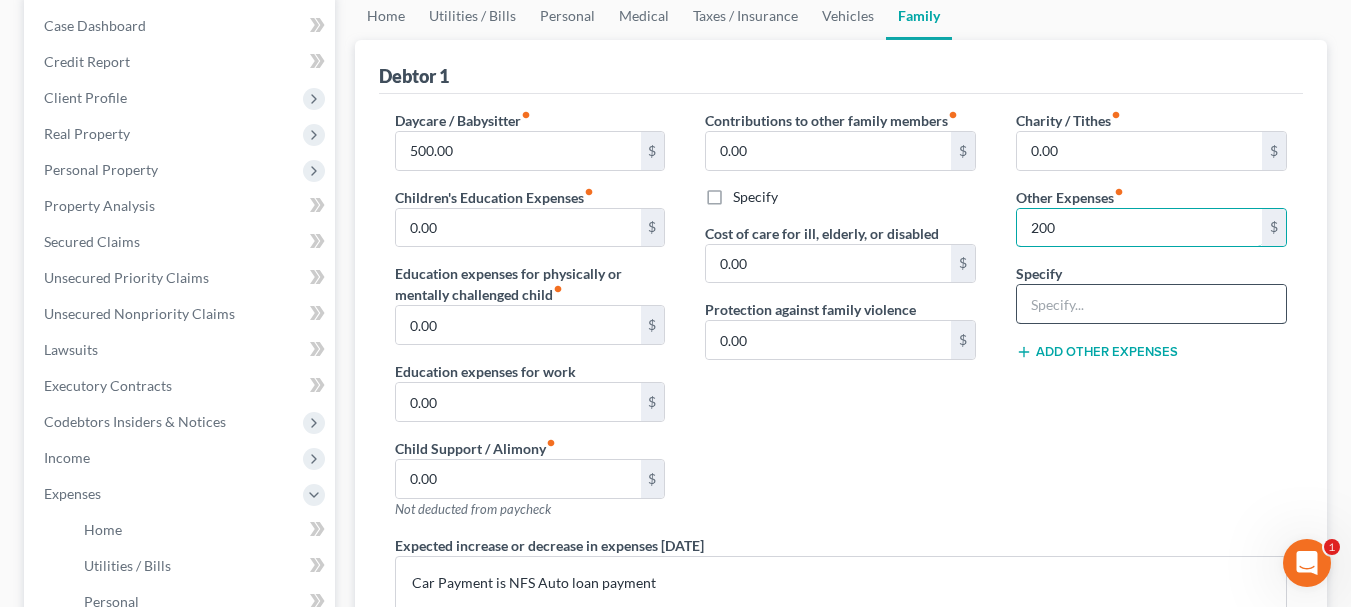 type on "200" 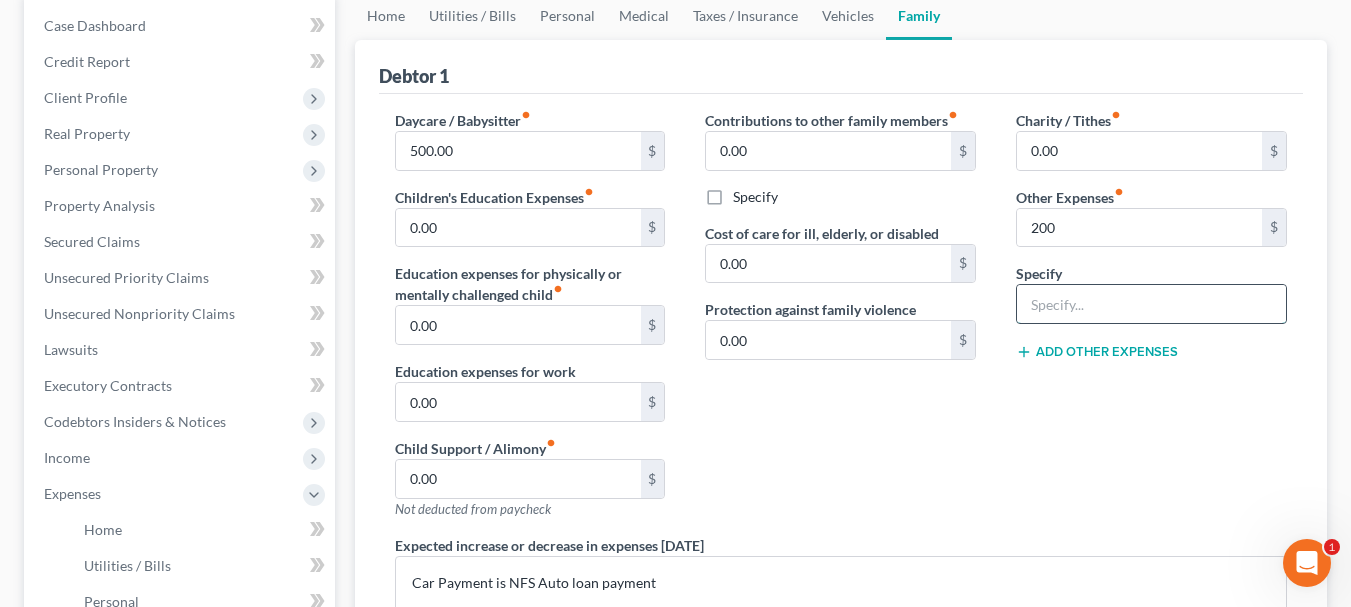 click at bounding box center (1151, 304) 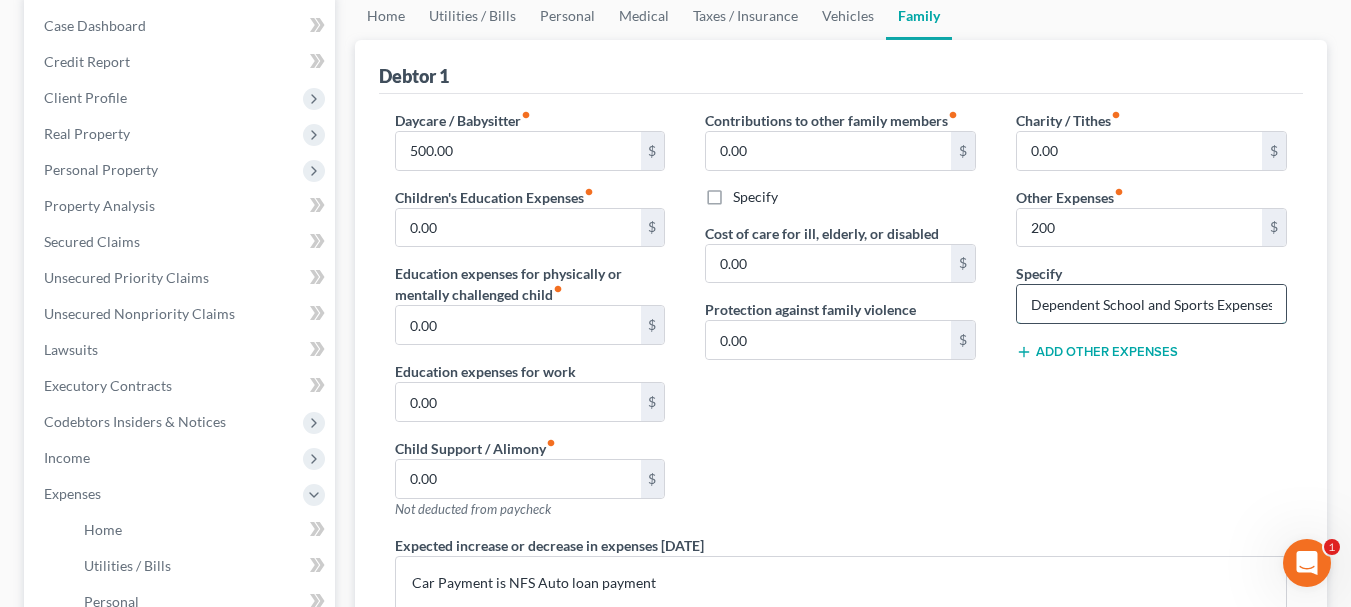 drag, startPoint x: 1104, startPoint y: 307, endPoint x: 1207, endPoint y: 312, distance: 103.121284 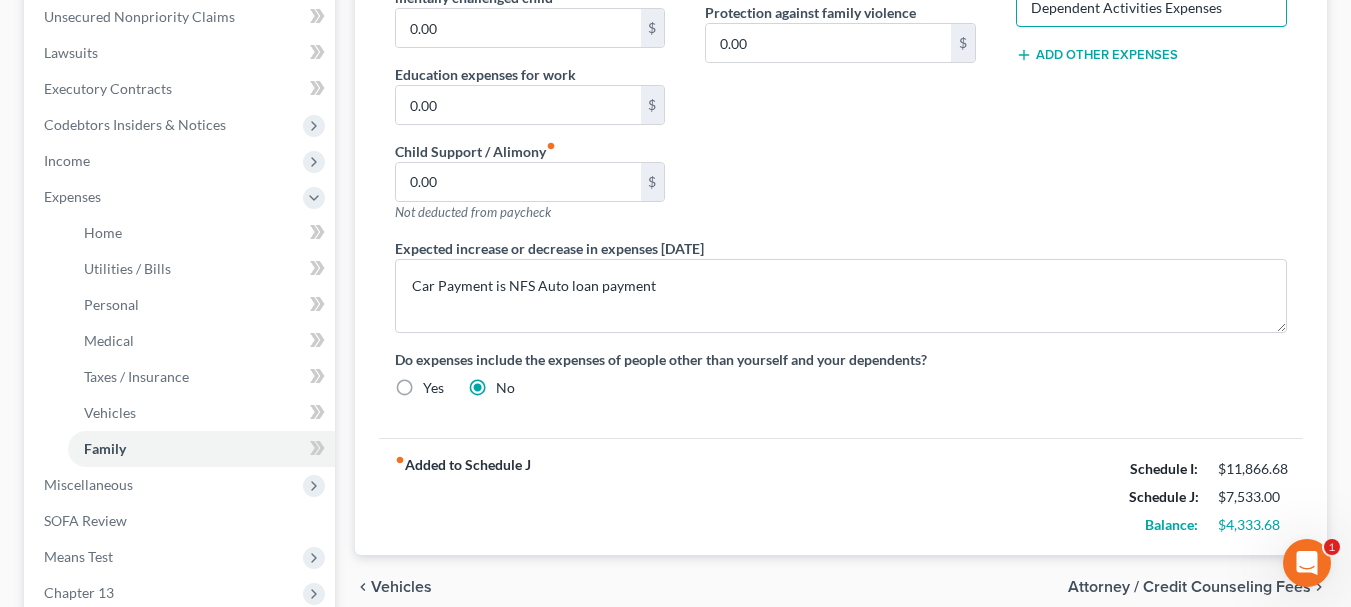 scroll, scrollTop: 500, scrollLeft: 0, axis: vertical 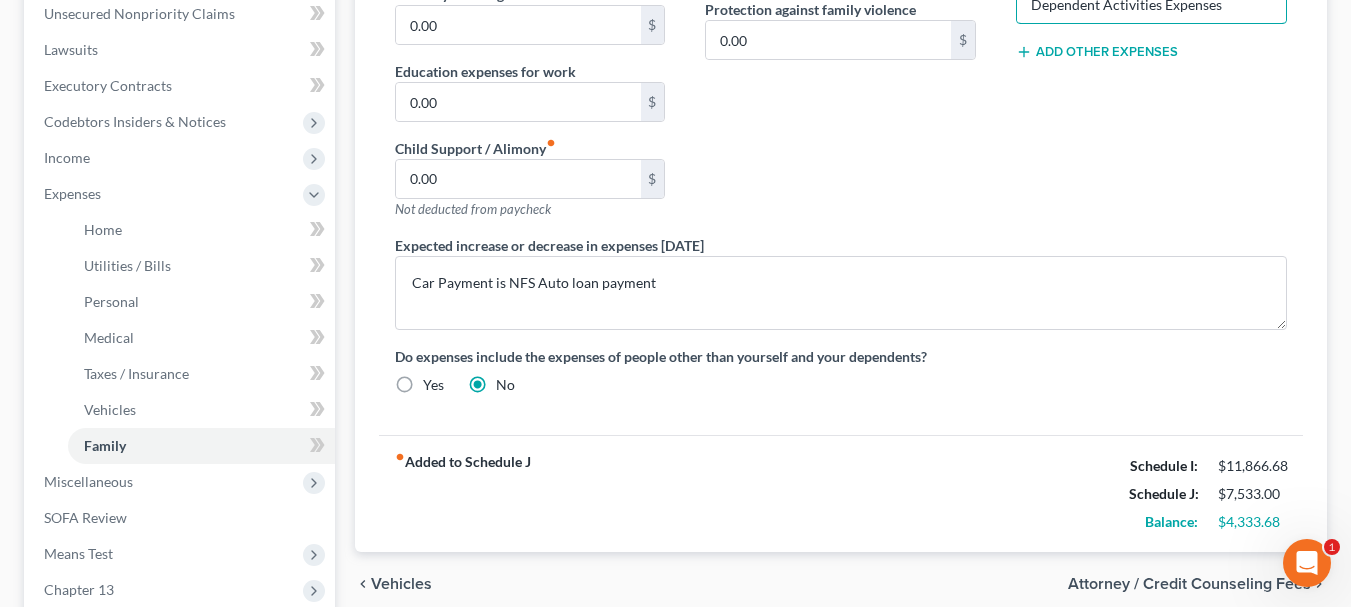 type on "Dependent Activities Expenses" 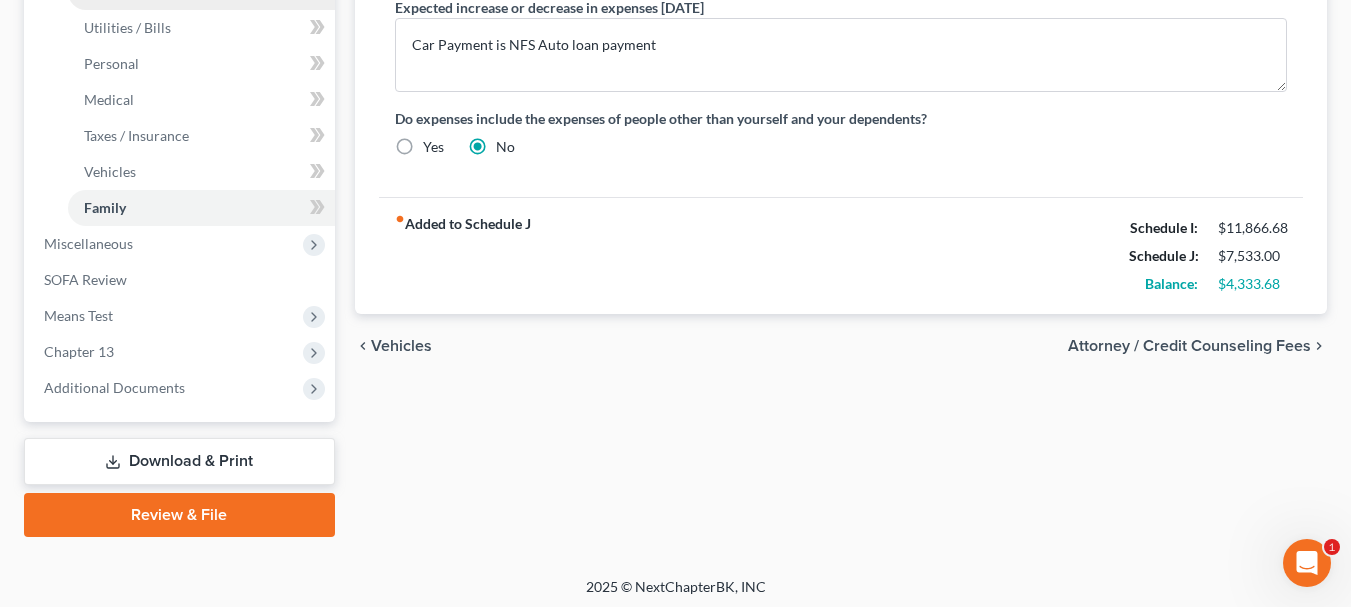 scroll, scrollTop: 744, scrollLeft: 0, axis: vertical 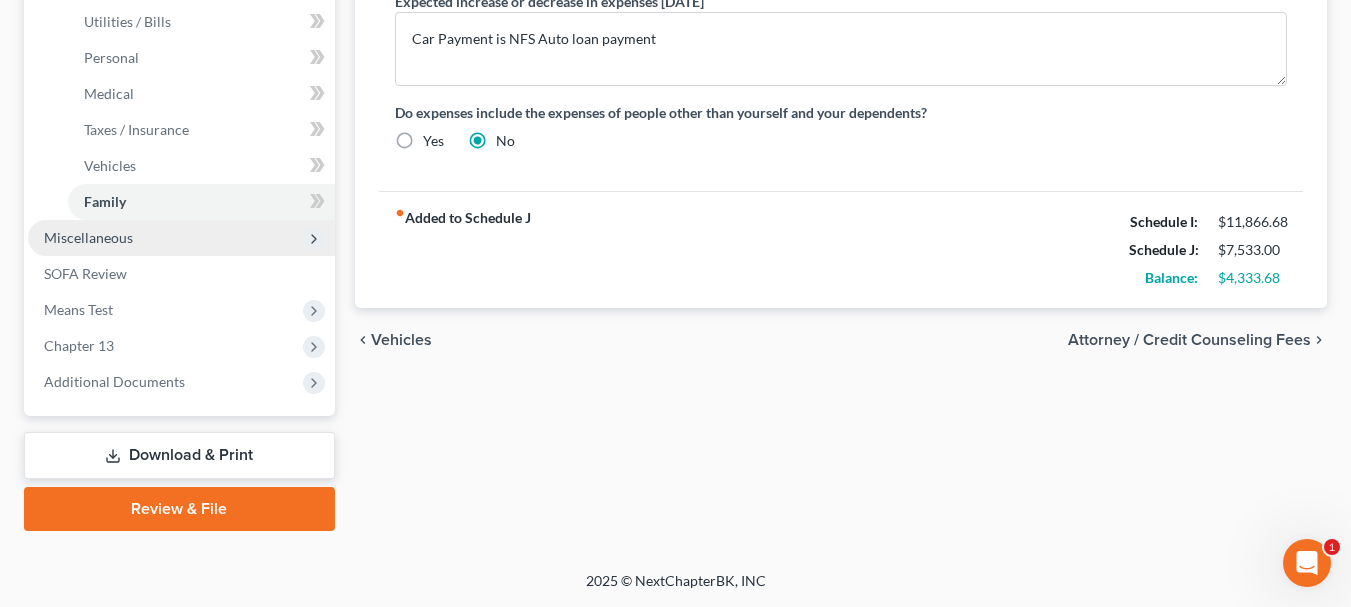 click on "Miscellaneous" at bounding box center (88, 237) 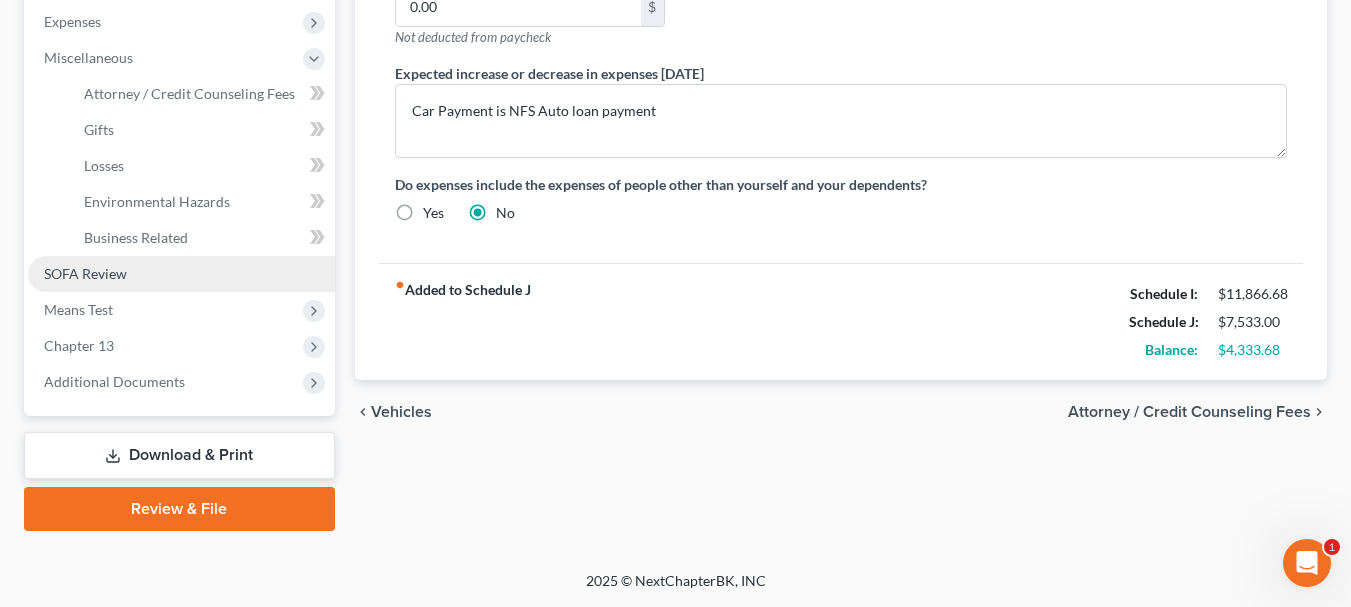 scroll, scrollTop: 672, scrollLeft: 0, axis: vertical 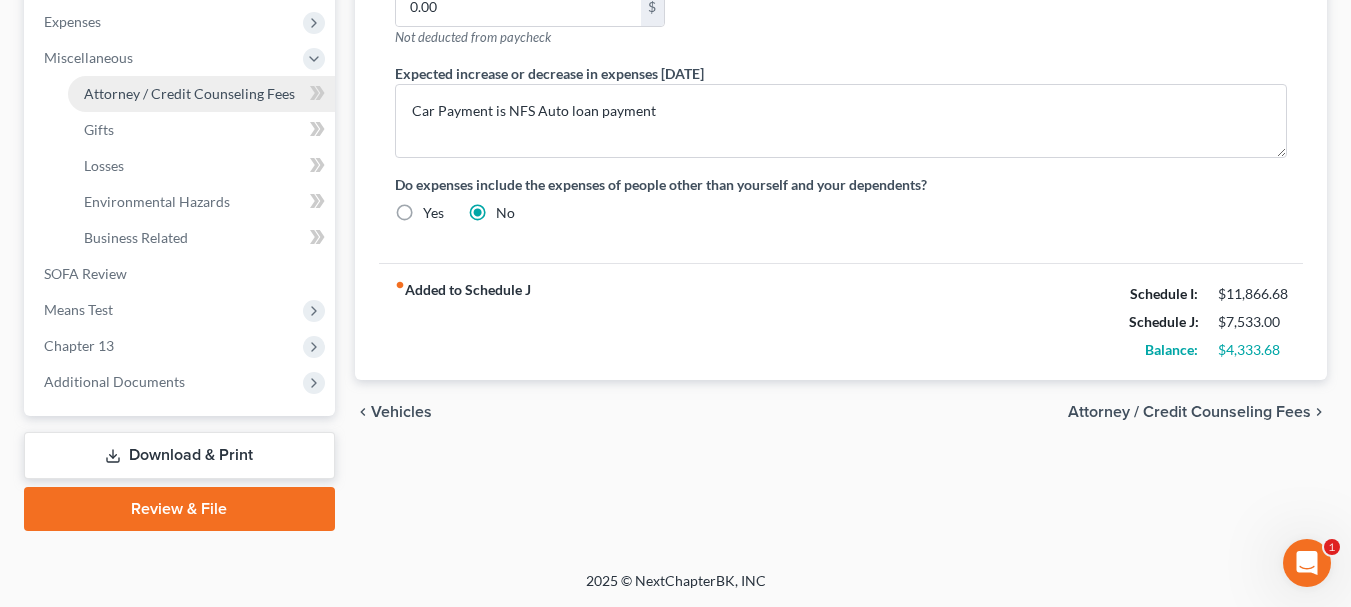 click on "Attorney / Credit Counseling Fees" at bounding box center [189, 93] 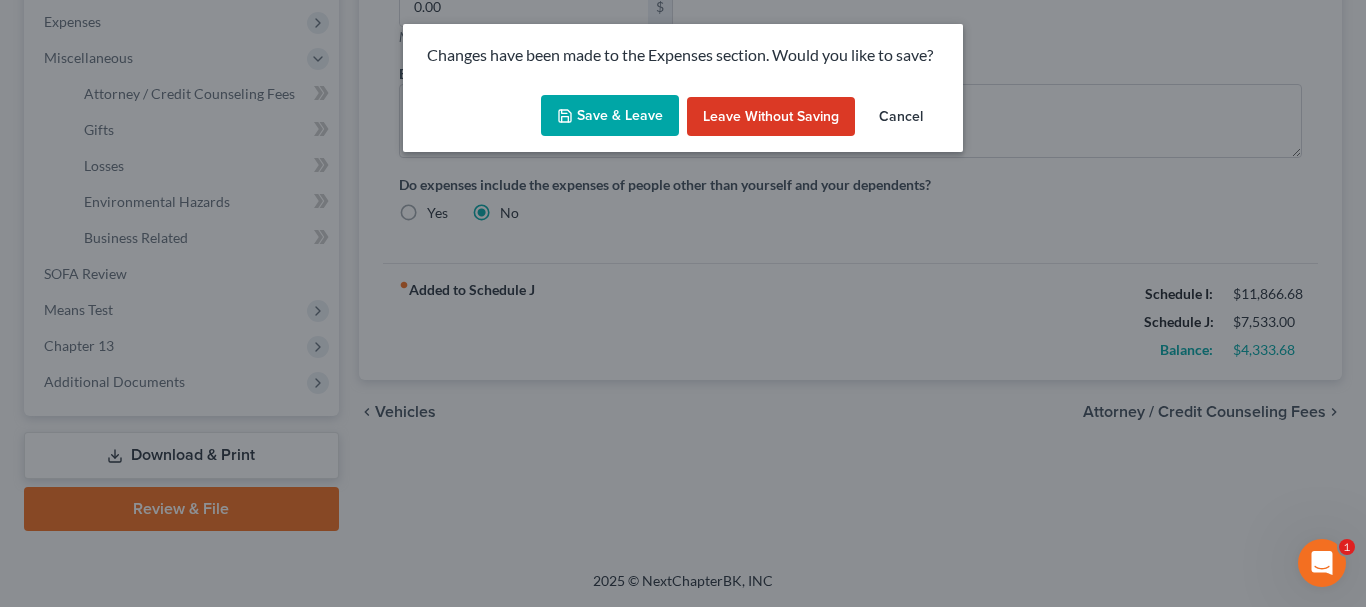 click on "Save & Leave" at bounding box center [610, 116] 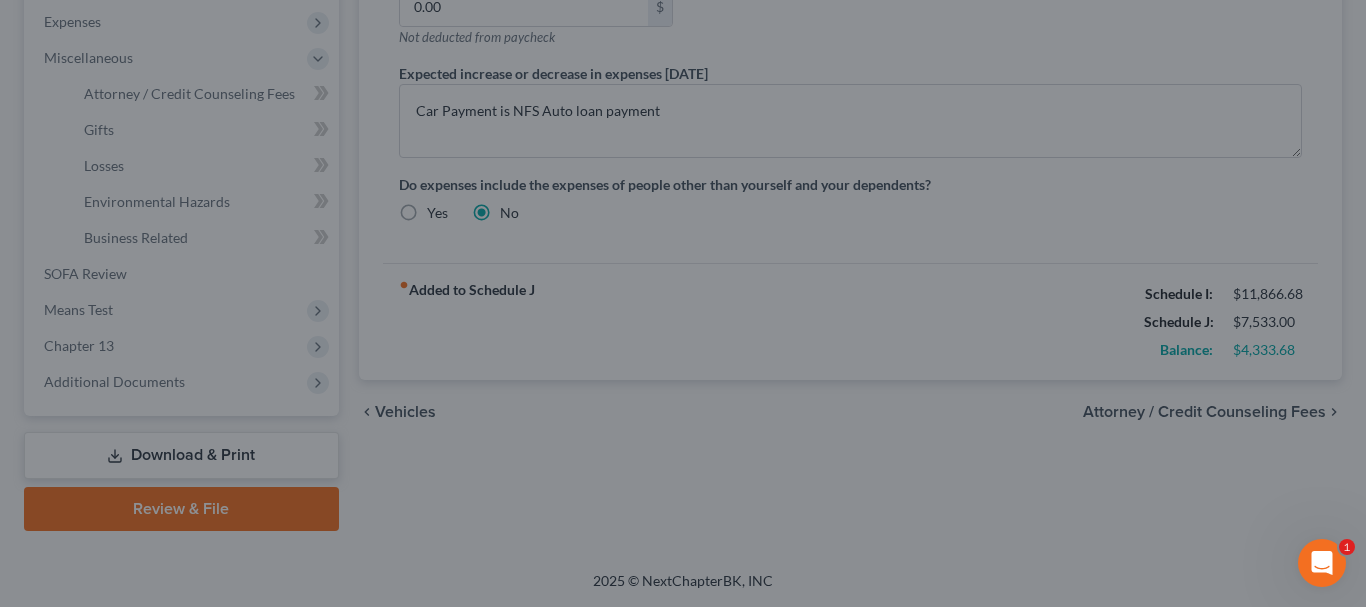 type on "200.00" 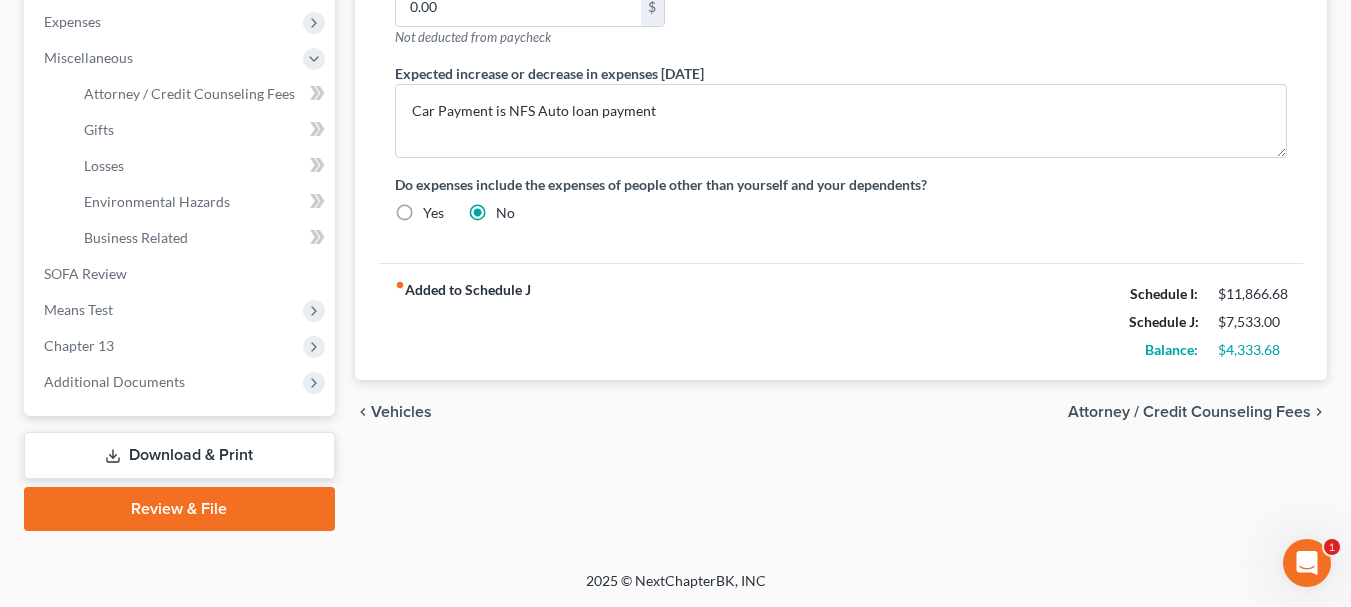 select on "1" 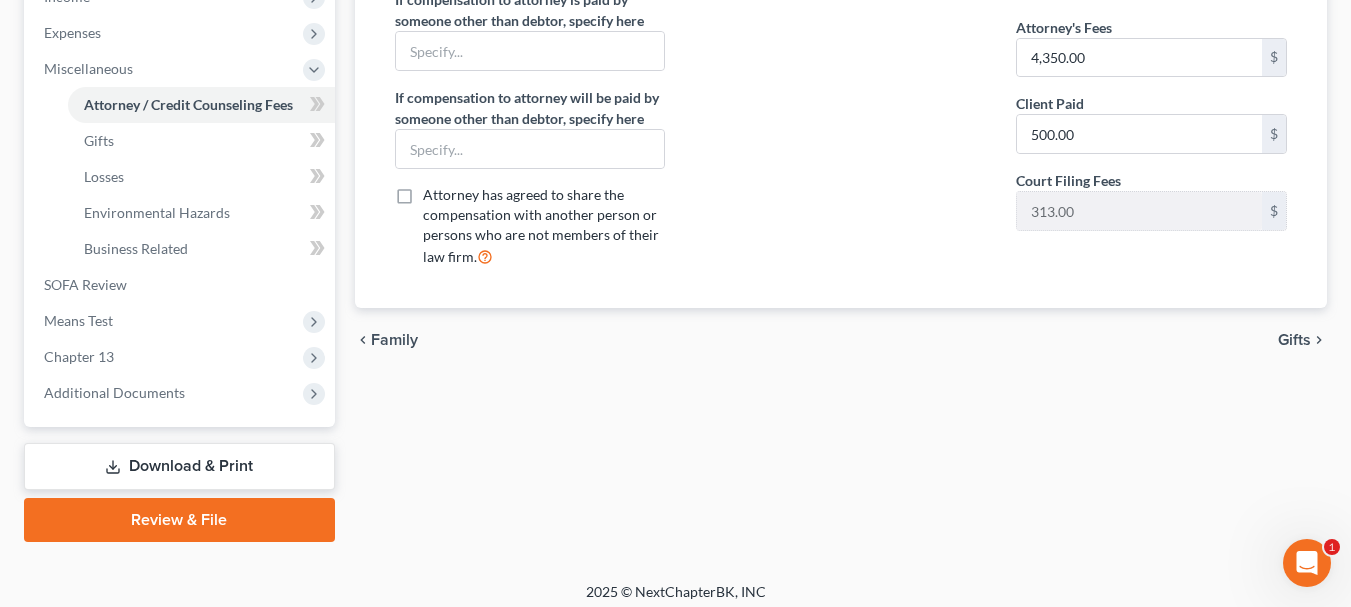scroll, scrollTop: 672, scrollLeft: 0, axis: vertical 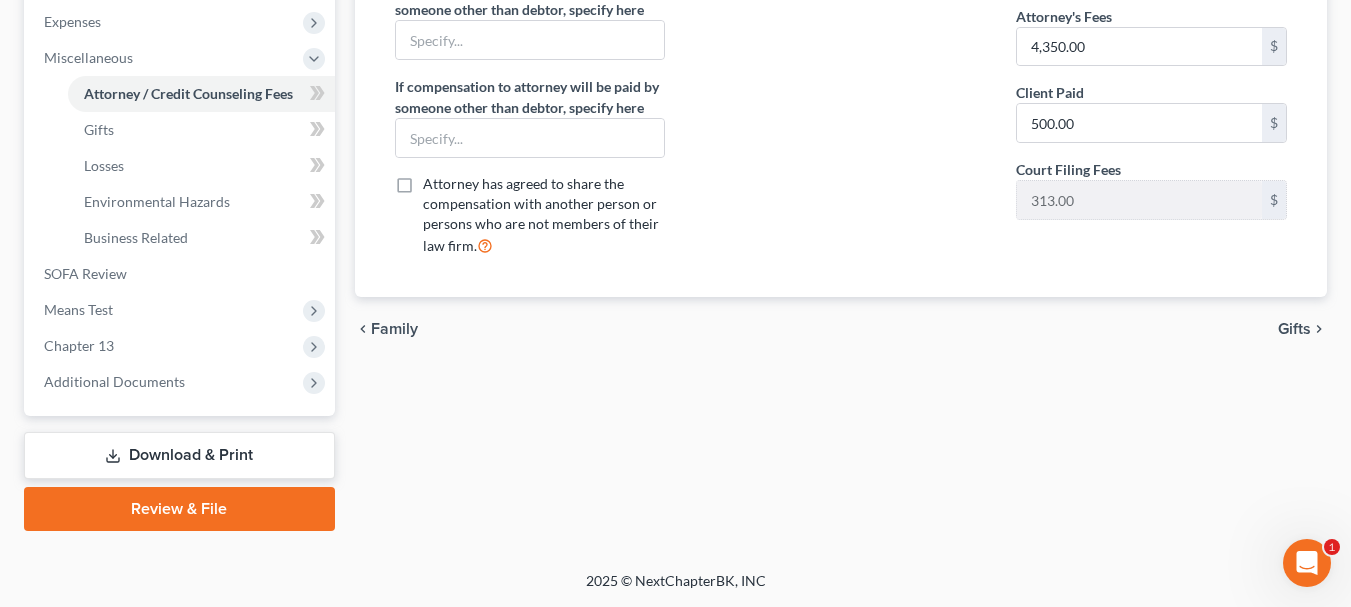 click on "Download & Print" at bounding box center (179, 455) 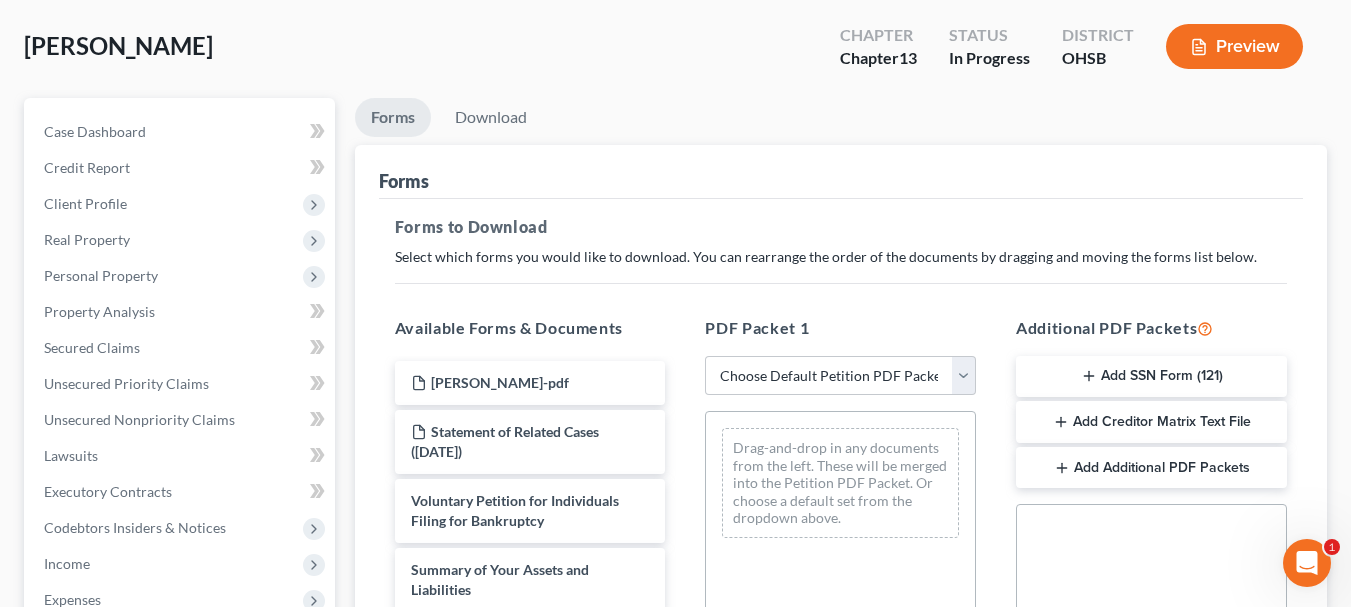 scroll, scrollTop: 400, scrollLeft: 0, axis: vertical 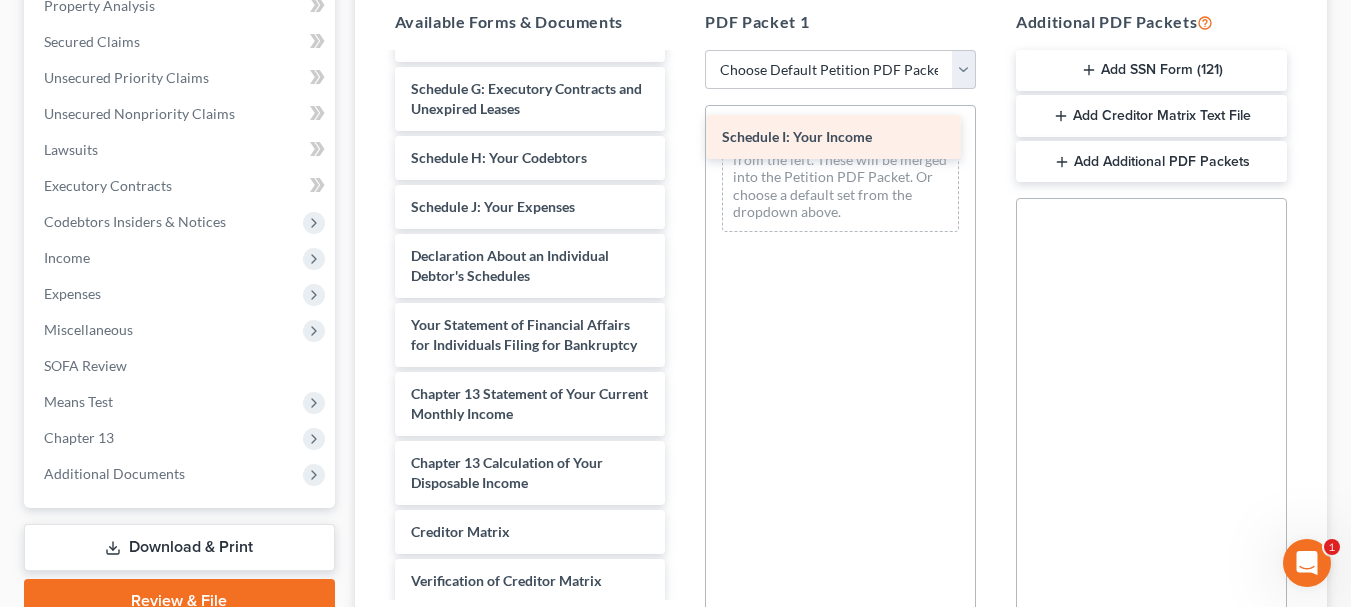 drag, startPoint x: 497, startPoint y: 212, endPoint x: 809, endPoint y: 142, distance: 319.75616 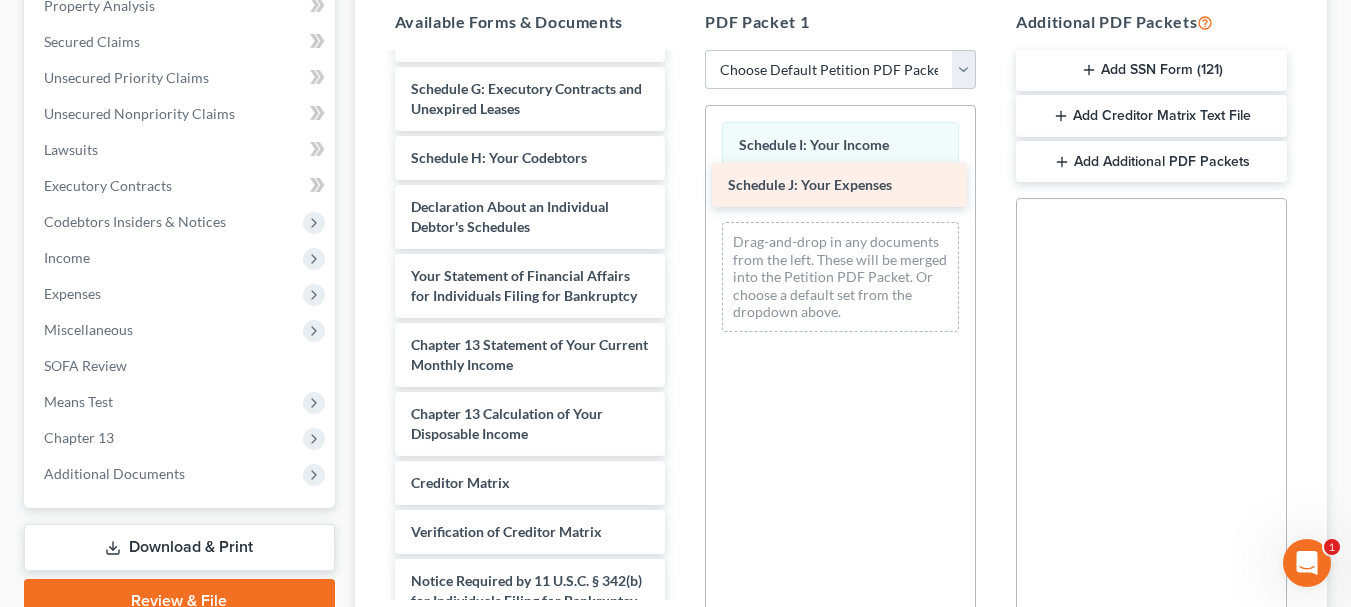 drag, startPoint x: 511, startPoint y: 204, endPoint x: 828, endPoint y: 182, distance: 317.76248 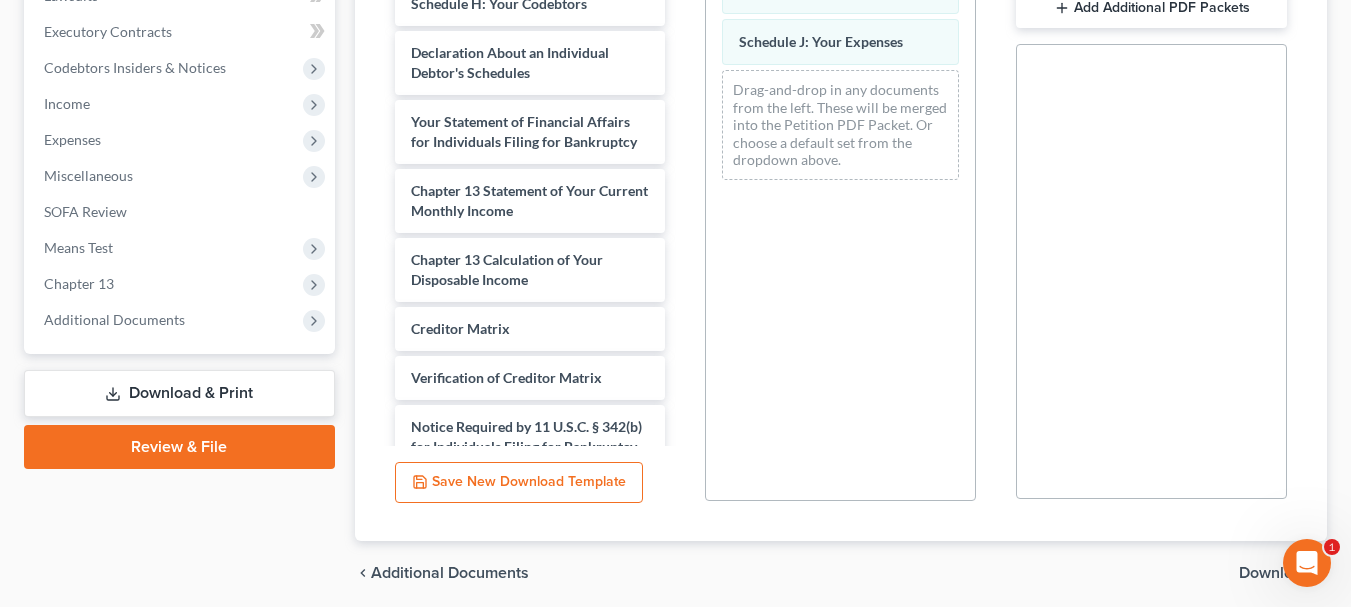 scroll, scrollTop: 628, scrollLeft: 0, axis: vertical 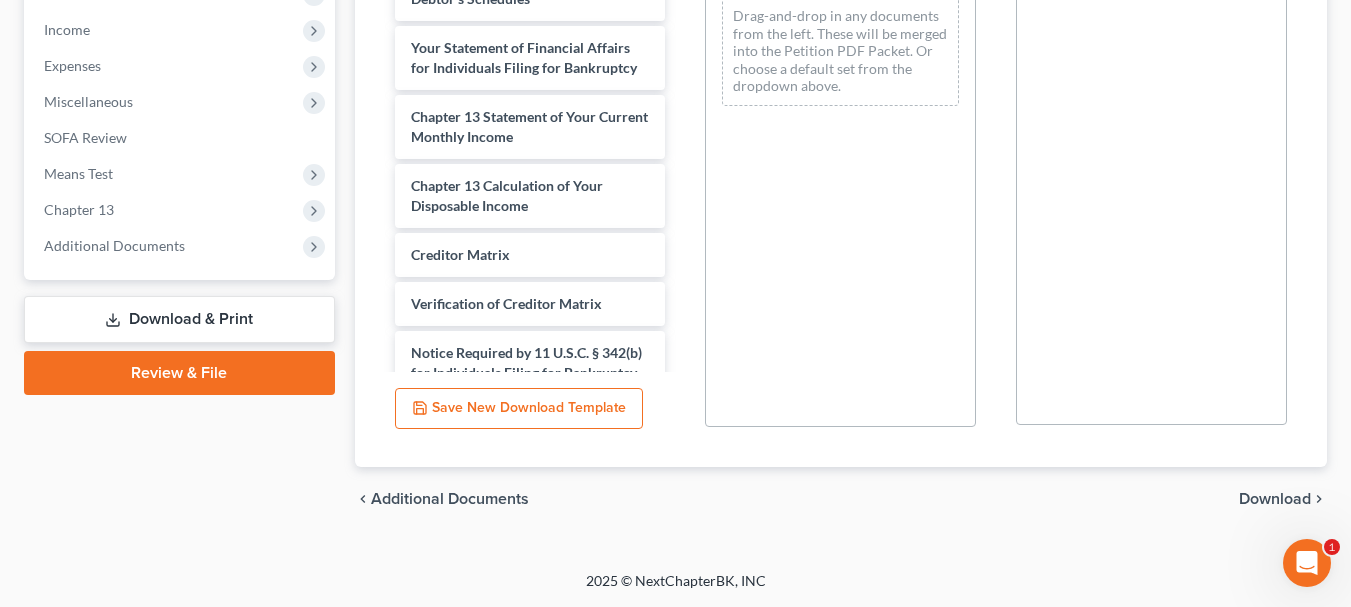 click on "Download" at bounding box center (1275, 499) 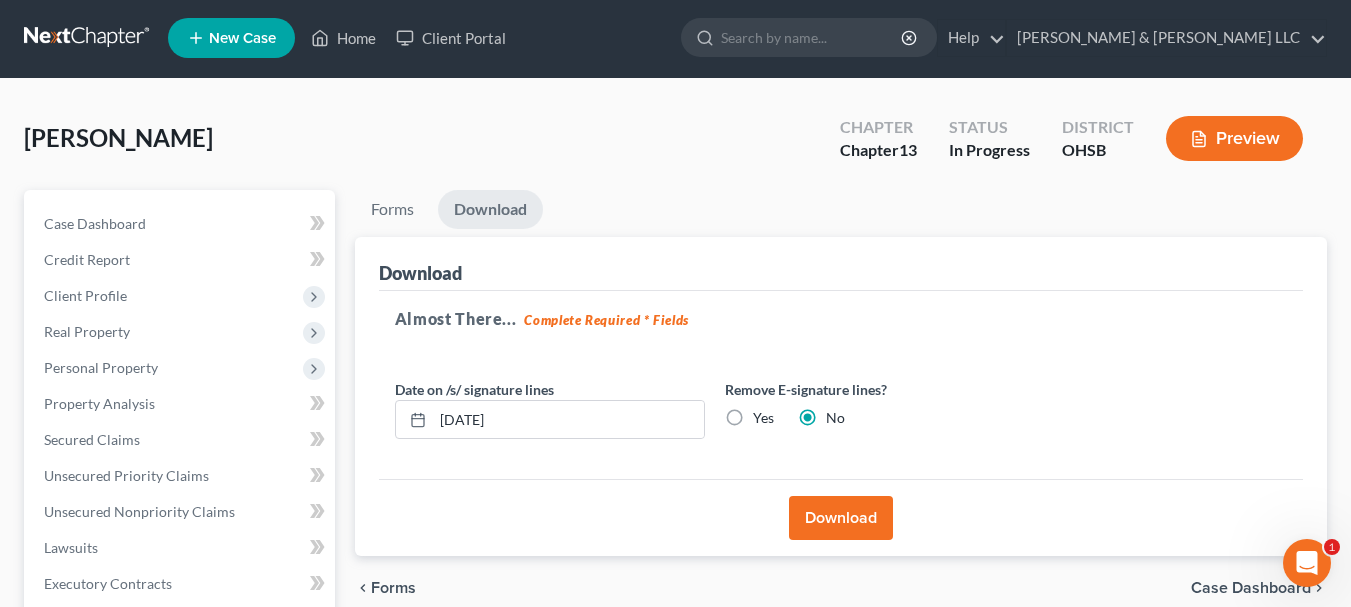 scroll, scrollTop: 0, scrollLeft: 0, axis: both 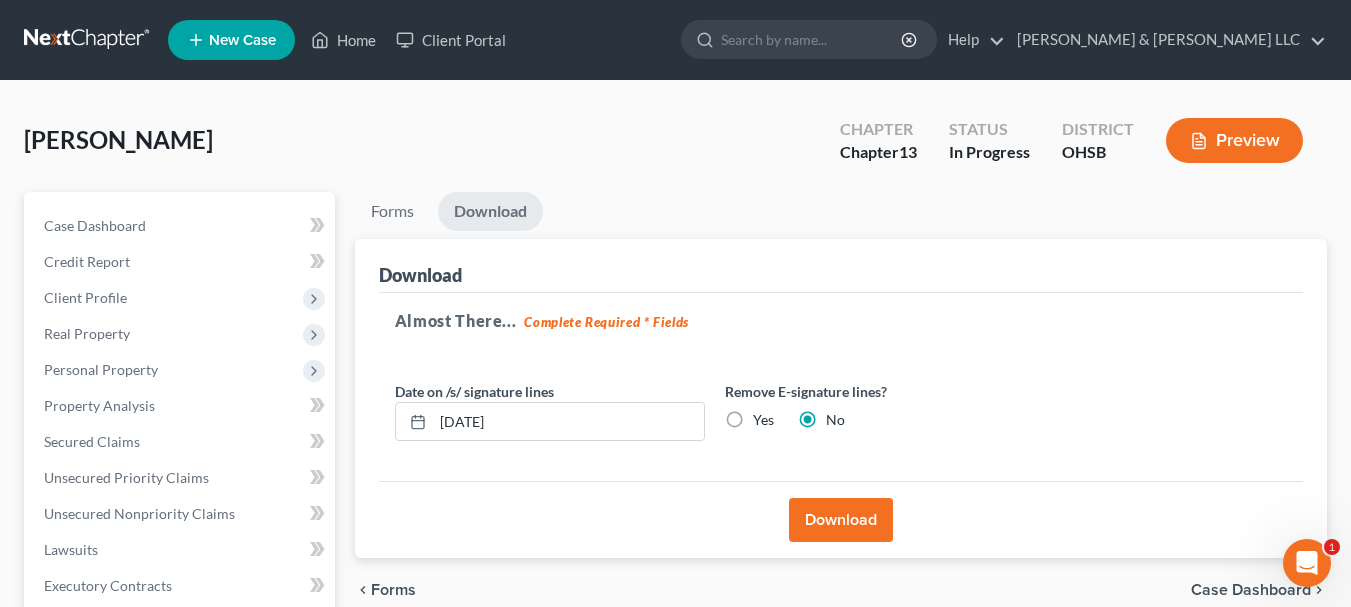 click on "Download" at bounding box center (841, 520) 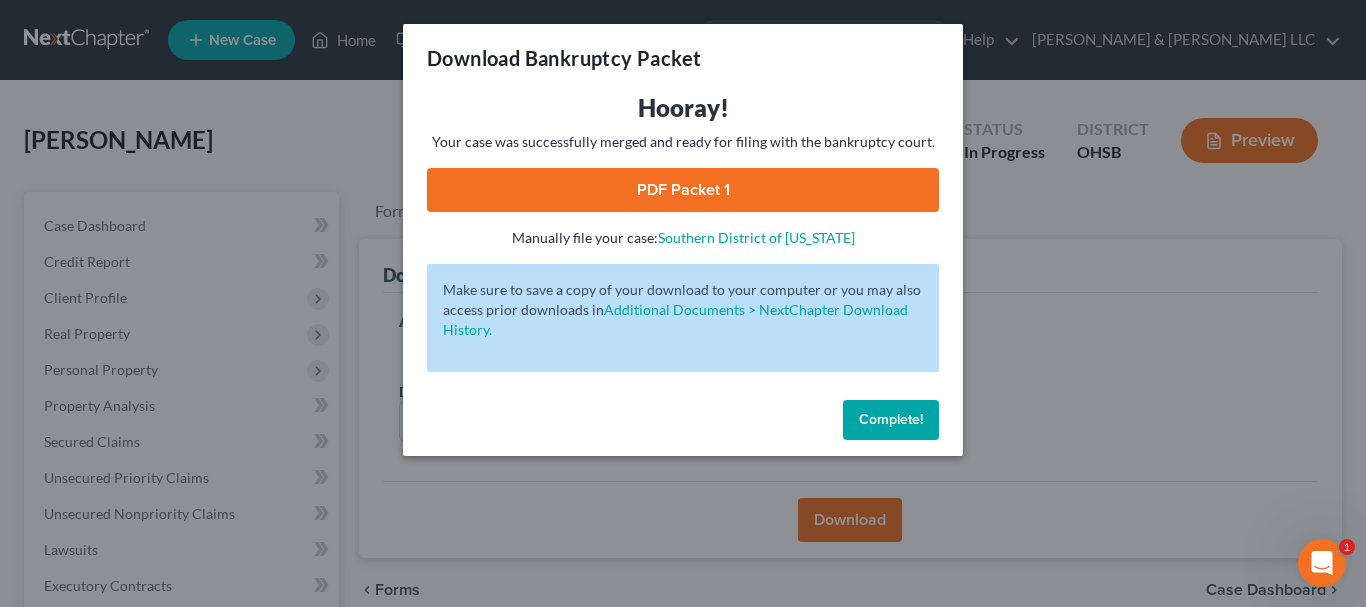 click on "PDF Packet 1" at bounding box center (683, 190) 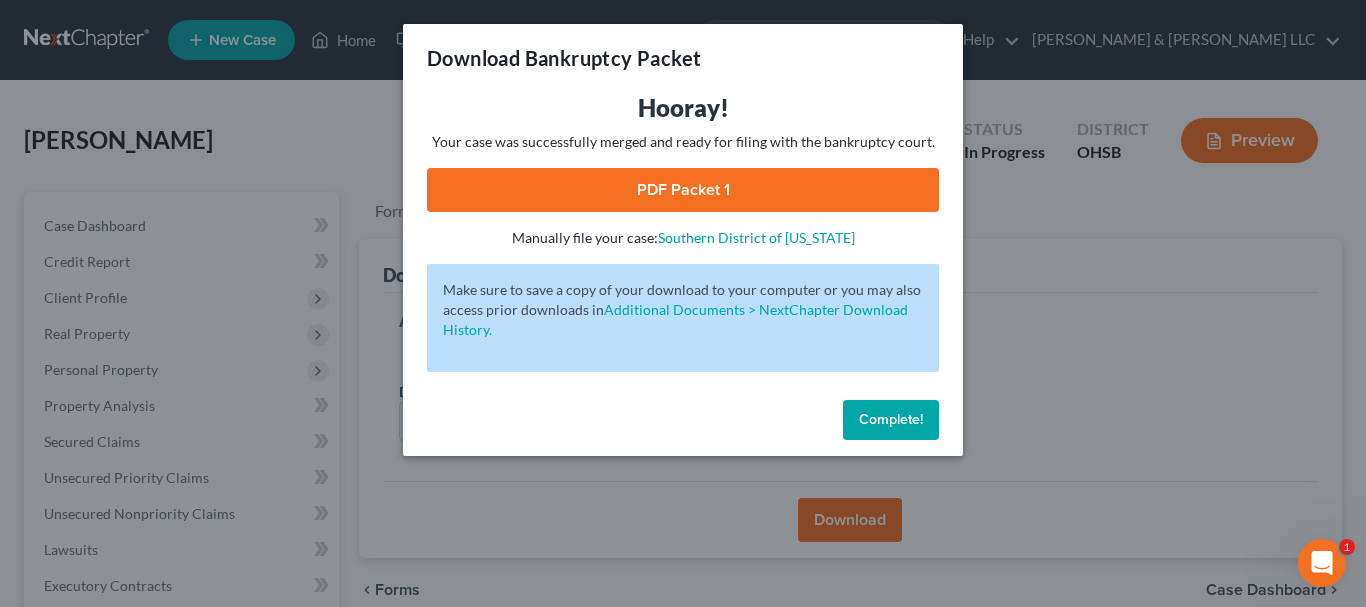 click on "Complete!" at bounding box center (891, 419) 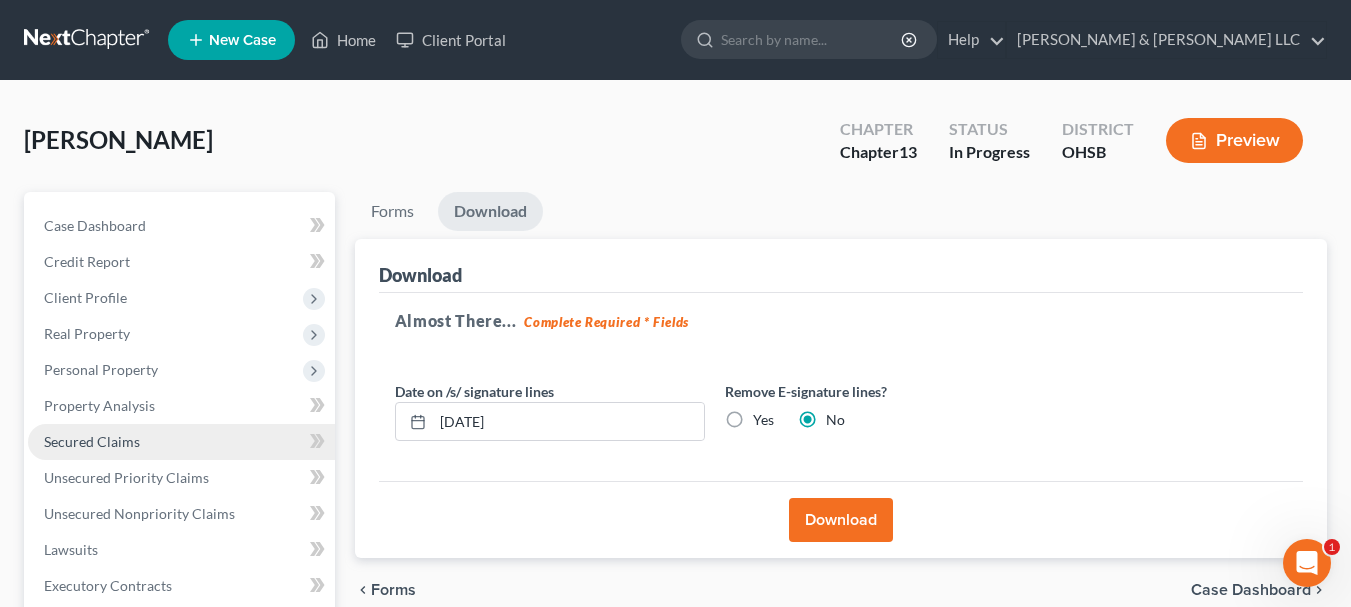 click on "Secured Claims" at bounding box center [181, 442] 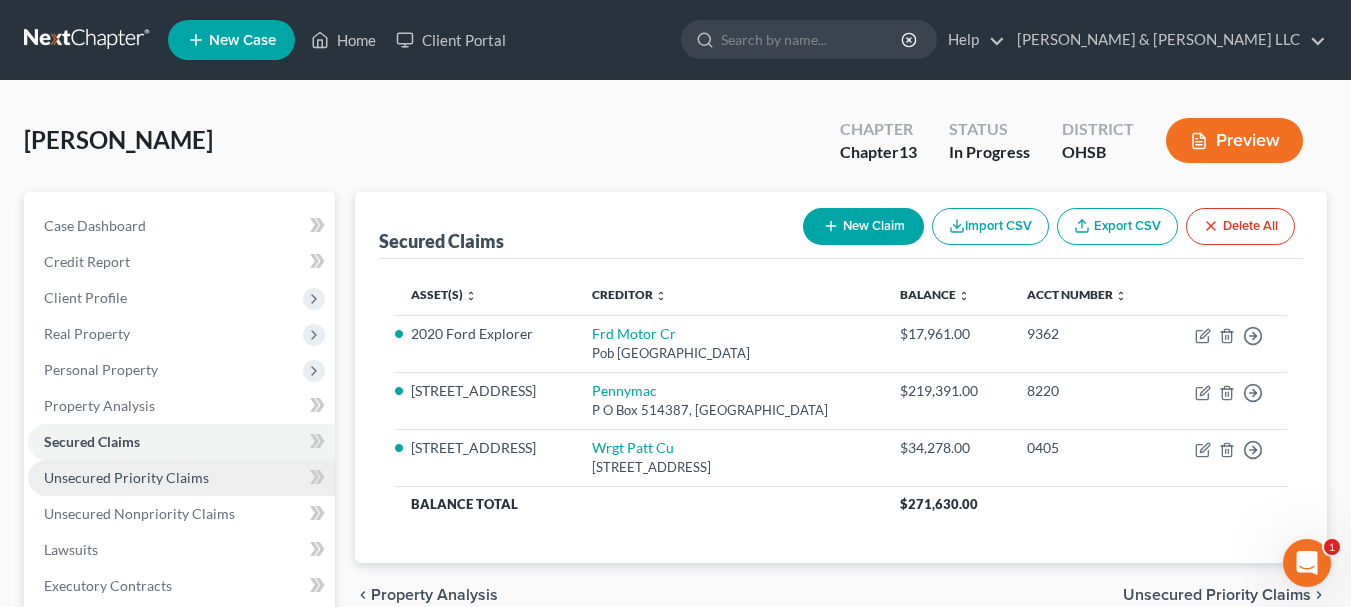 click on "Unsecured Priority Claims" at bounding box center (181, 478) 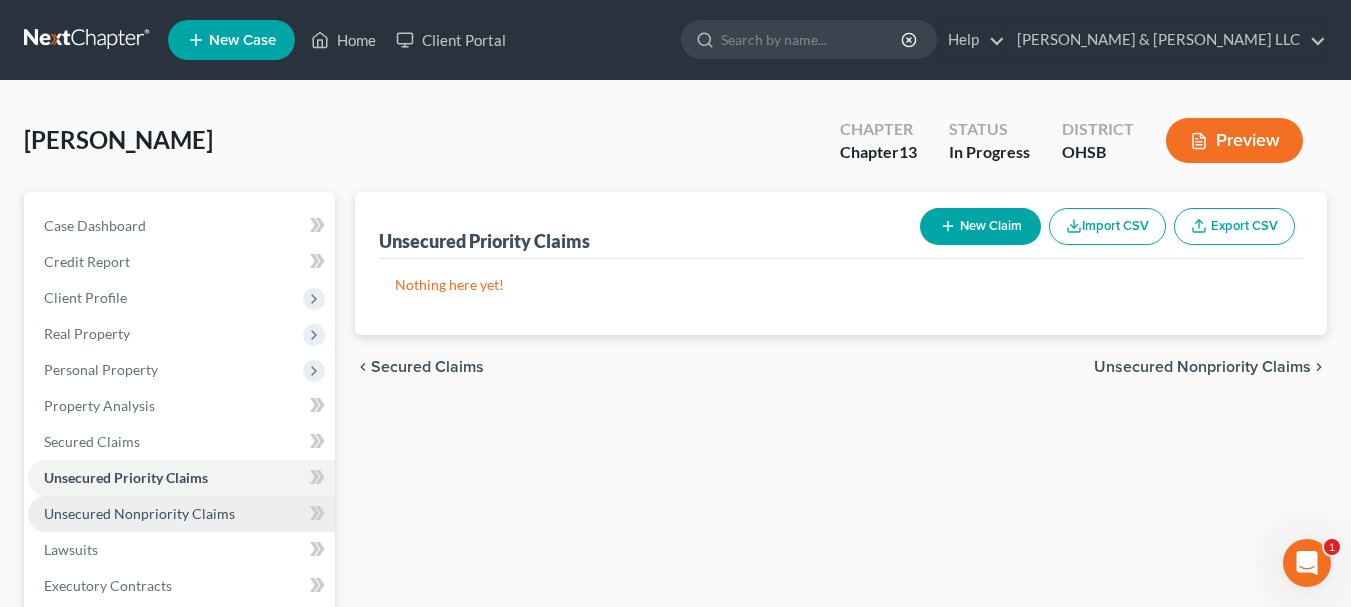 click on "Unsecured Nonpriority Claims" at bounding box center (139, 513) 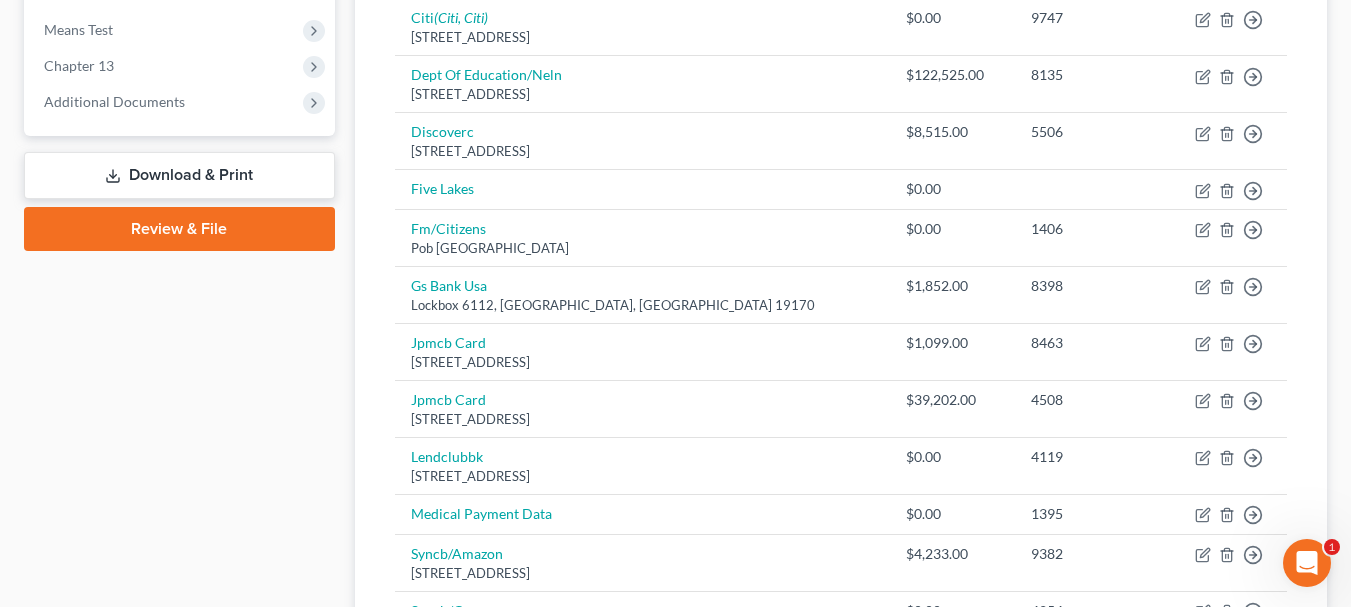 scroll, scrollTop: 800, scrollLeft: 0, axis: vertical 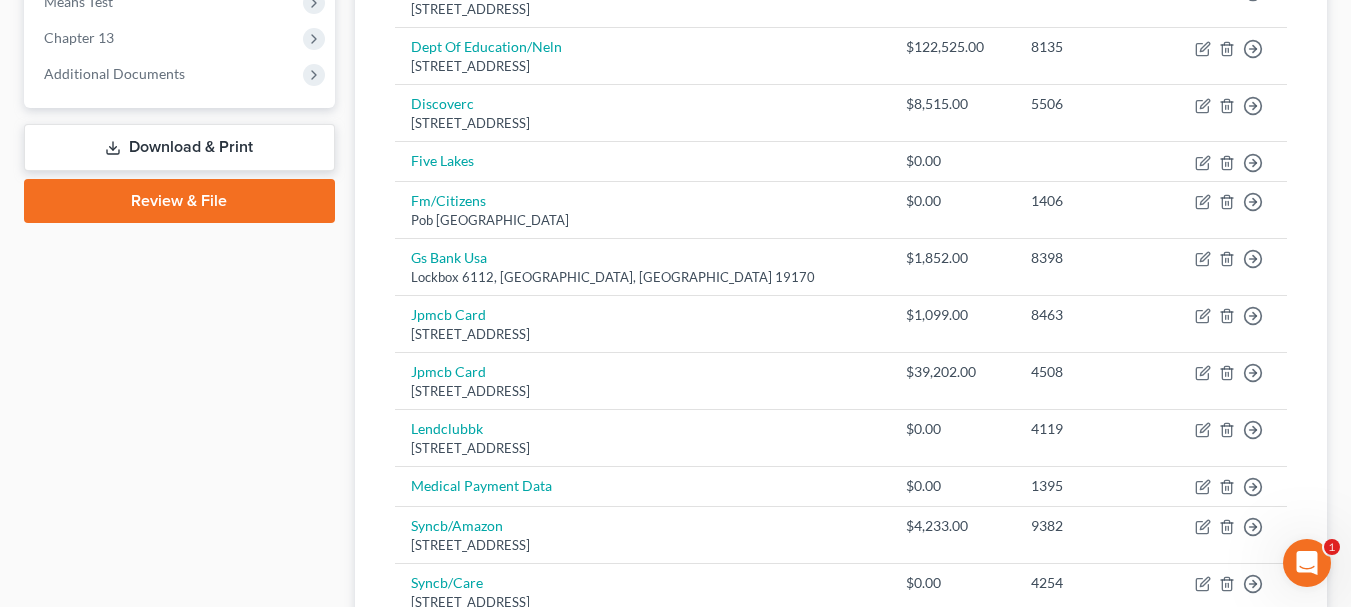 click on "Download & Print" at bounding box center [179, 147] 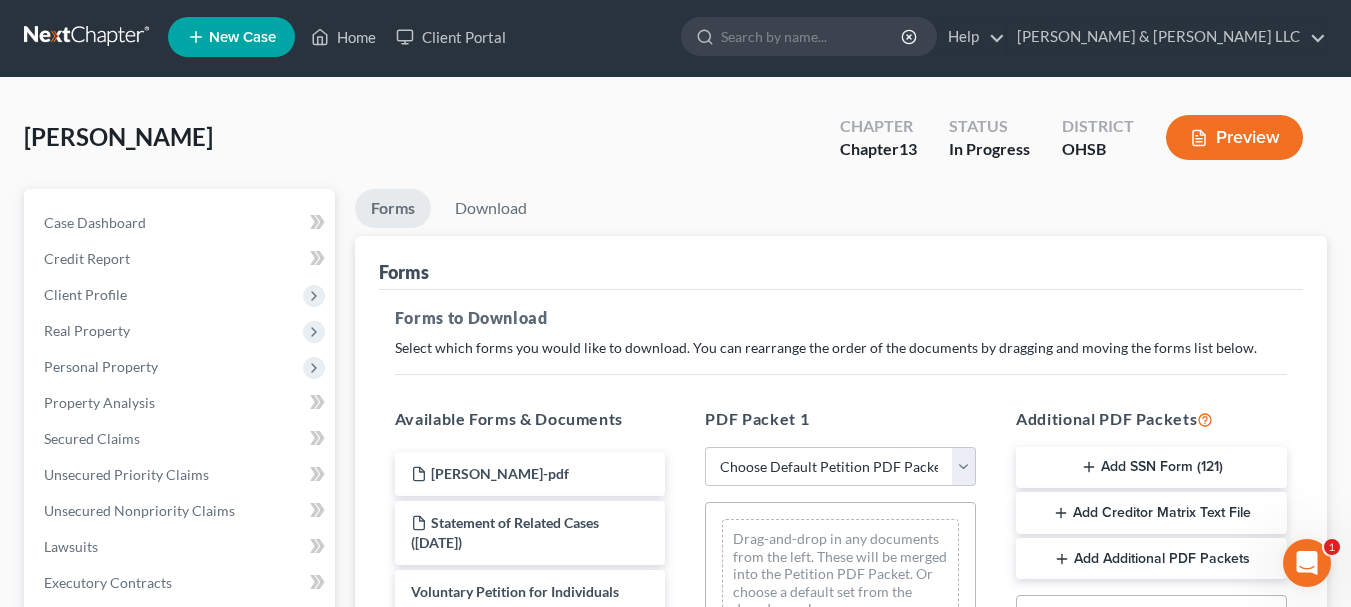 scroll, scrollTop: 0, scrollLeft: 0, axis: both 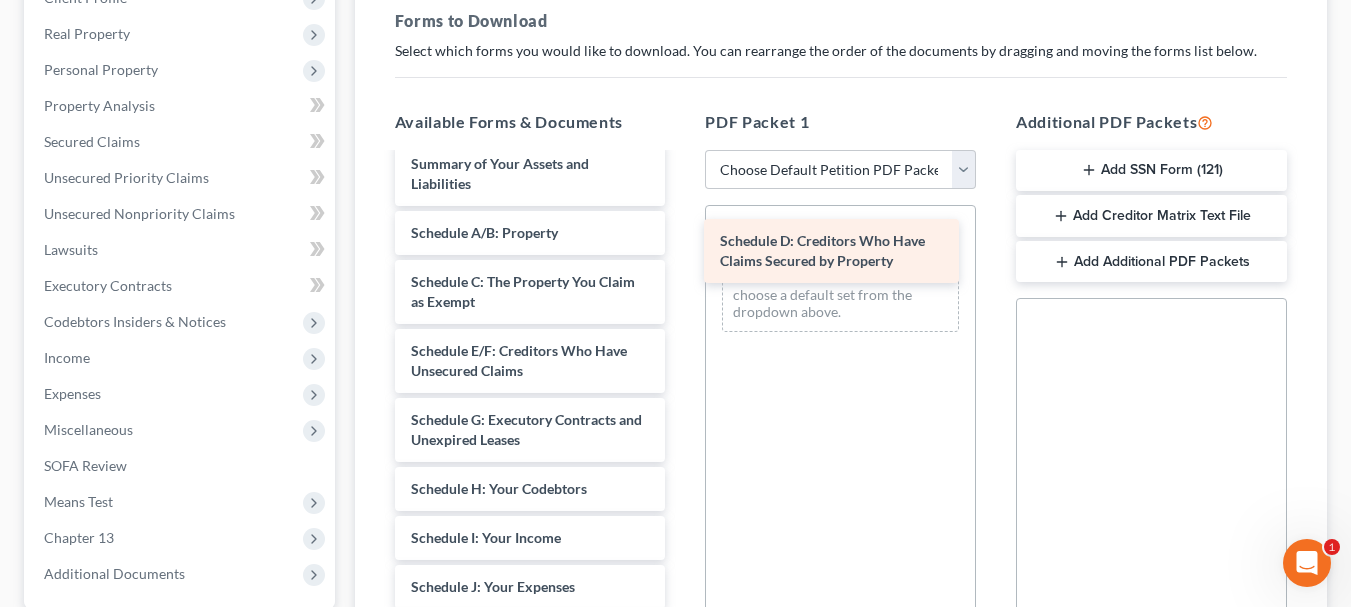 drag, startPoint x: 512, startPoint y: 358, endPoint x: 820, endPoint y: 247, distance: 327.3912 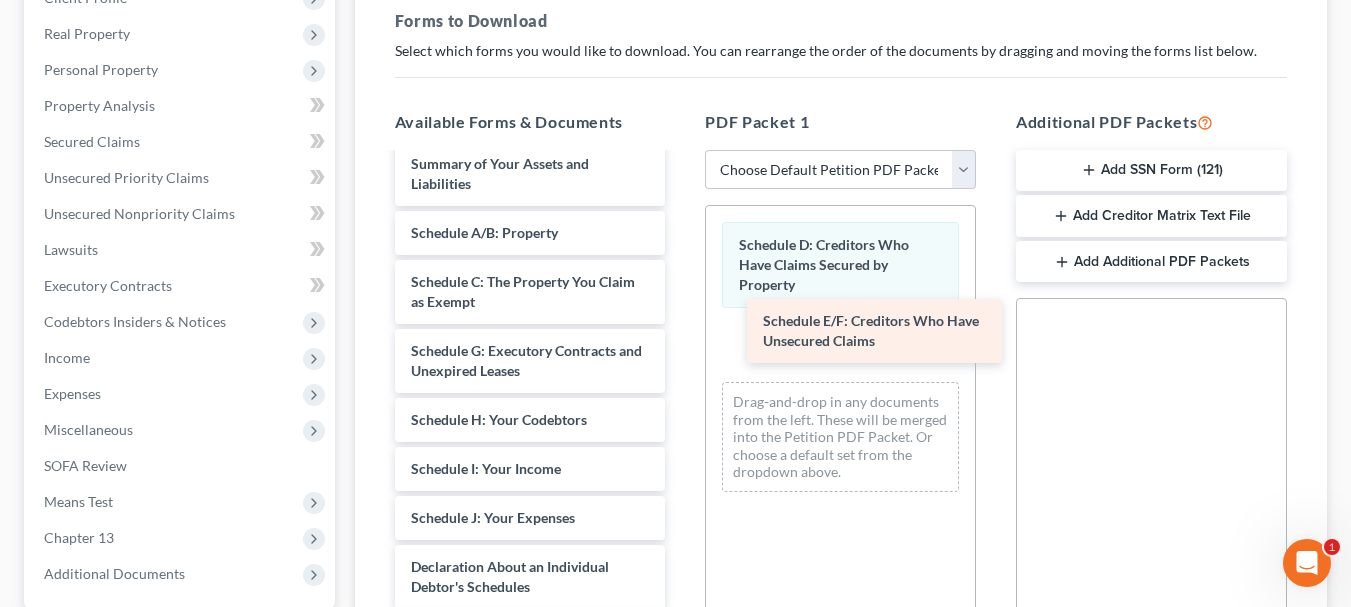 drag, startPoint x: 519, startPoint y: 358, endPoint x: 871, endPoint y: 328, distance: 353.2761 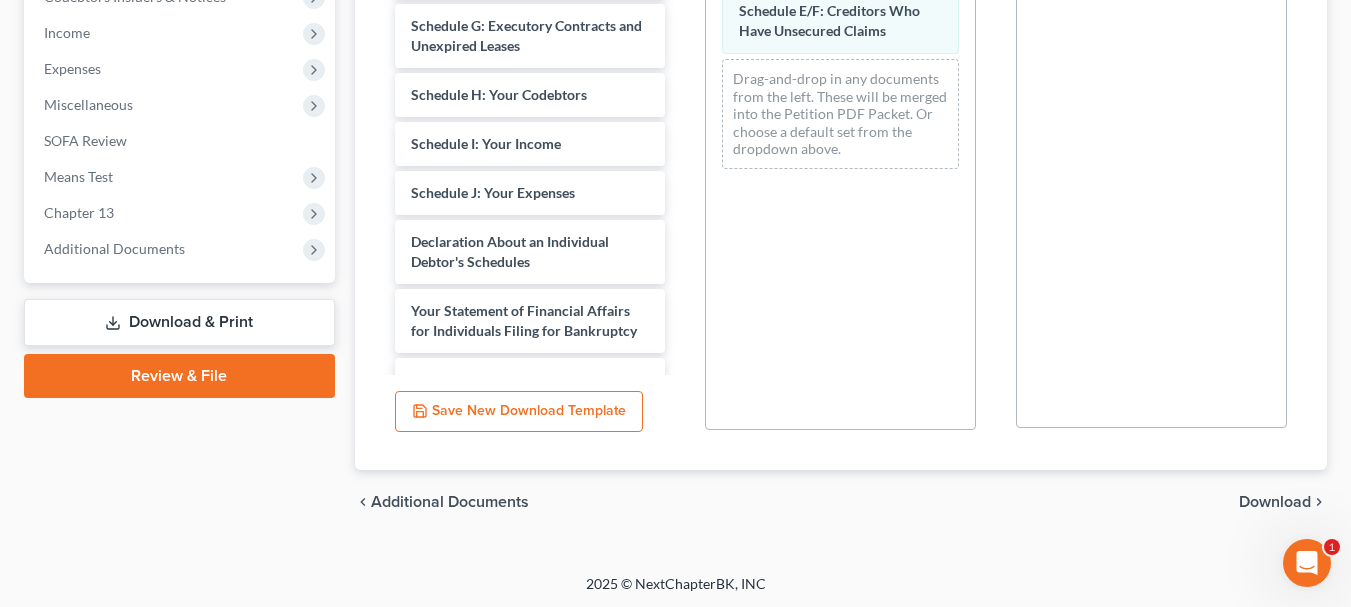 scroll, scrollTop: 628, scrollLeft: 0, axis: vertical 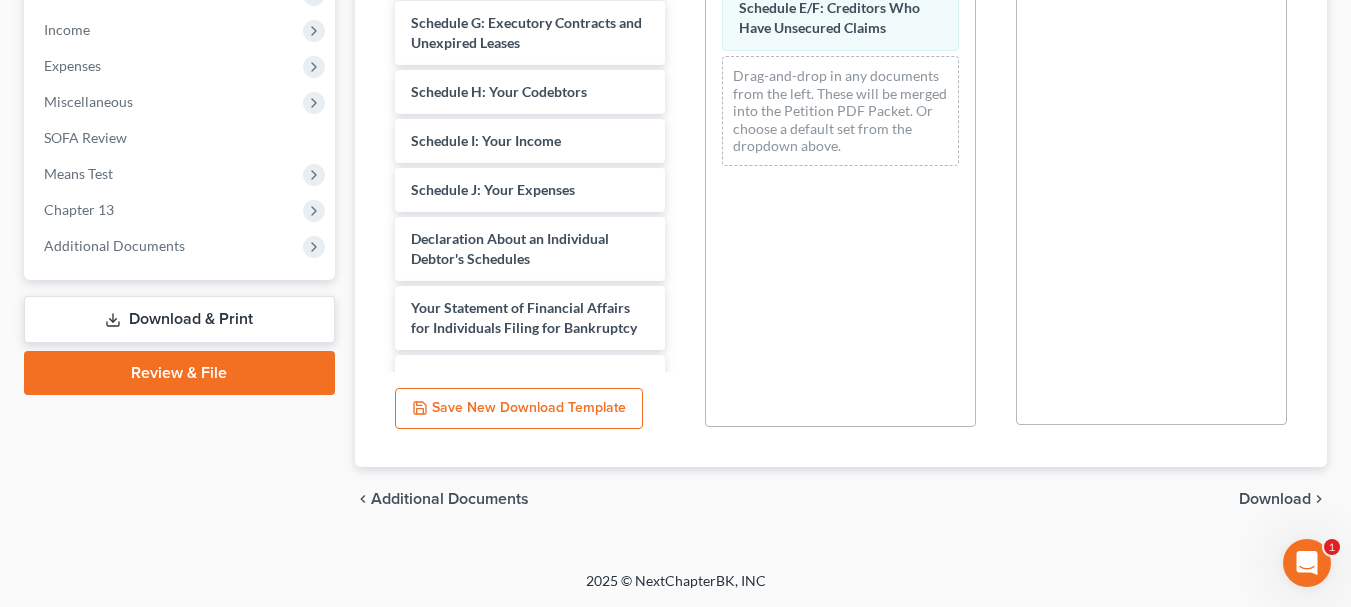 click on "Download" at bounding box center (1275, 499) 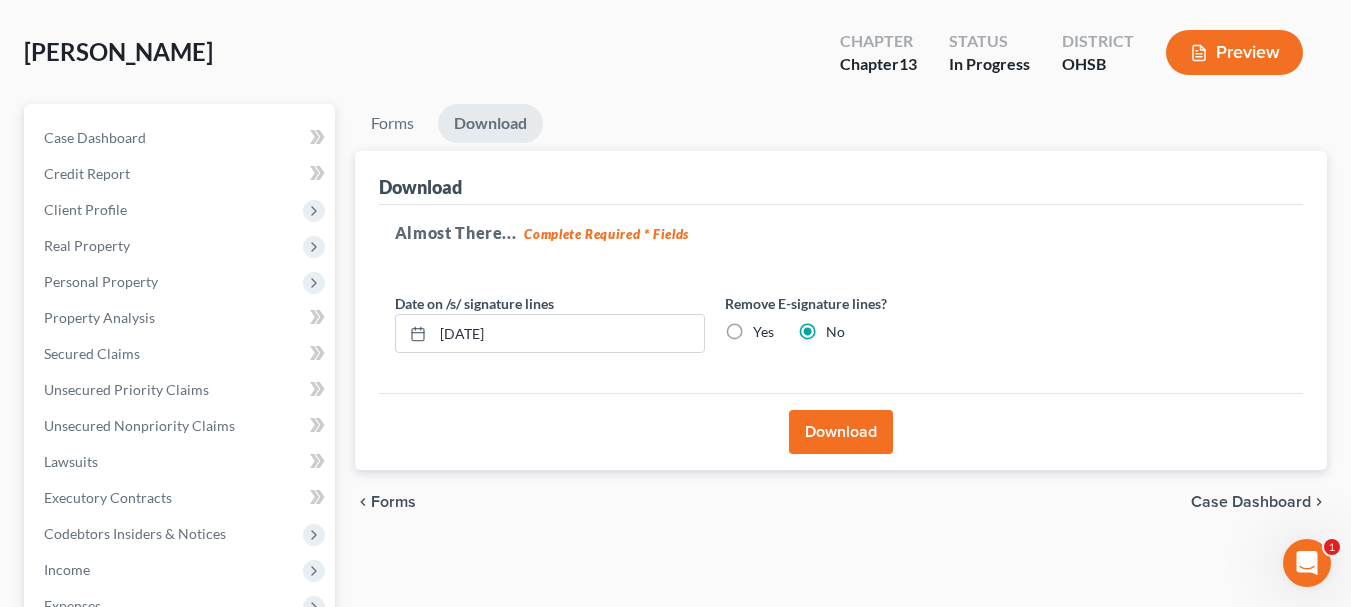 scroll, scrollTop: 0, scrollLeft: 0, axis: both 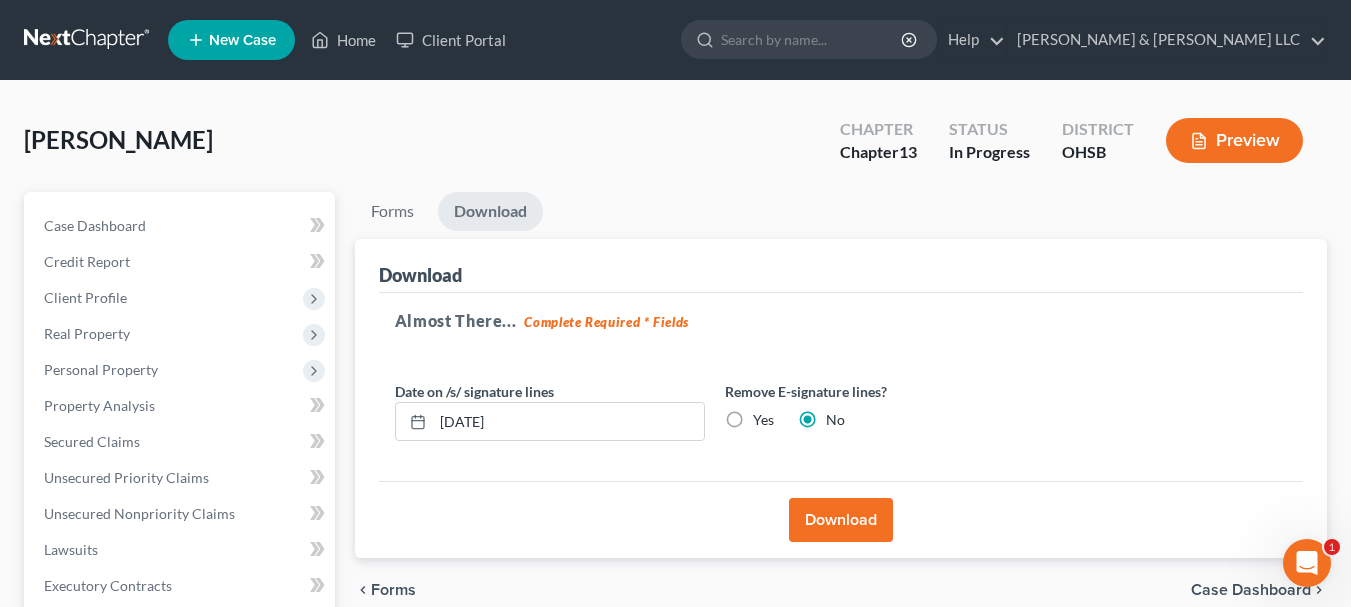 click on "Download" at bounding box center [841, 520] 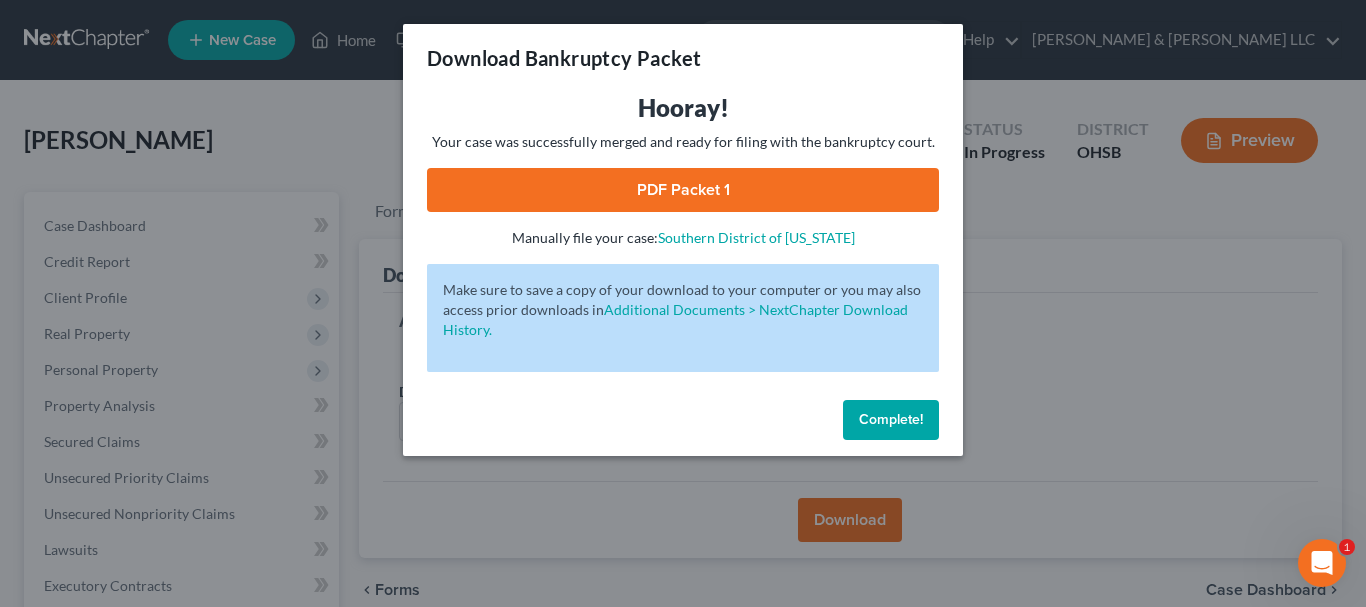 click on "PDF Packet 1" at bounding box center (683, 190) 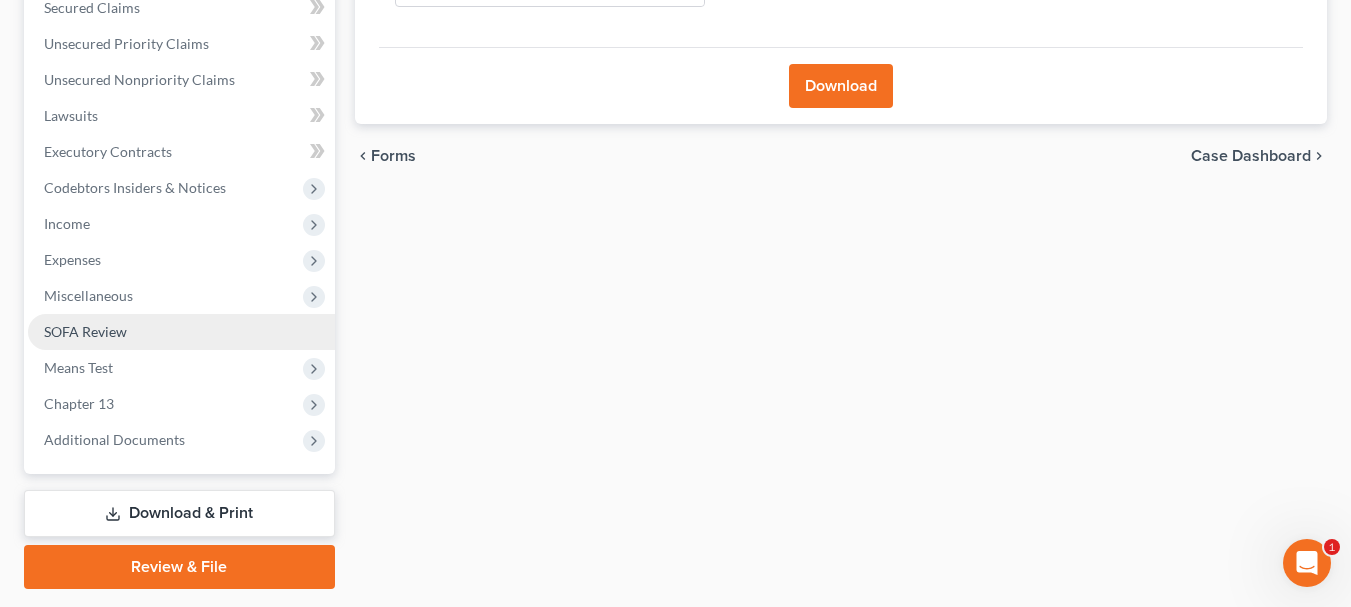 scroll, scrollTop: 492, scrollLeft: 0, axis: vertical 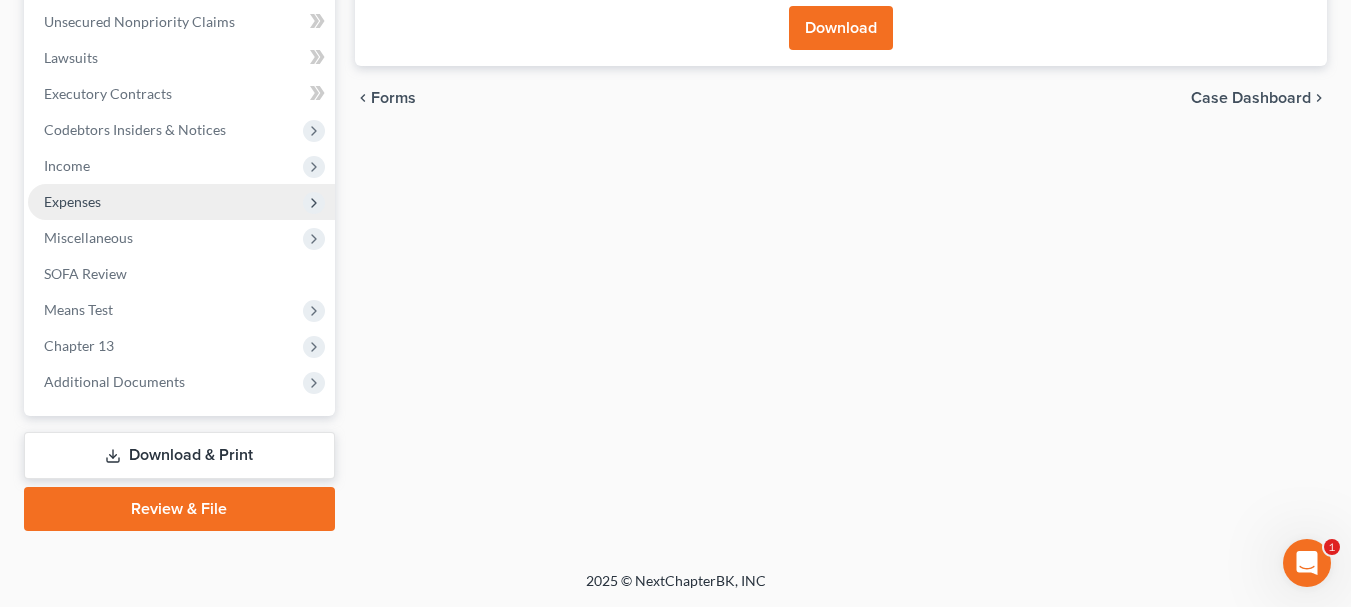 click on "Expenses" at bounding box center [181, 202] 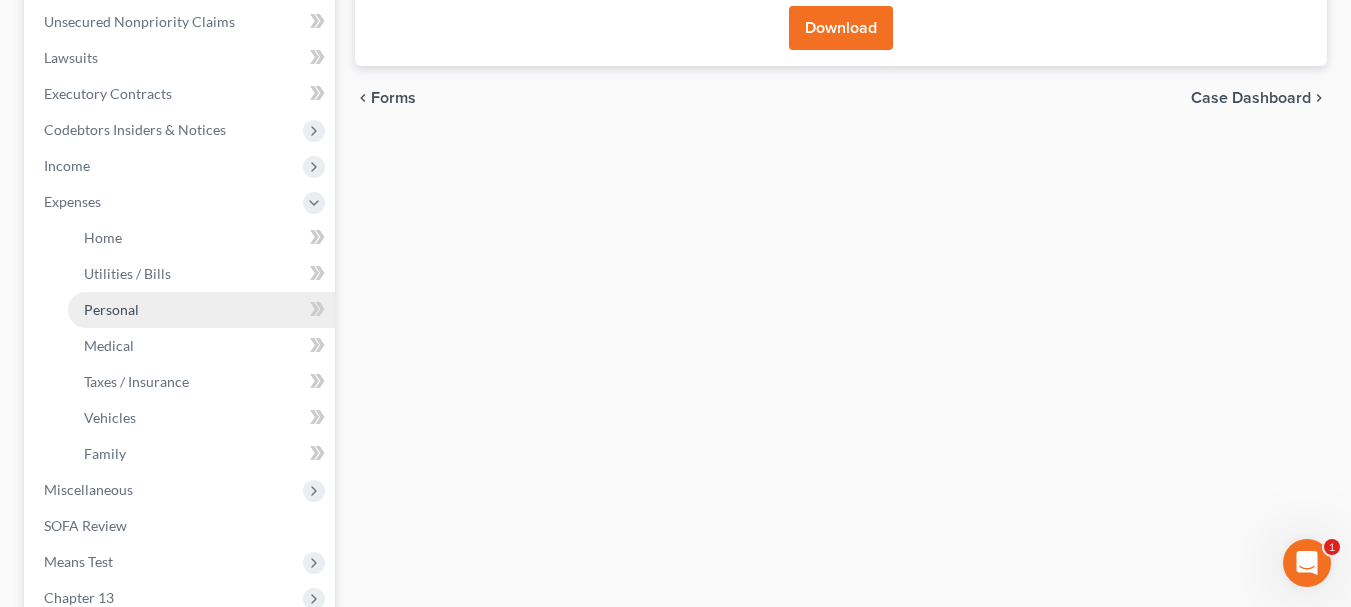 click on "Personal" at bounding box center (111, 309) 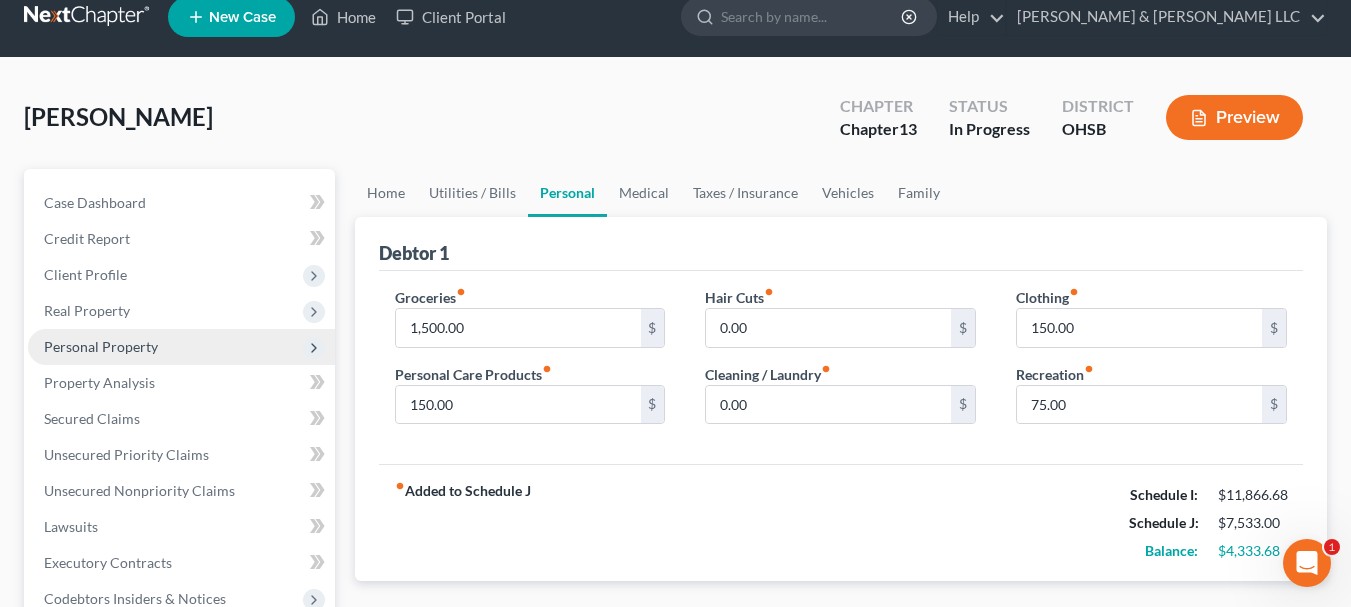 scroll, scrollTop: 0, scrollLeft: 0, axis: both 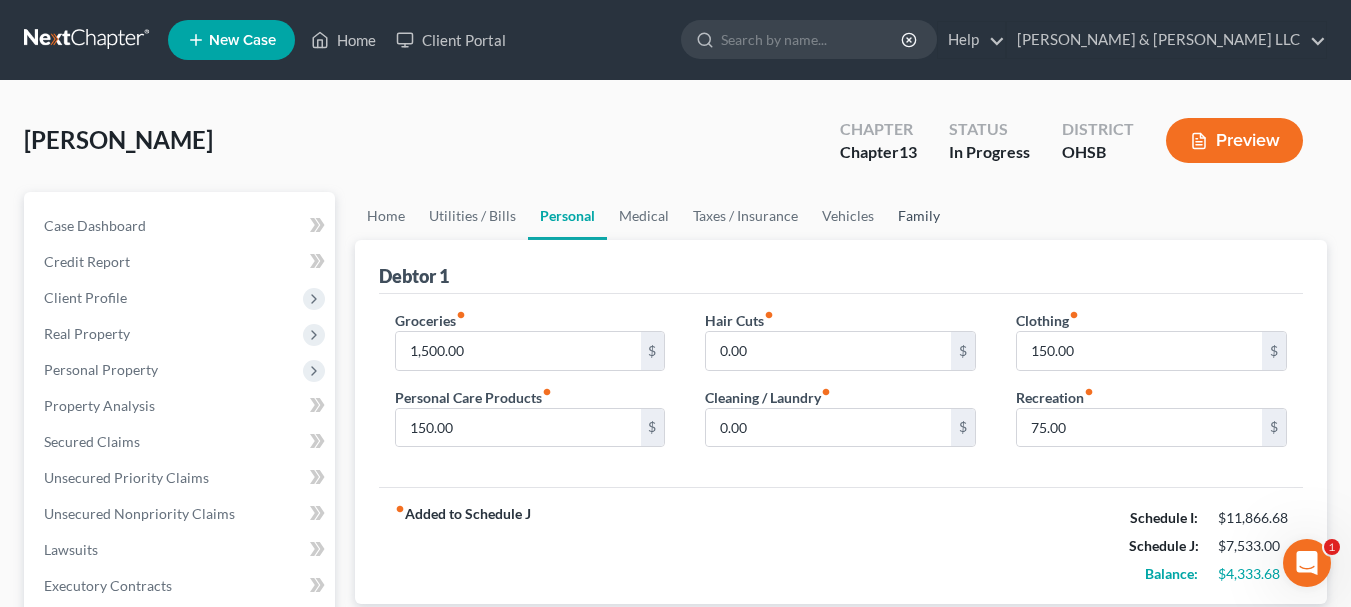 click on "Family" at bounding box center [919, 216] 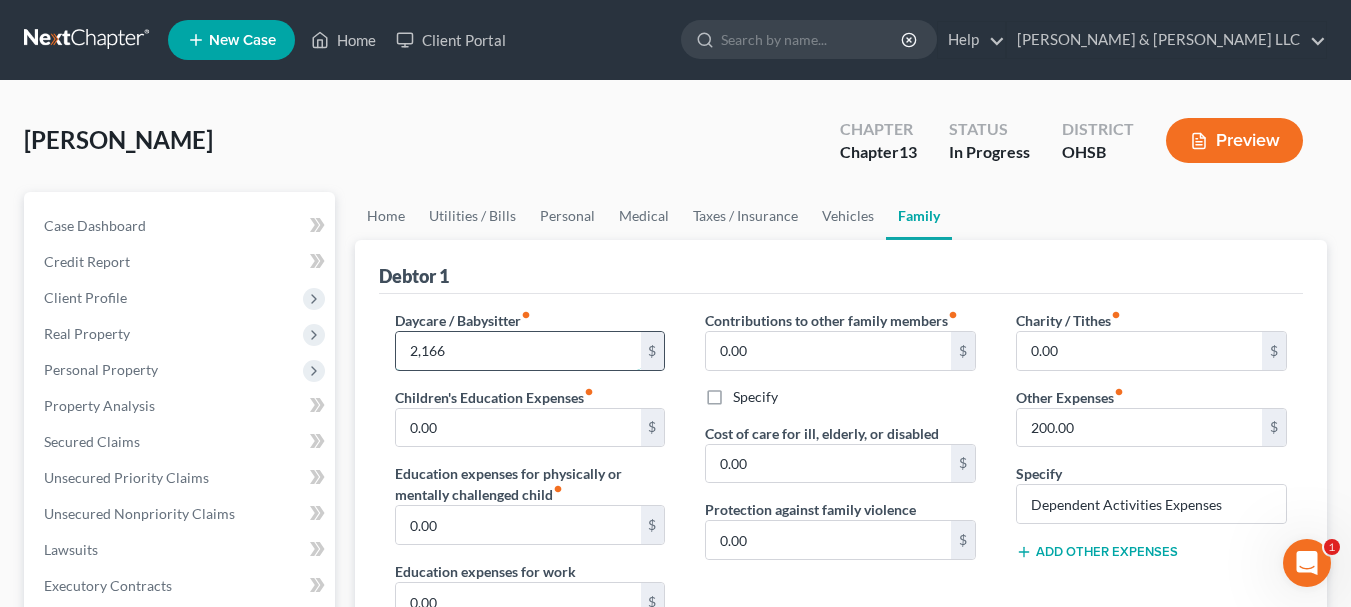 click on "2,166" at bounding box center (518, 351) 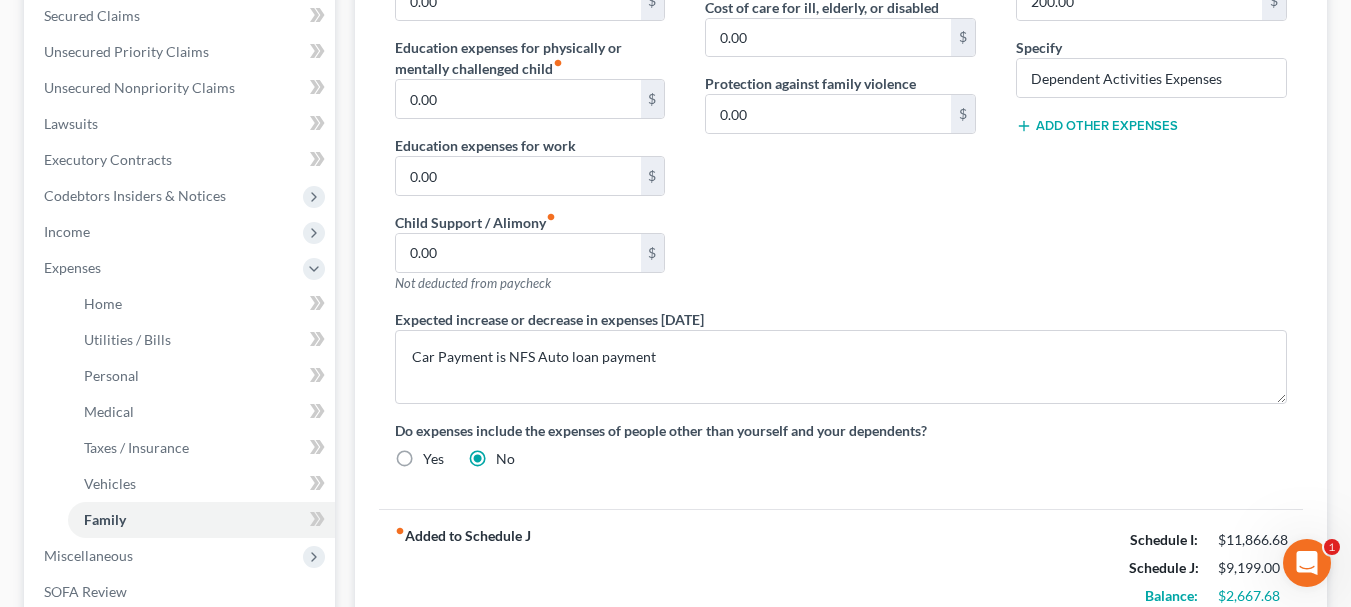 scroll, scrollTop: 600, scrollLeft: 0, axis: vertical 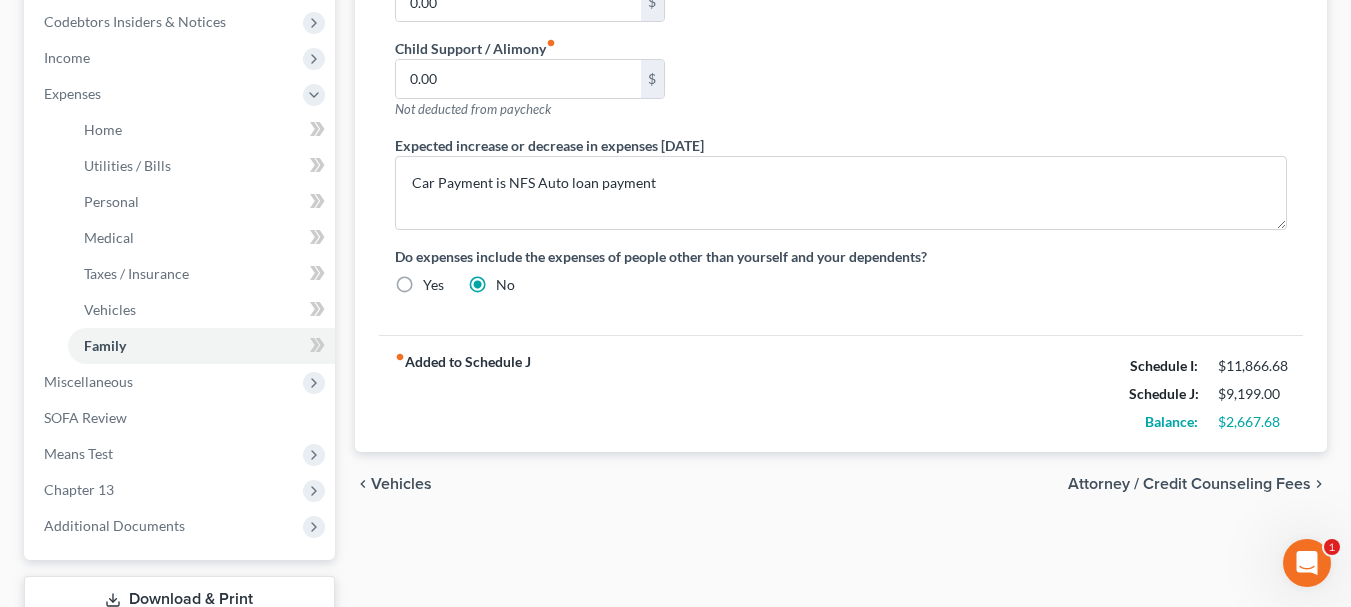 click on "Attorney / Credit Counseling Fees" at bounding box center [1189, 484] 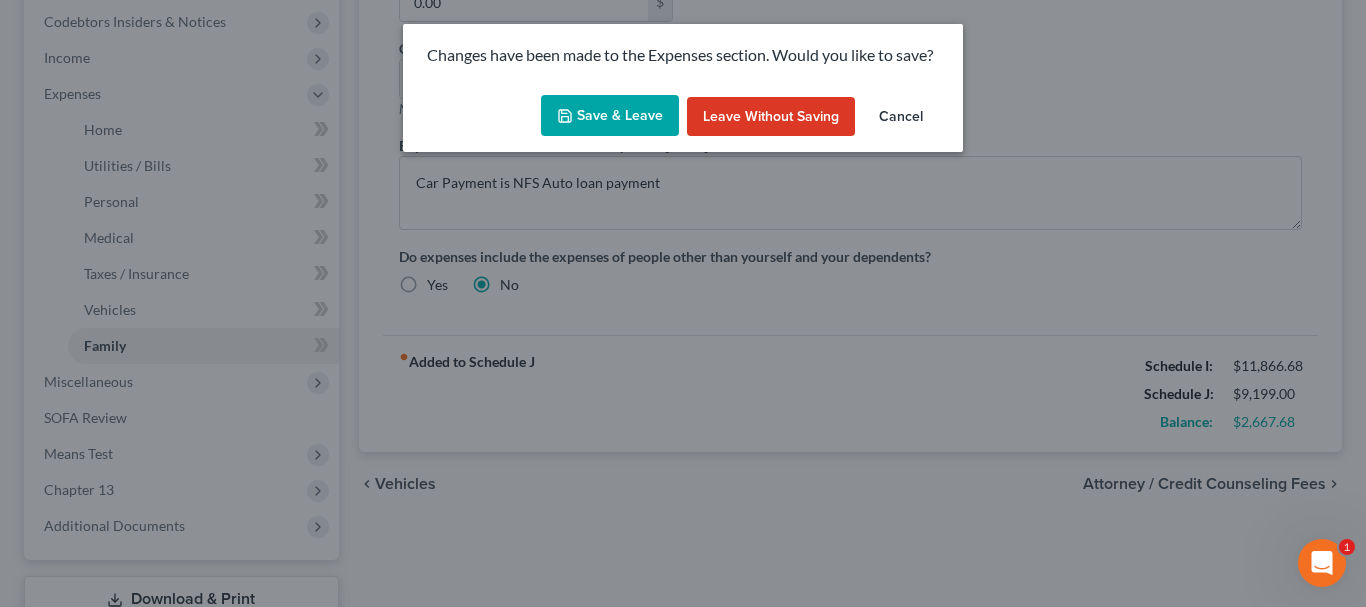 click on "Save & Leave" at bounding box center (610, 116) 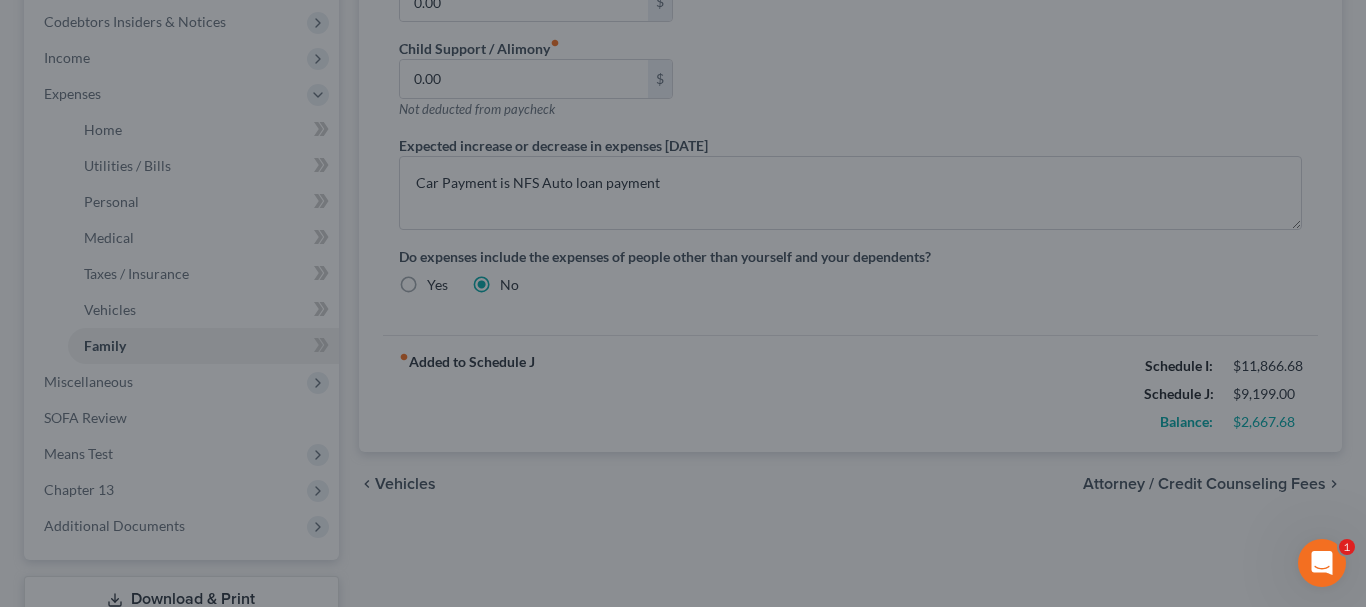 type on "2,166.00" 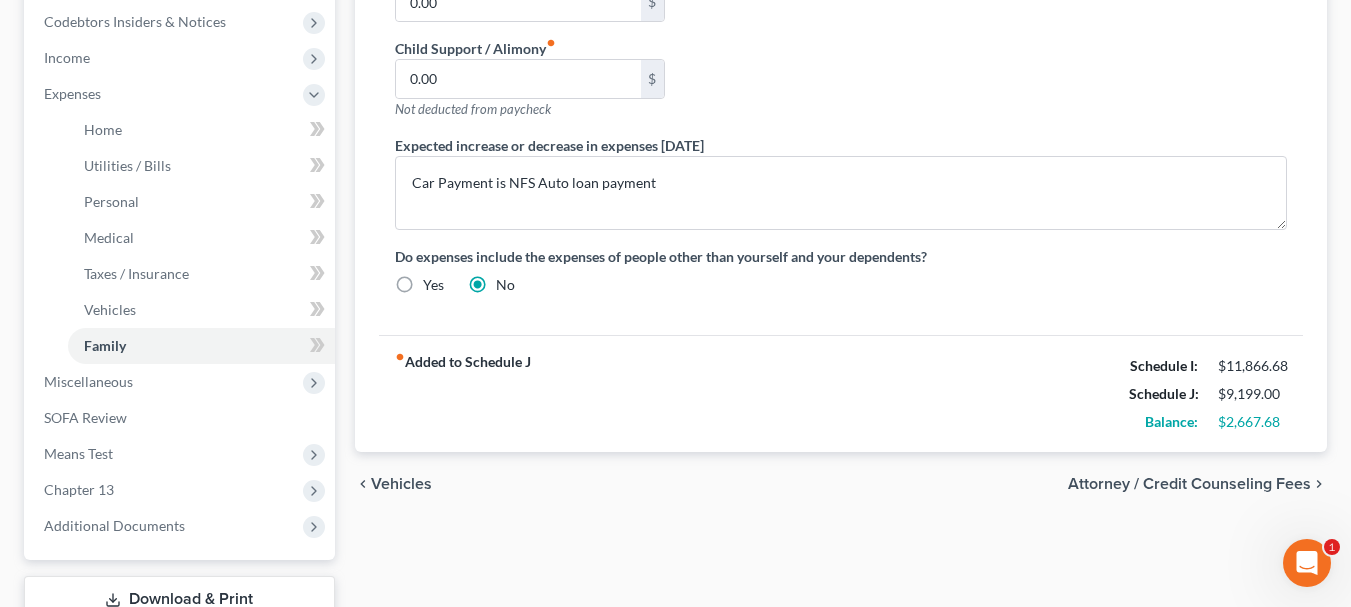 select on "1" 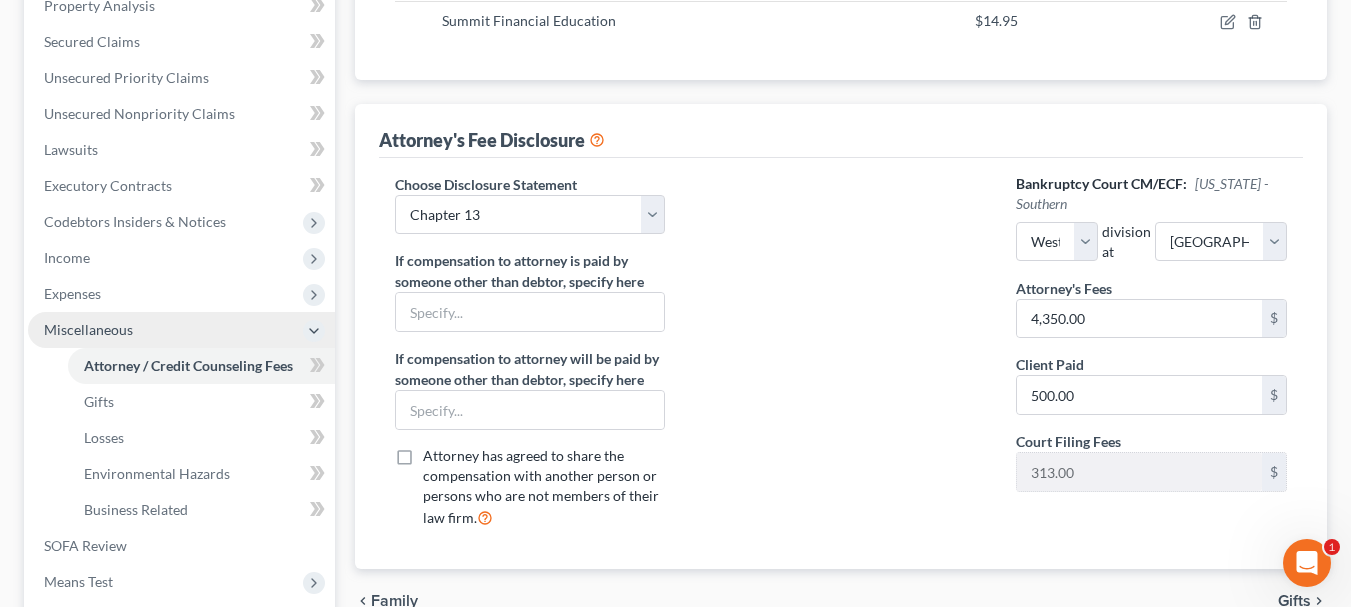 scroll, scrollTop: 600, scrollLeft: 0, axis: vertical 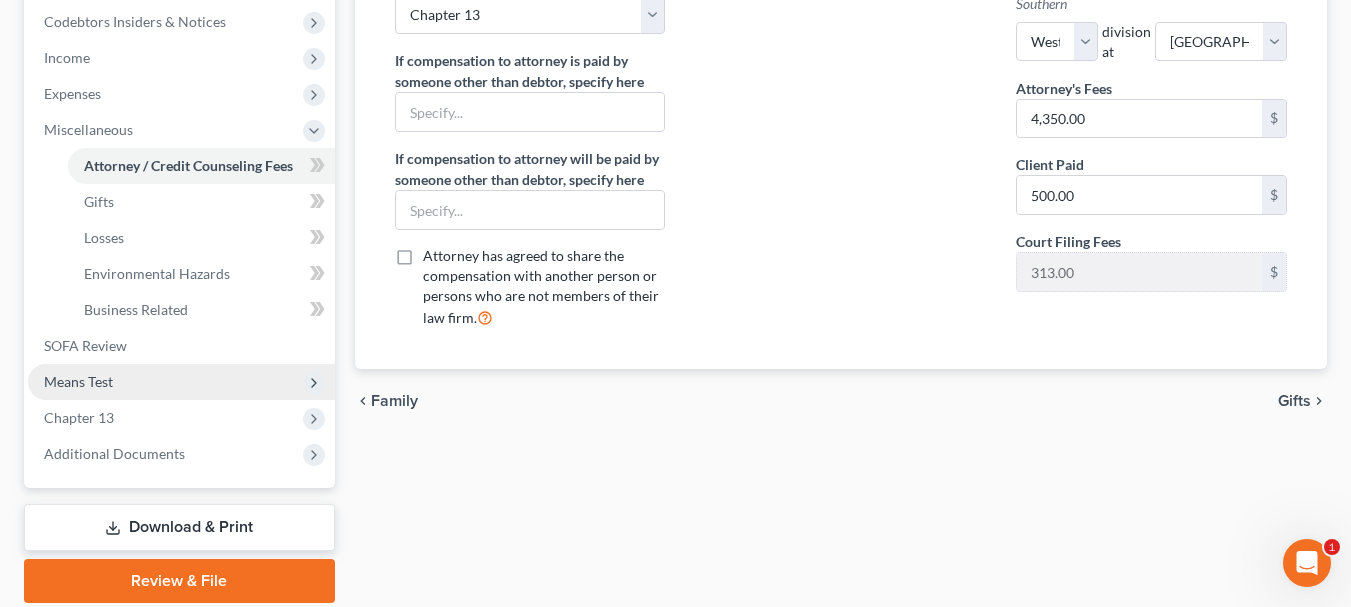 click on "Means Test" at bounding box center [78, 381] 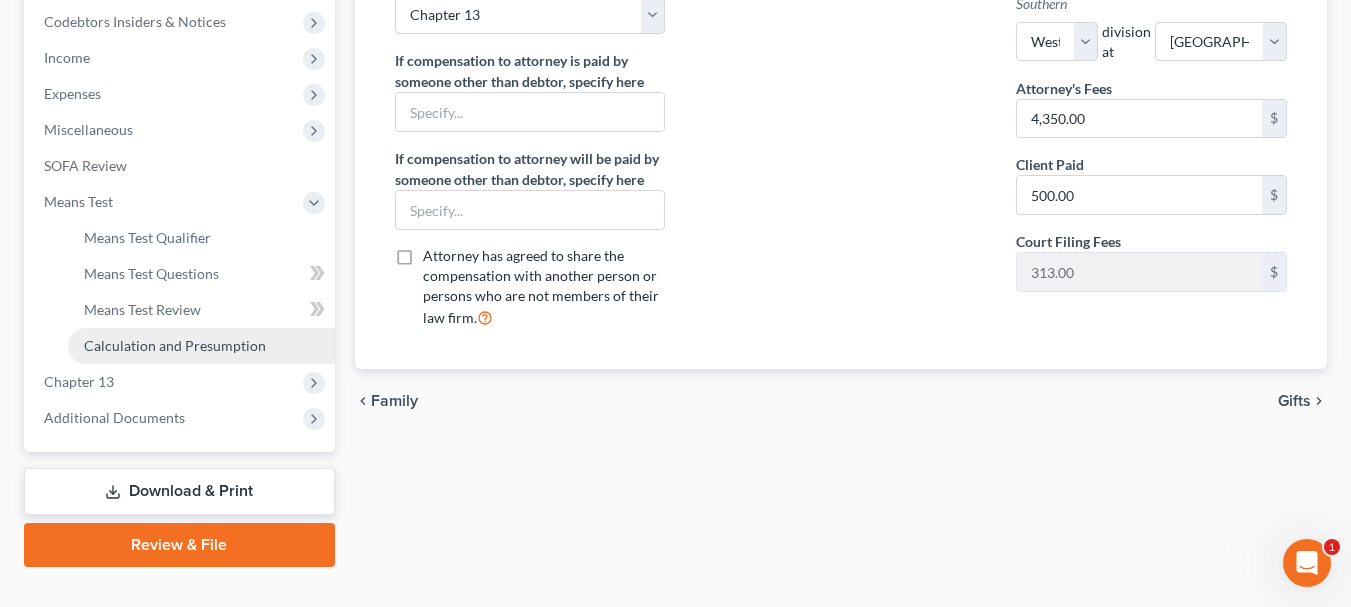 click on "Calculation and Presumption" at bounding box center [175, 345] 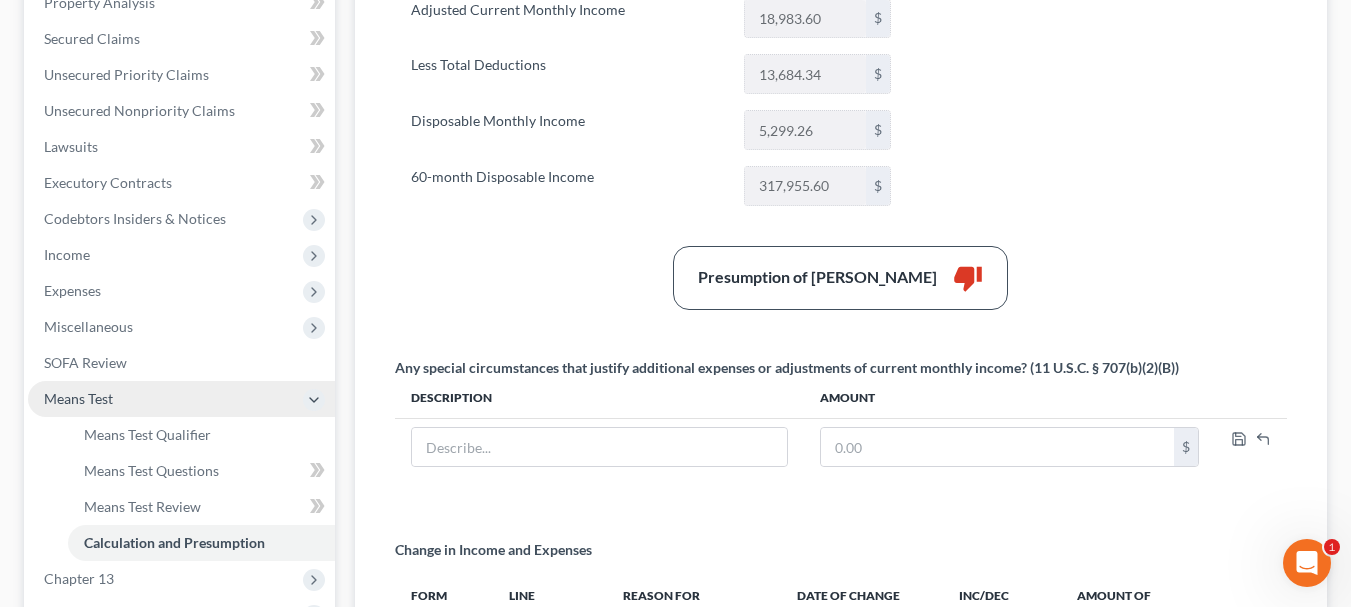 scroll, scrollTop: 203, scrollLeft: 0, axis: vertical 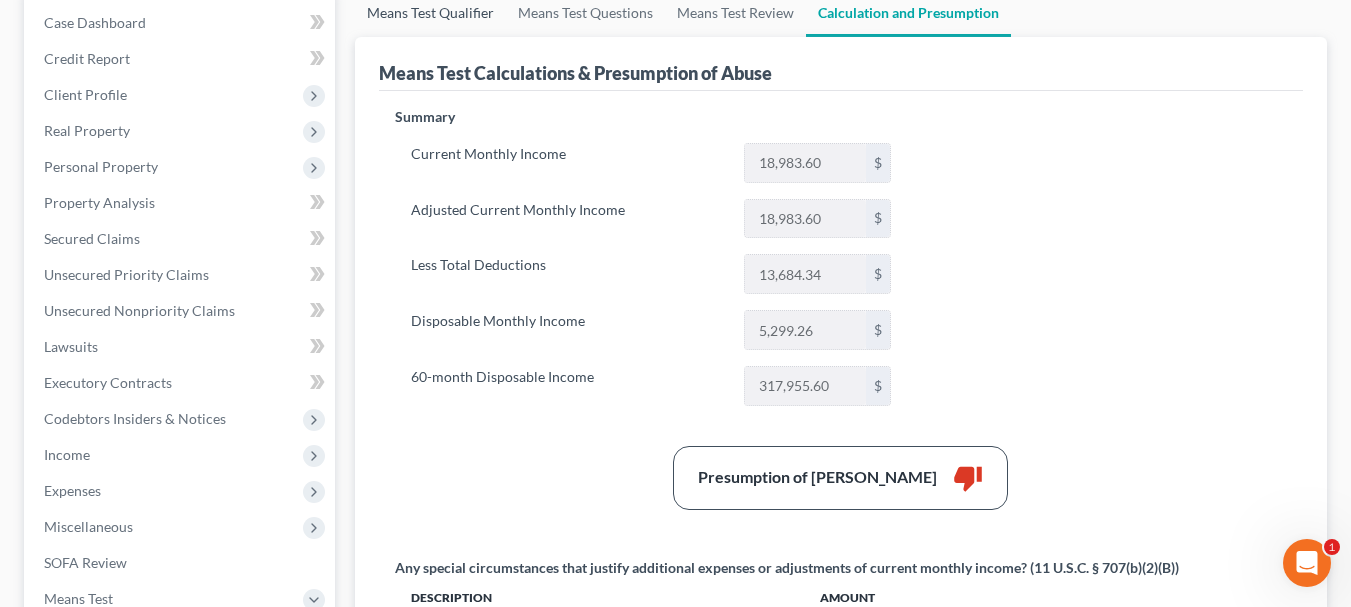 click on "Means Test Qualifier" at bounding box center (430, 13) 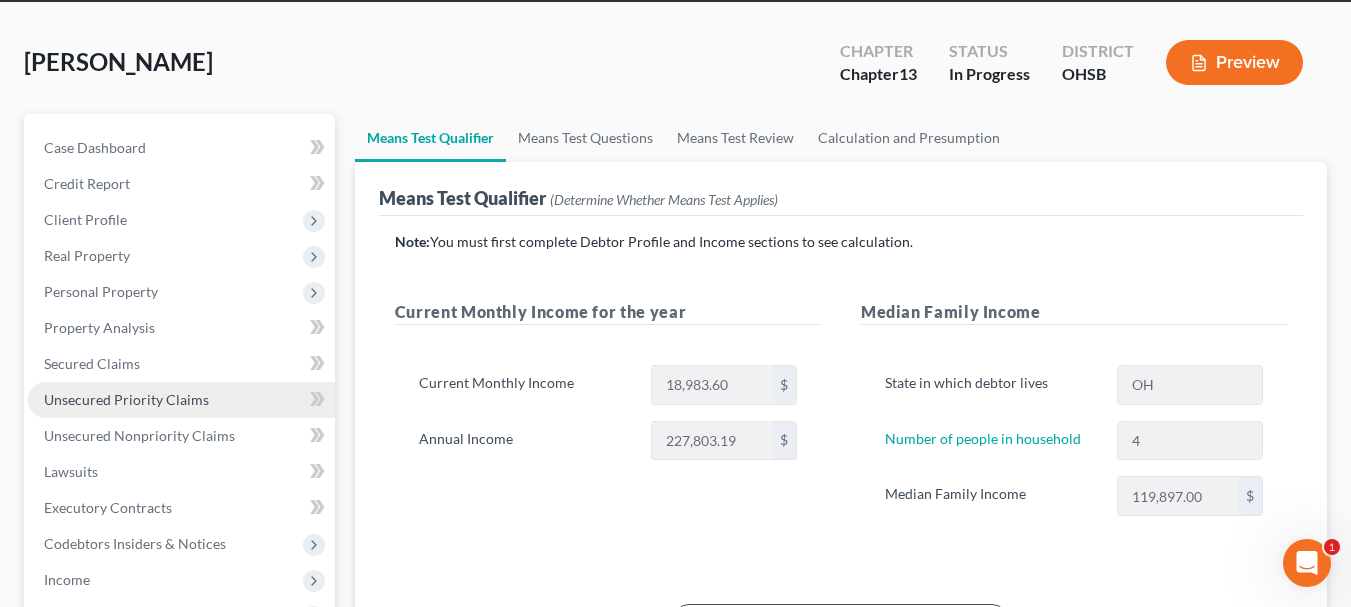 scroll, scrollTop: 0, scrollLeft: 0, axis: both 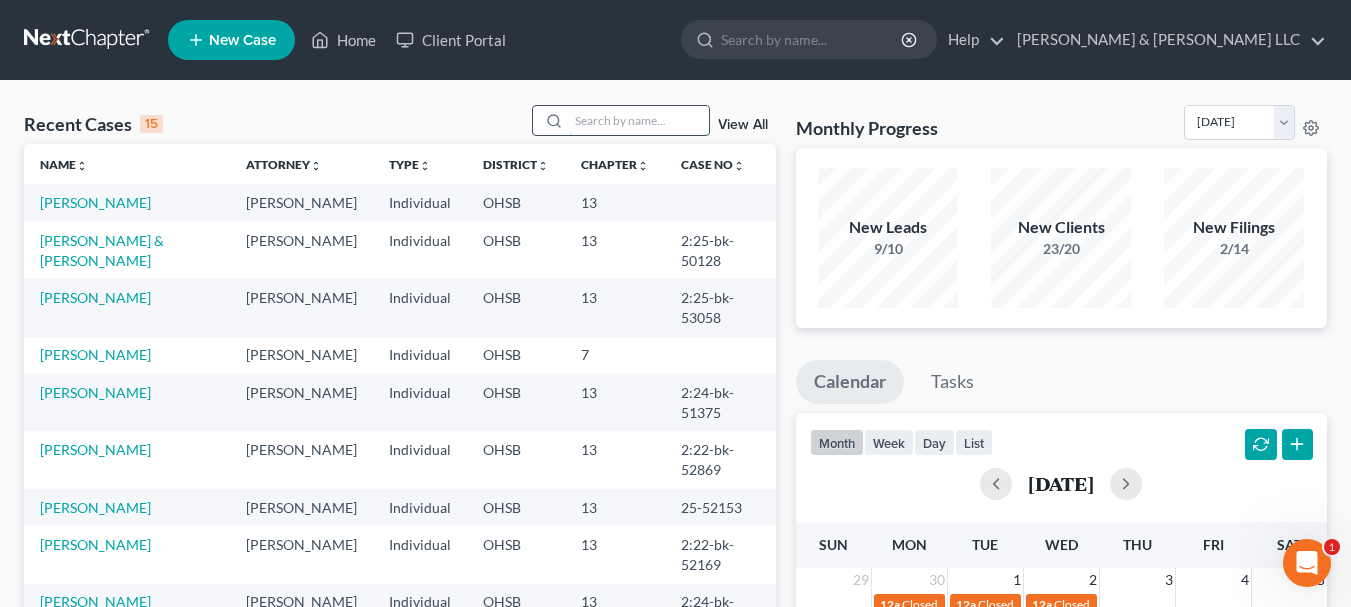 click at bounding box center [639, 120] 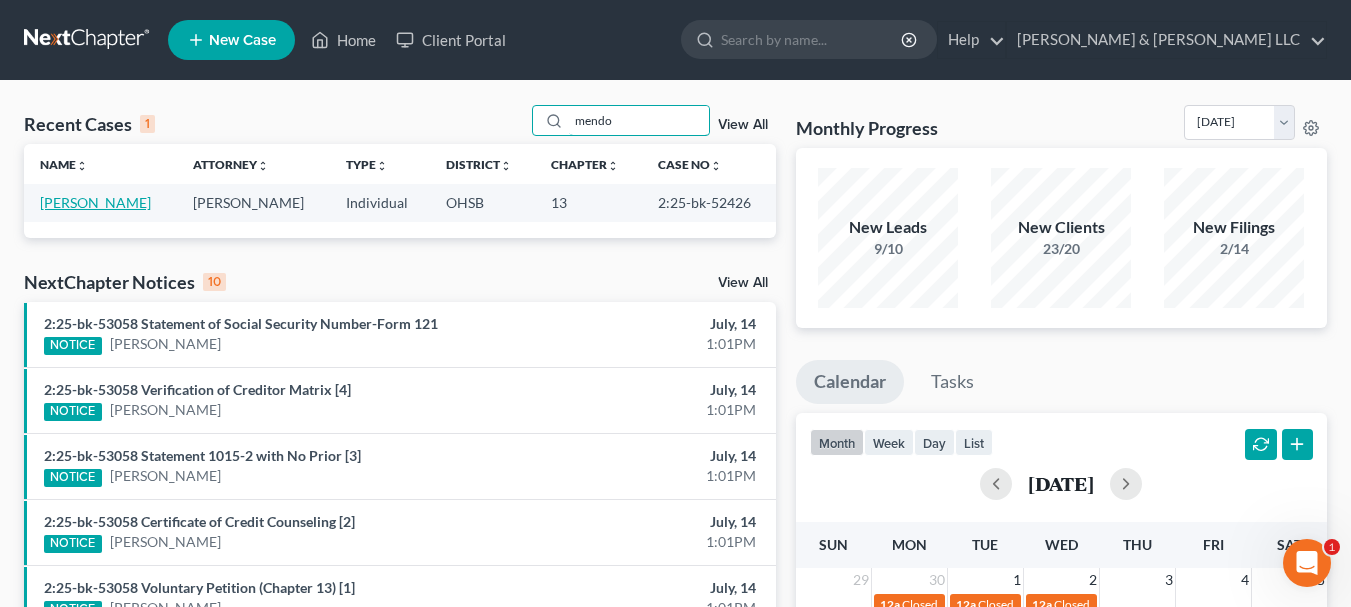 type on "mendo" 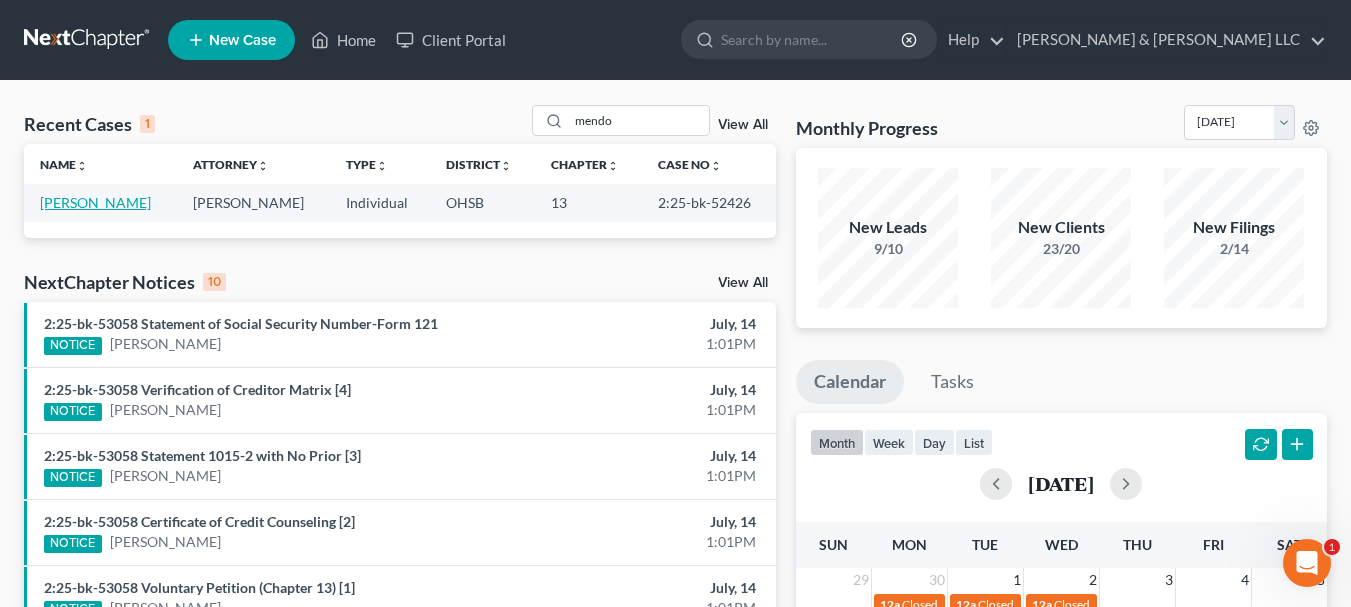 click on "[PERSON_NAME]" at bounding box center [95, 202] 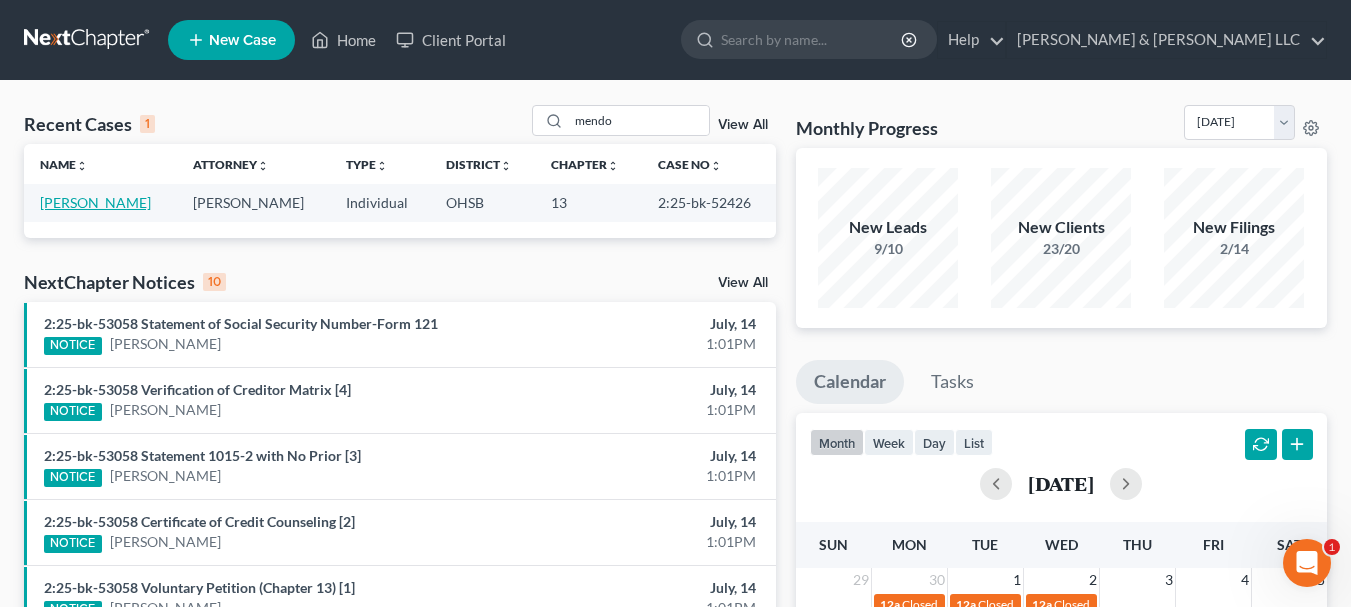 select on "3" 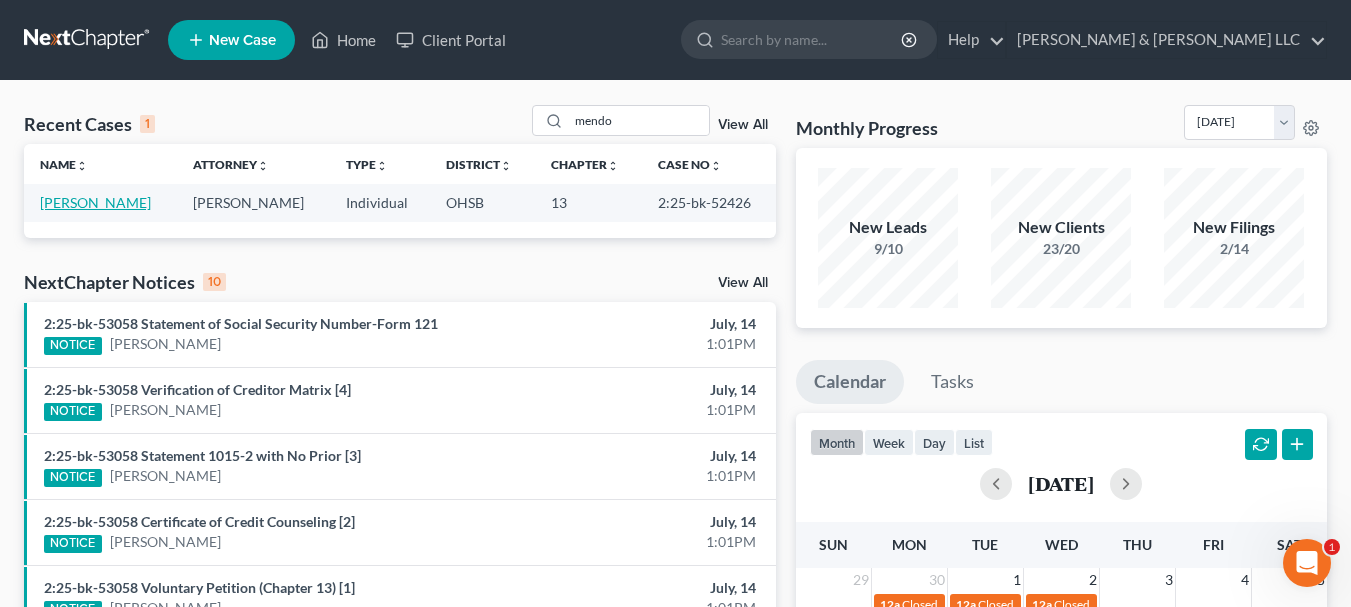 select on "1" 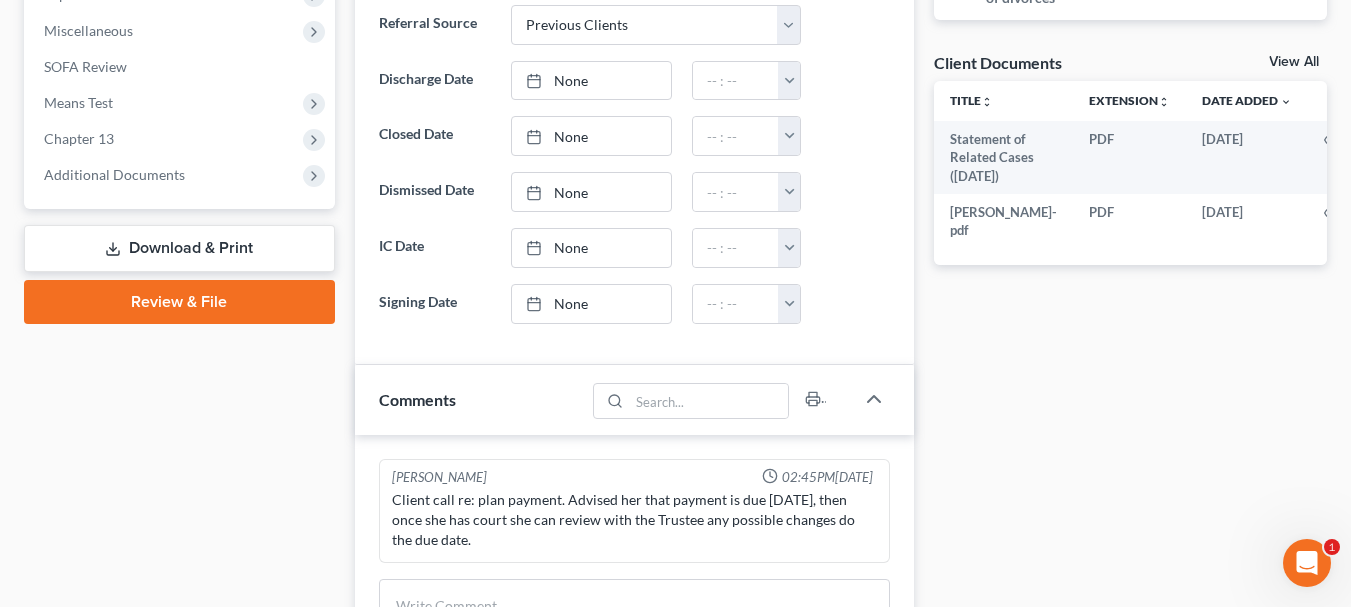 scroll, scrollTop: 700, scrollLeft: 0, axis: vertical 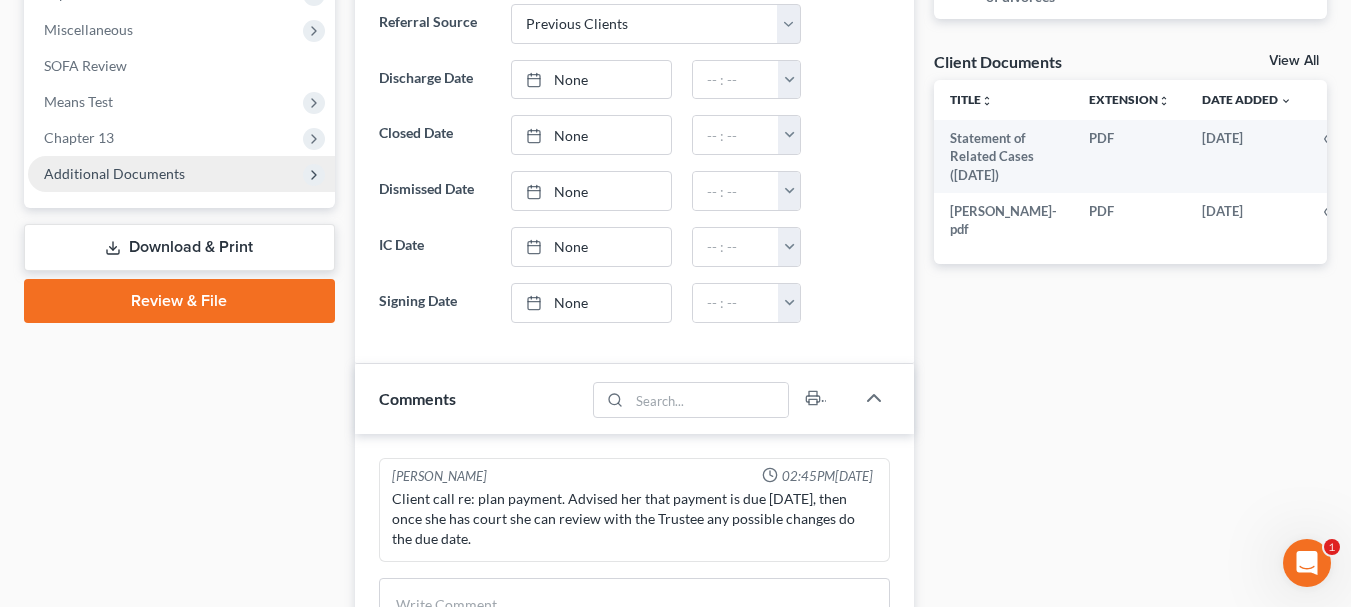 click on "Additional Documents" at bounding box center [114, 173] 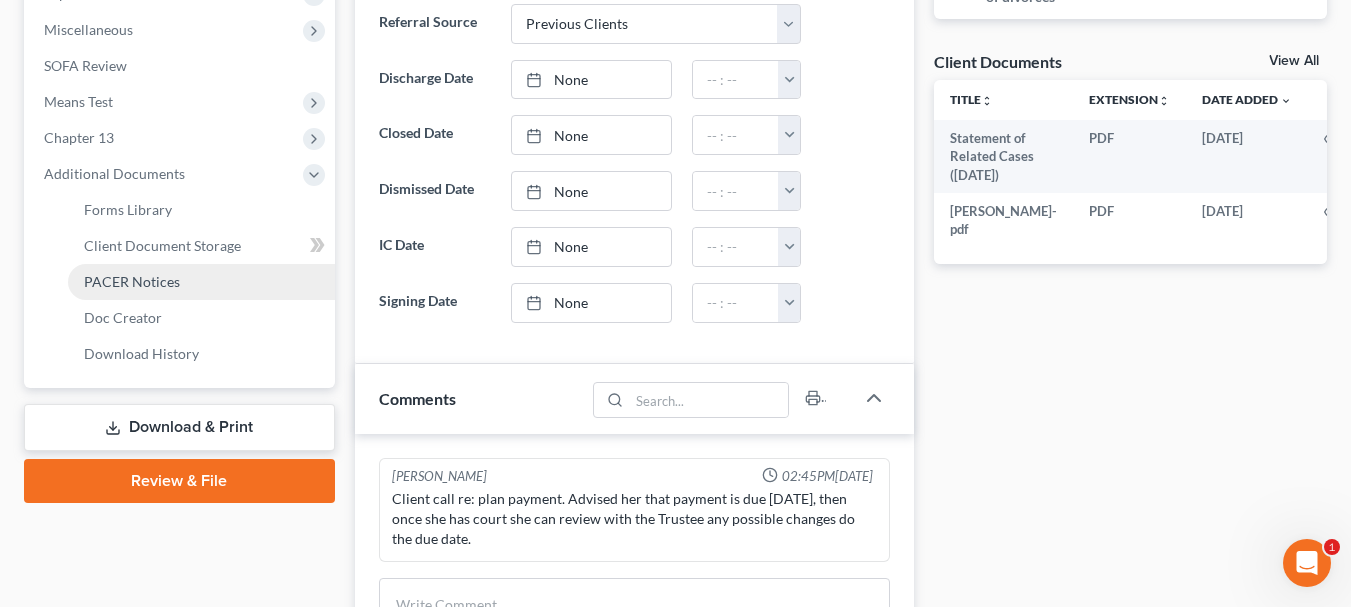 click on "PACER Notices" at bounding box center [201, 282] 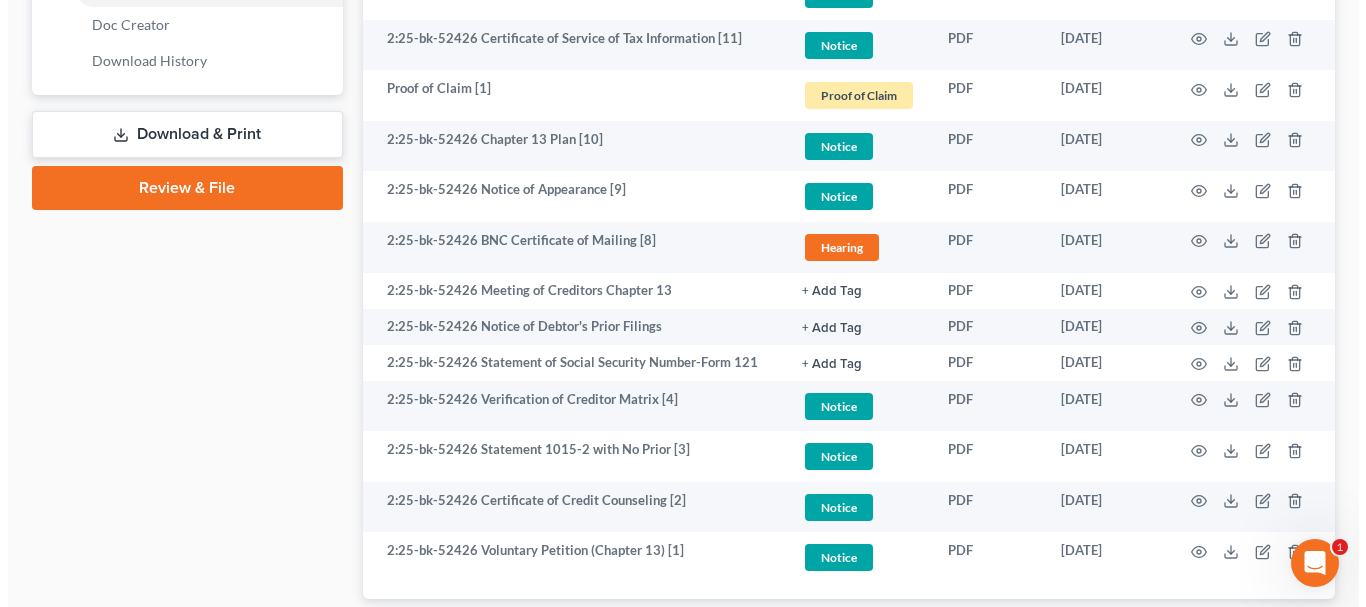 scroll, scrollTop: 1100, scrollLeft: 0, axis: vertical 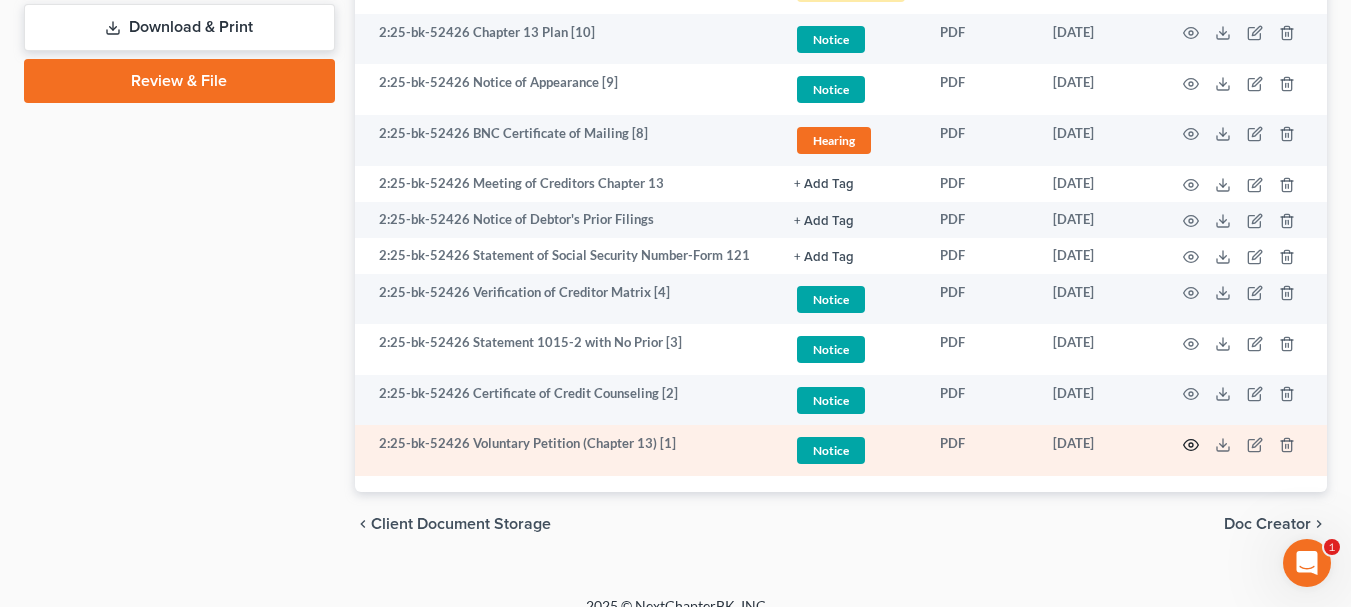 click 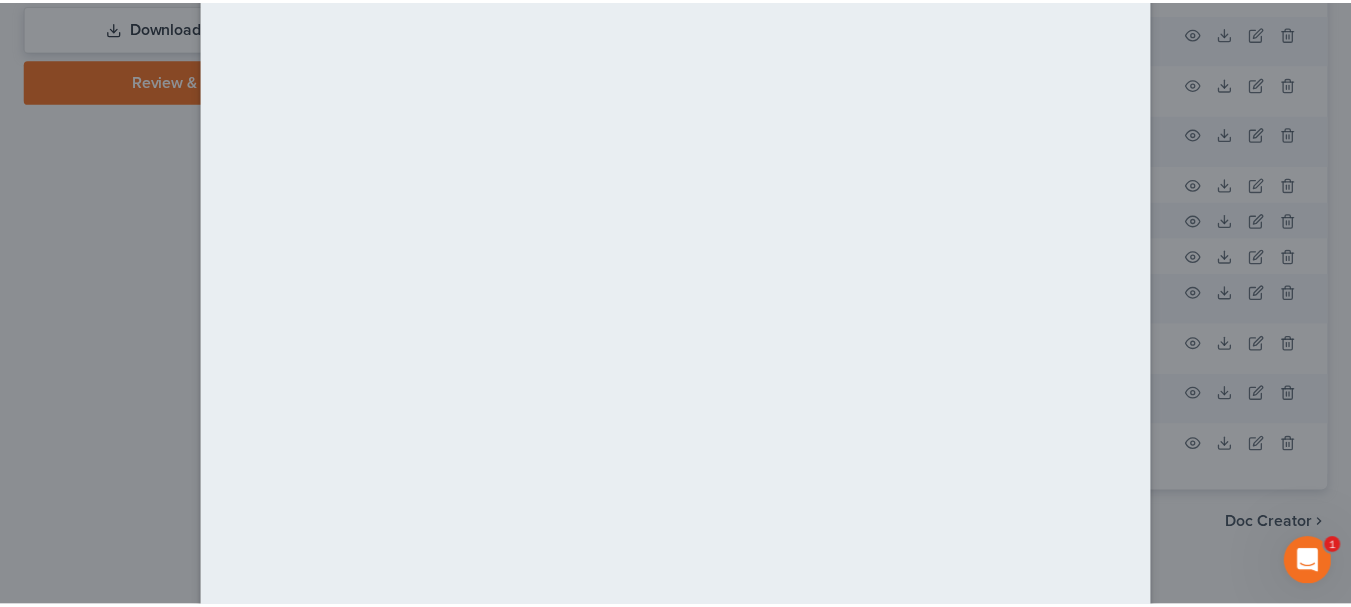 scroll, scrollTop: 0, scrollLeft: 0, axis: both 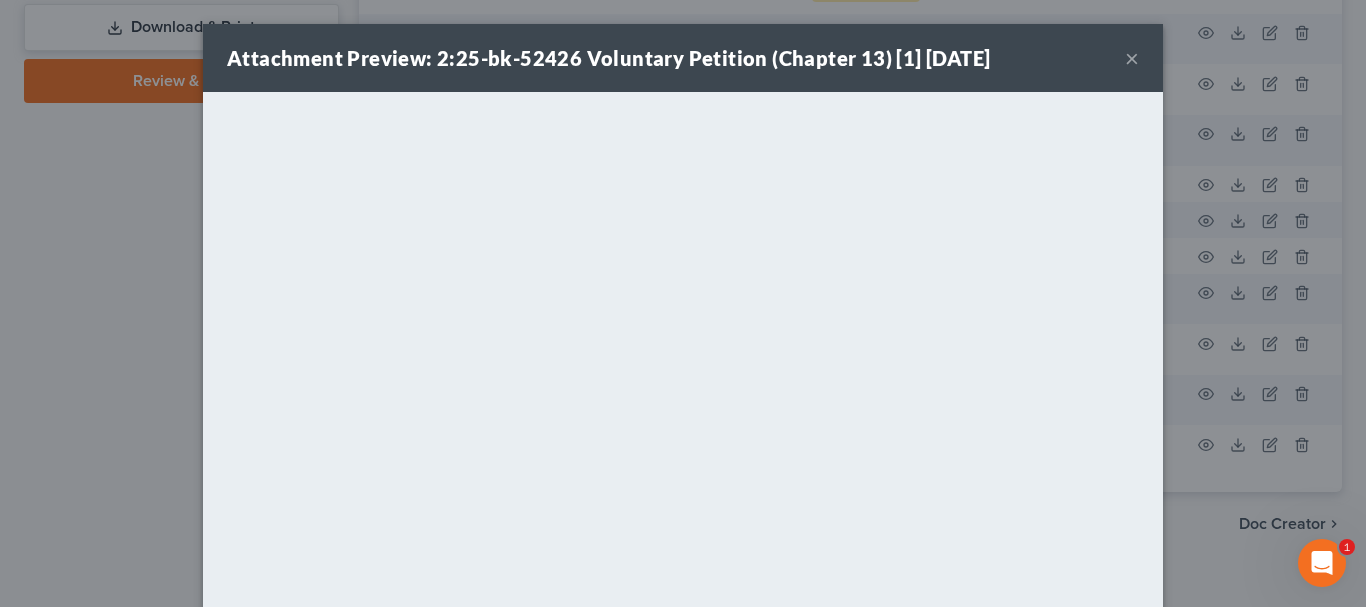 click on "×" at bounding box center (1132, 58) 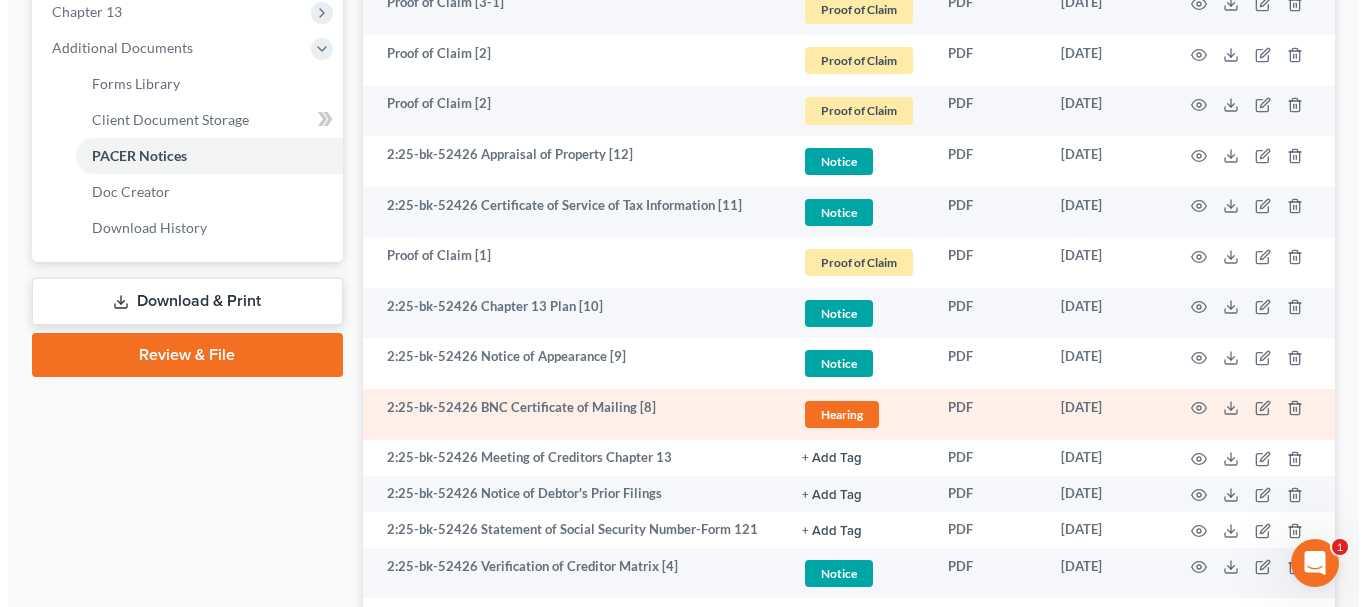 scroll, scrollTop: 800, scrollLeft: 0, axis: vertical 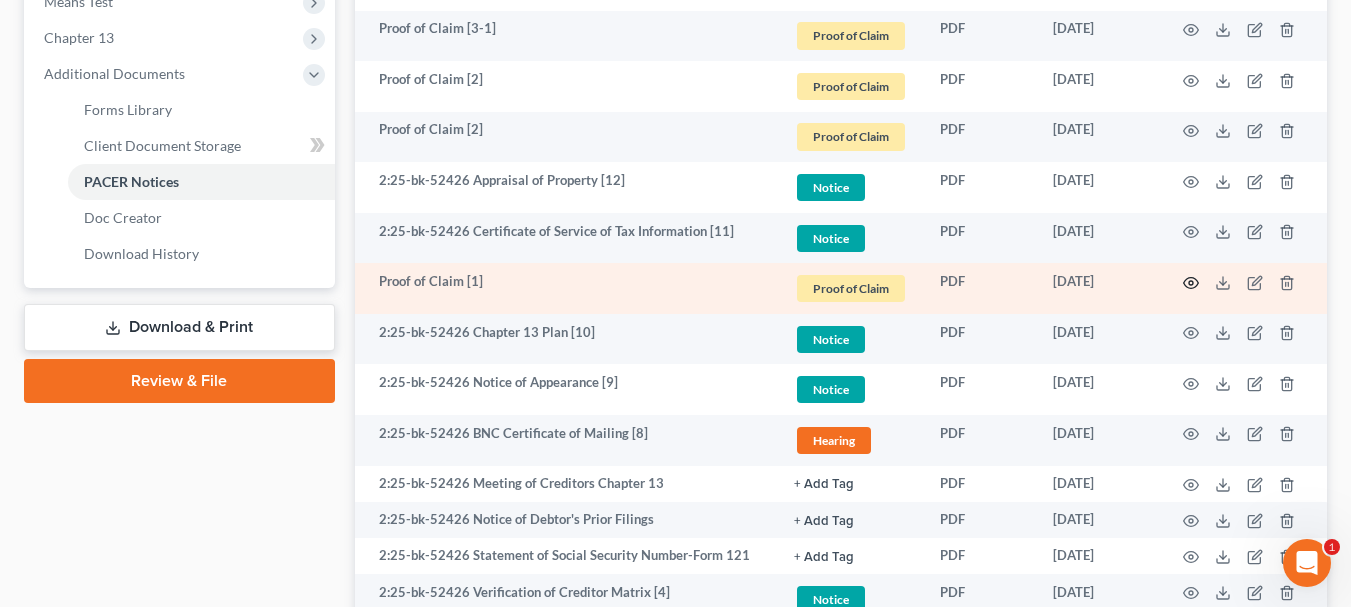 click 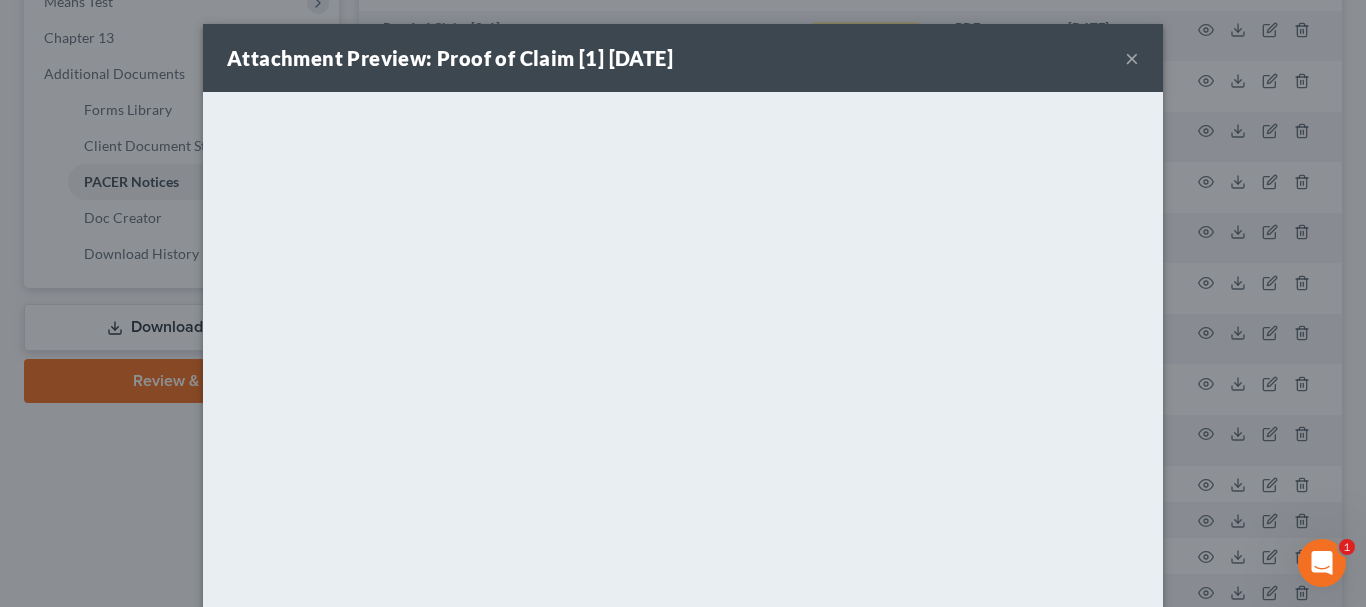 click on "×" at bounding box center (1132, 58) 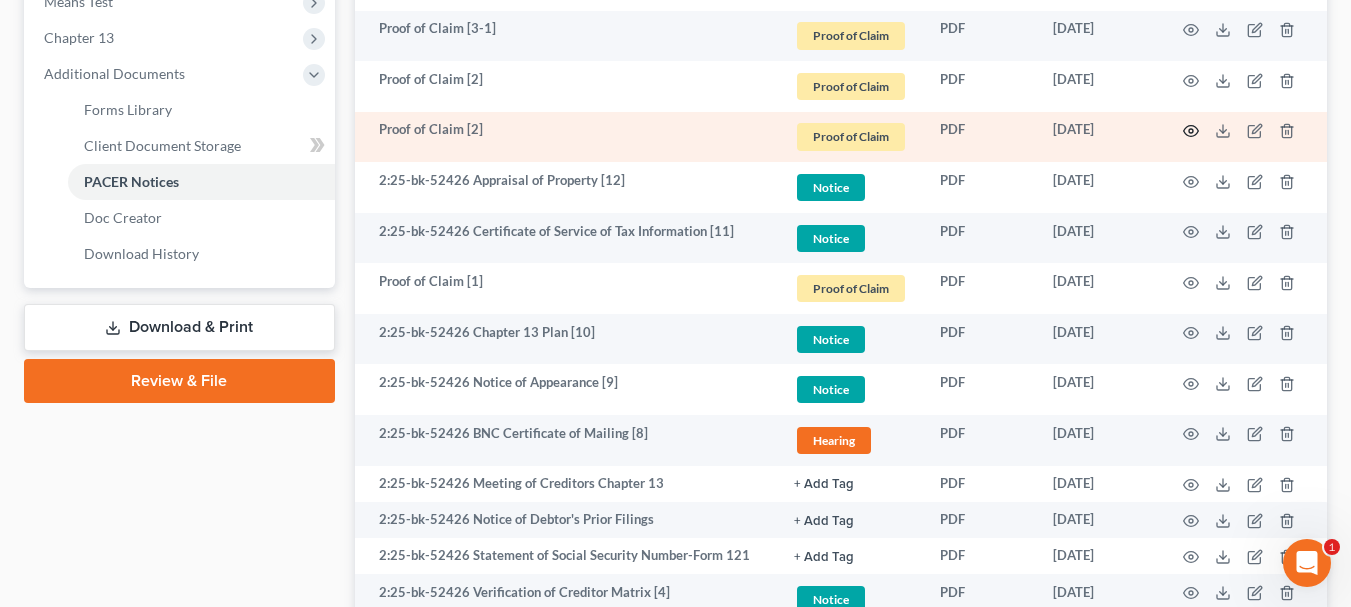 click 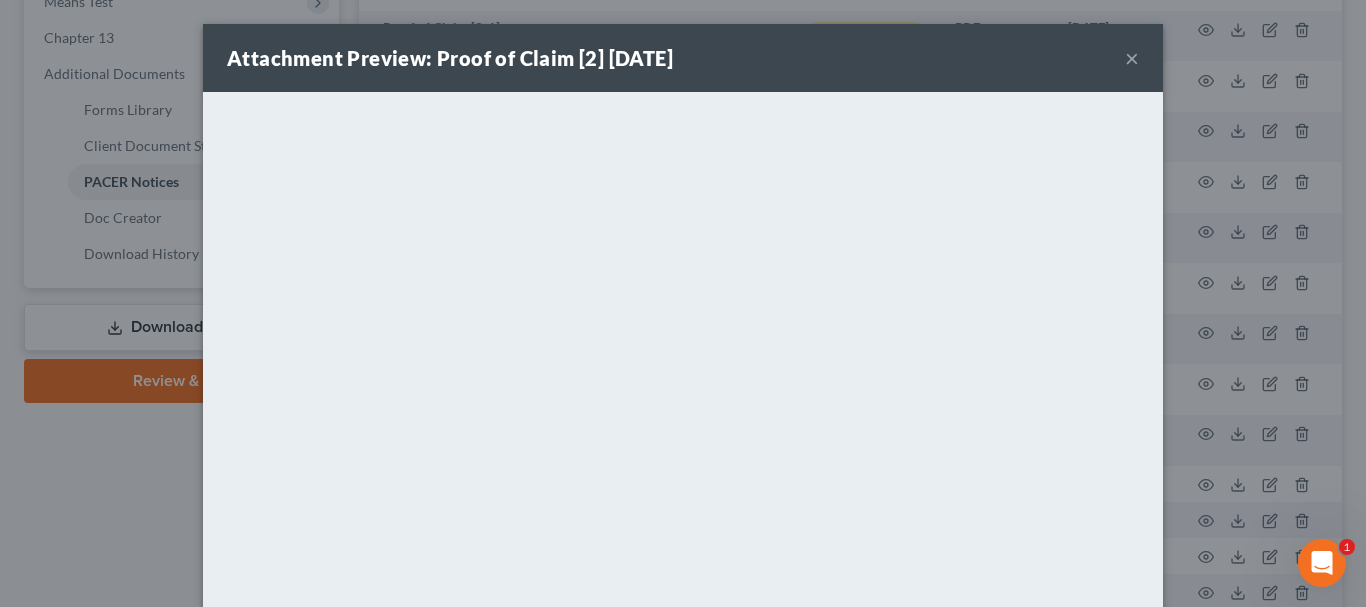 click on "×" at bounding box center (1132, 58) 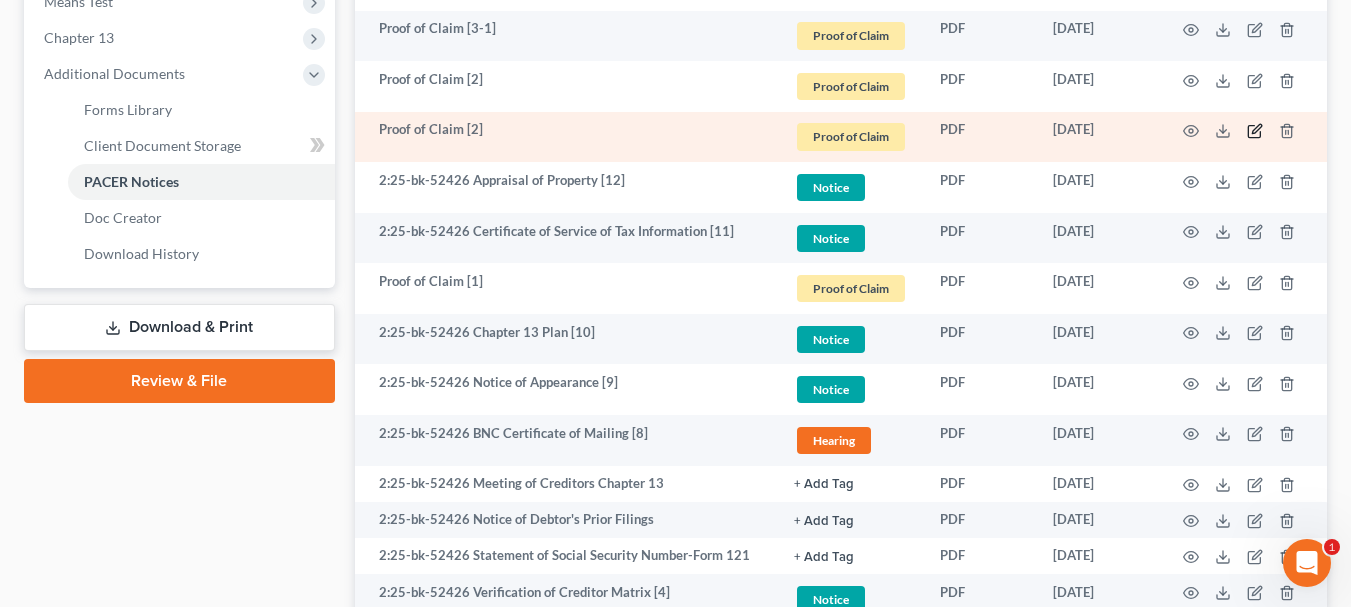 click 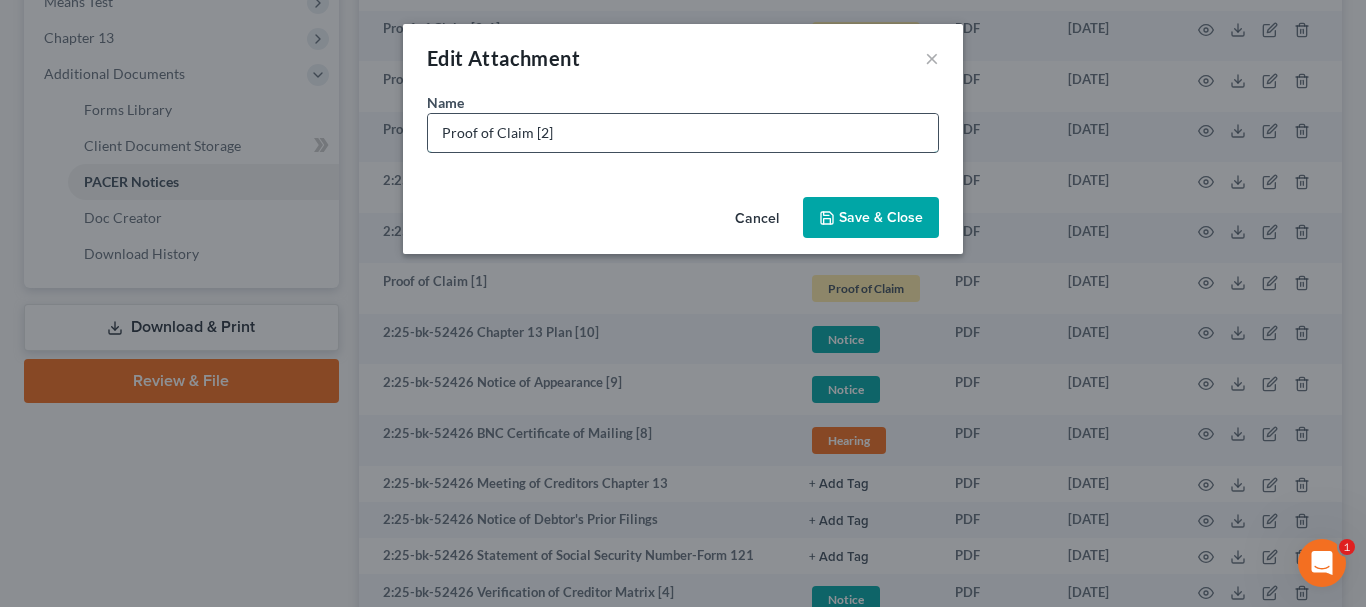 click on "Proof of Claim [2]" at bounding box center (683, 133) 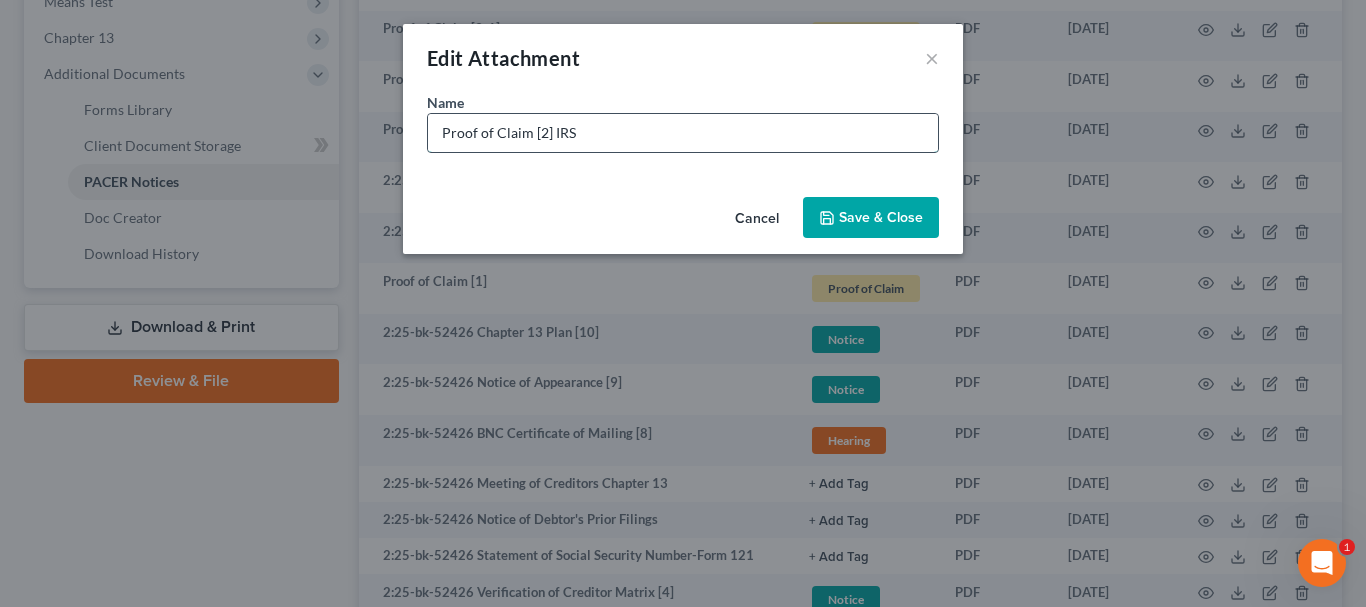 type on "Proof of Claim [2] IRS" 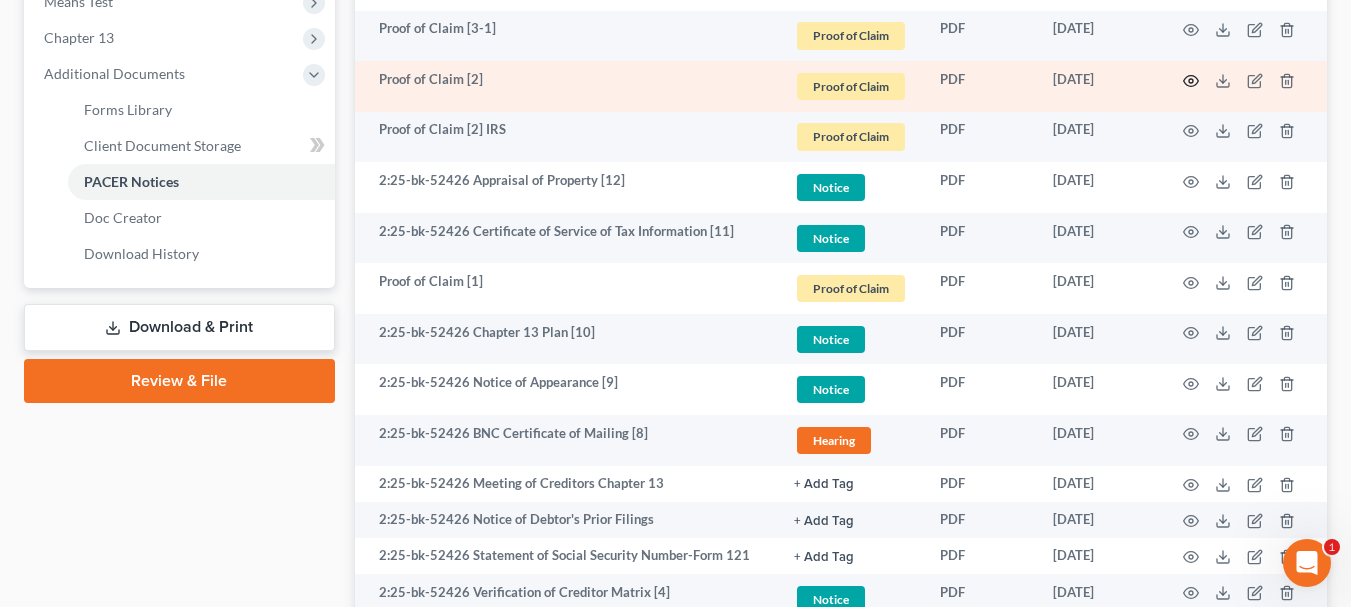 click 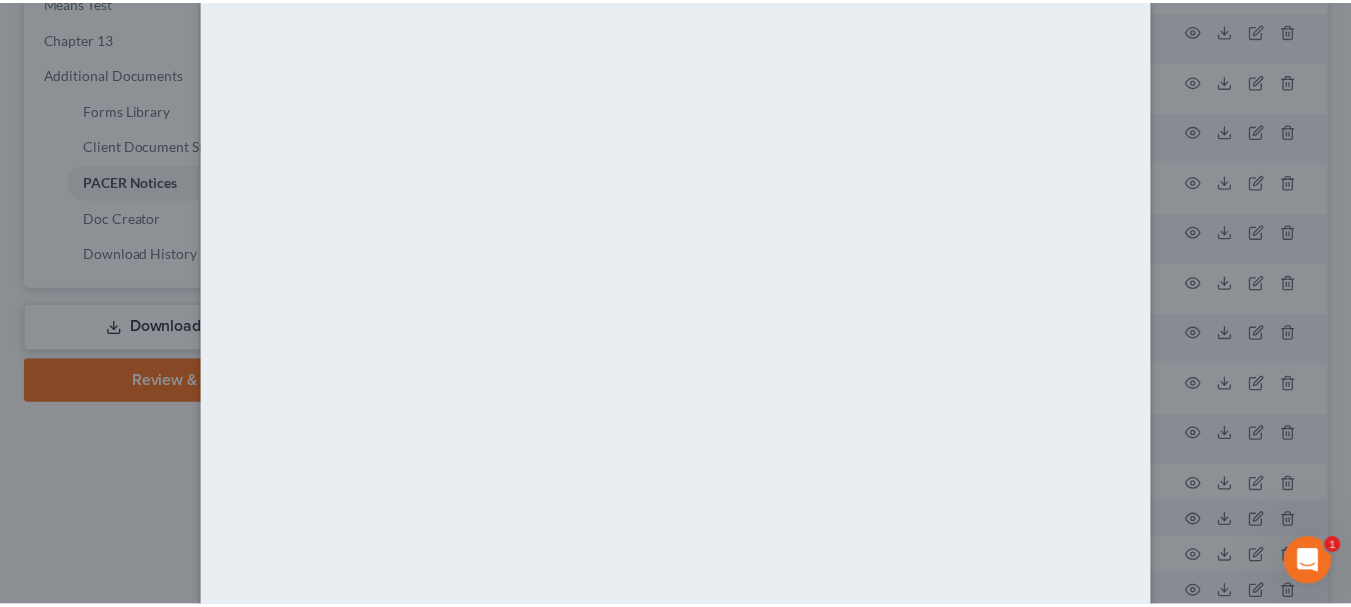 scroll, scrollTop: 0, scrollLeft: 0, axis: both 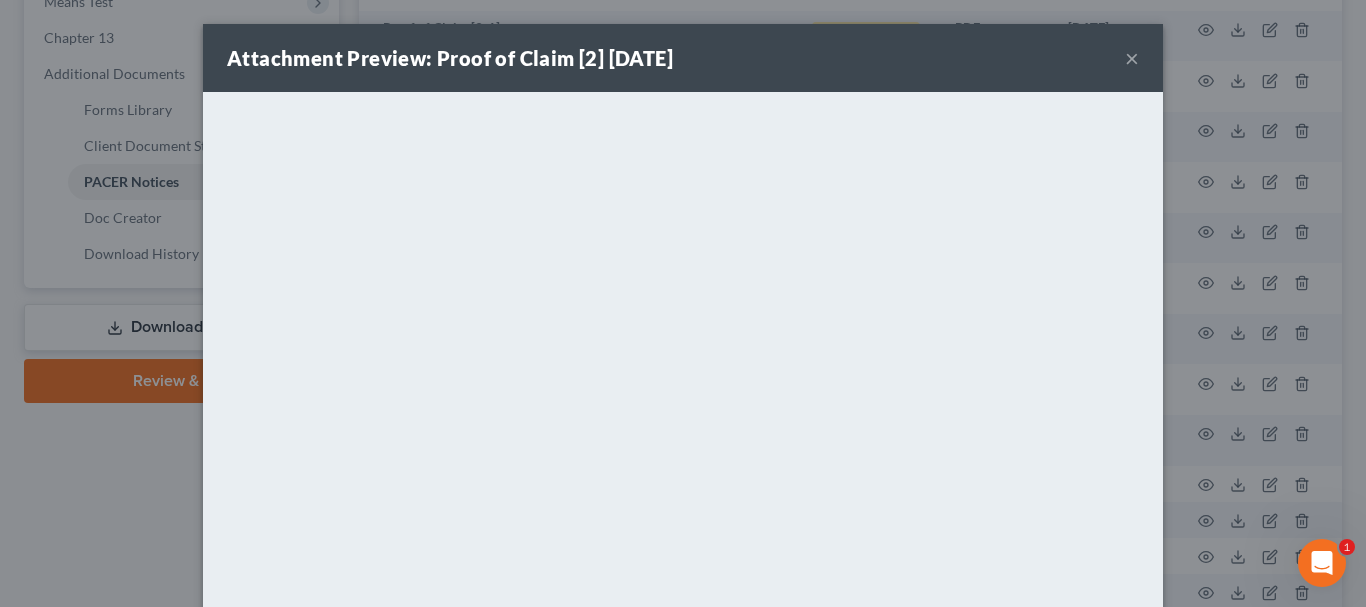 click on "×" at bounding box center [1132, 58] 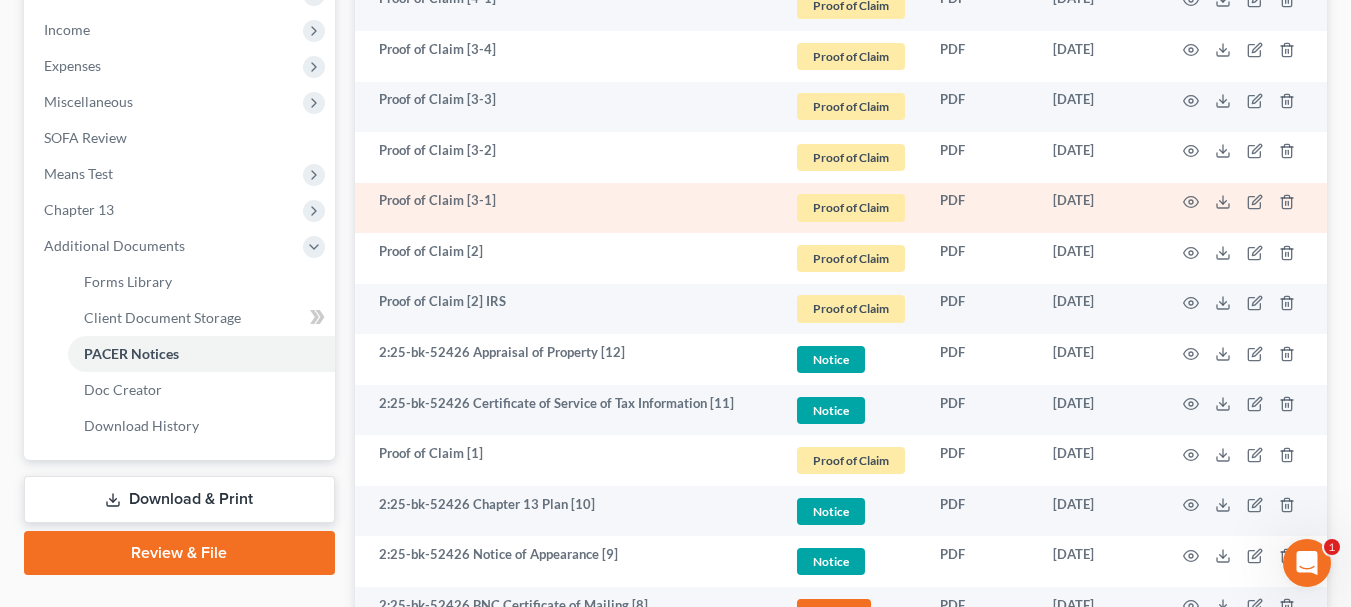 scroll, scrollTop: 600, scrollLeft: 0, axis: vertical 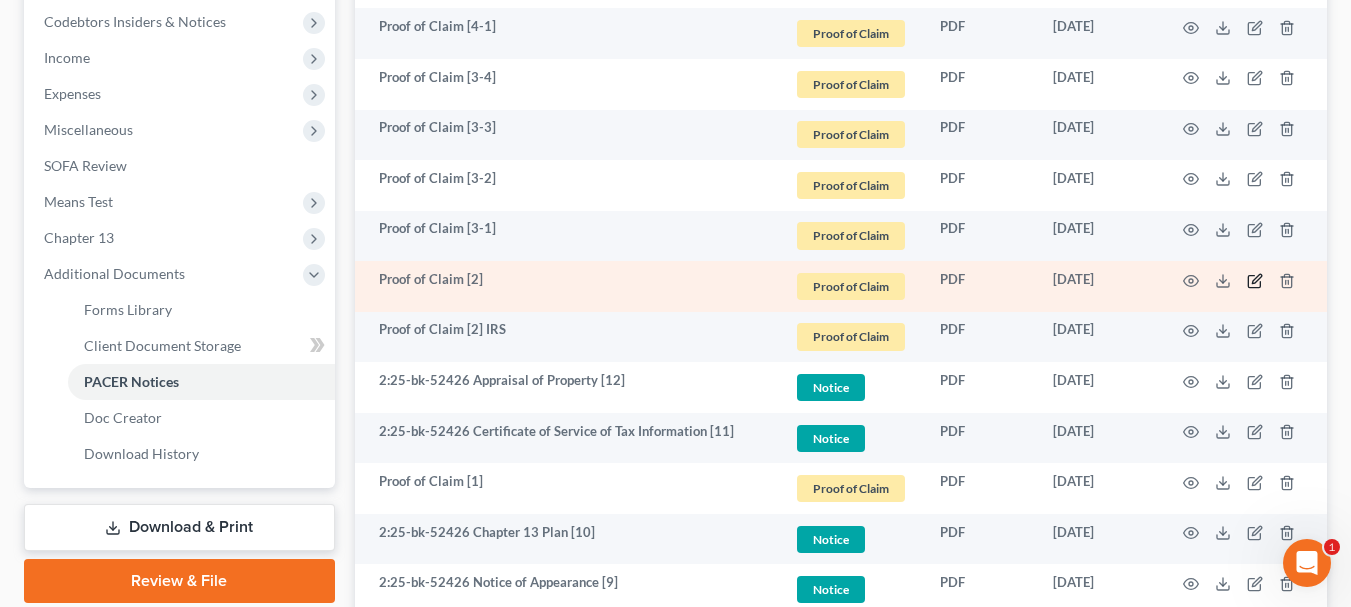click 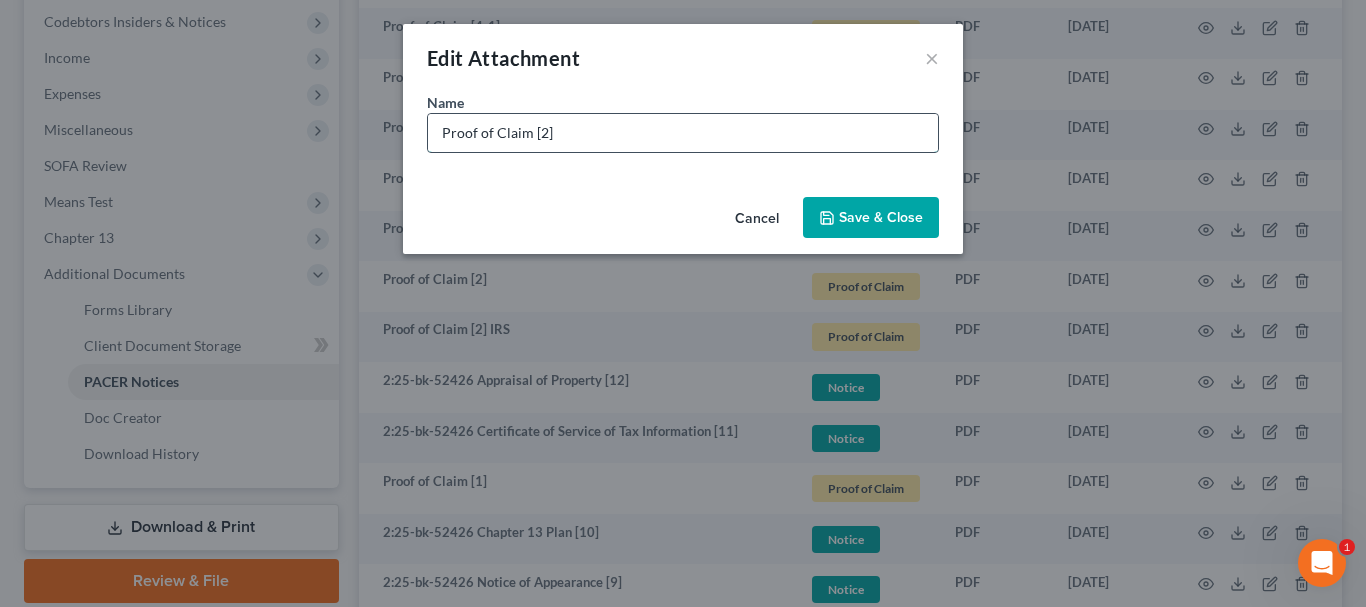 click on "Proof of Claim [2]" at bounding box center [683, 133] 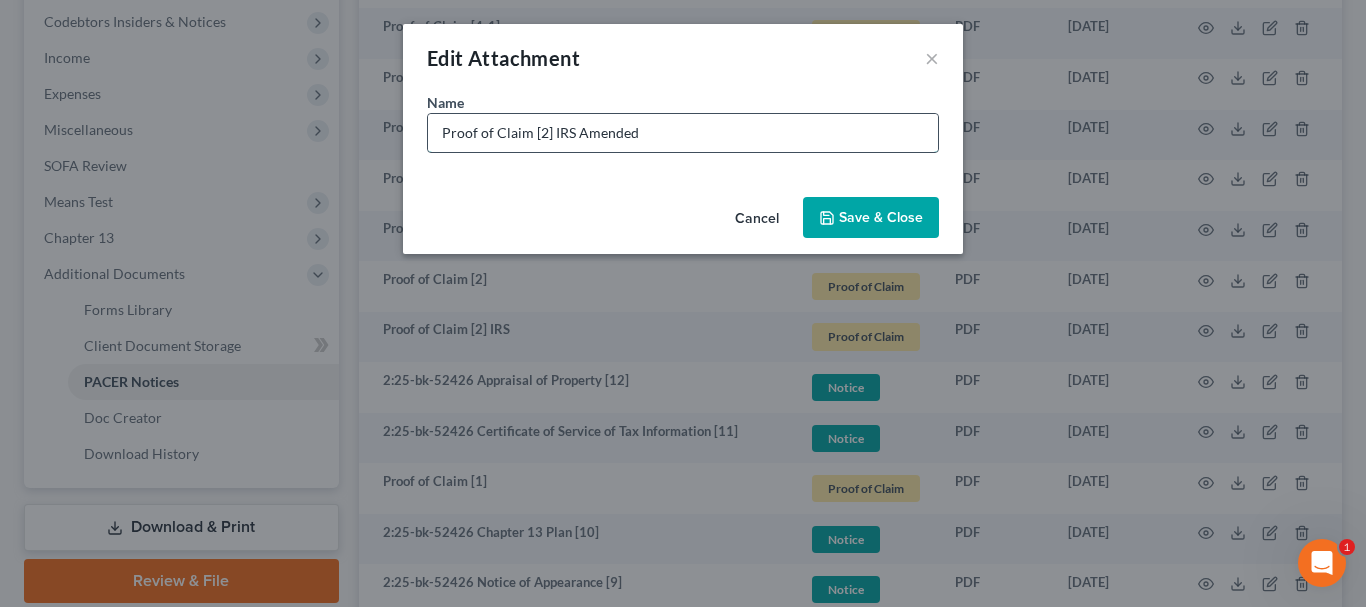 type on "Proof of Claim [2] IRS Amended" 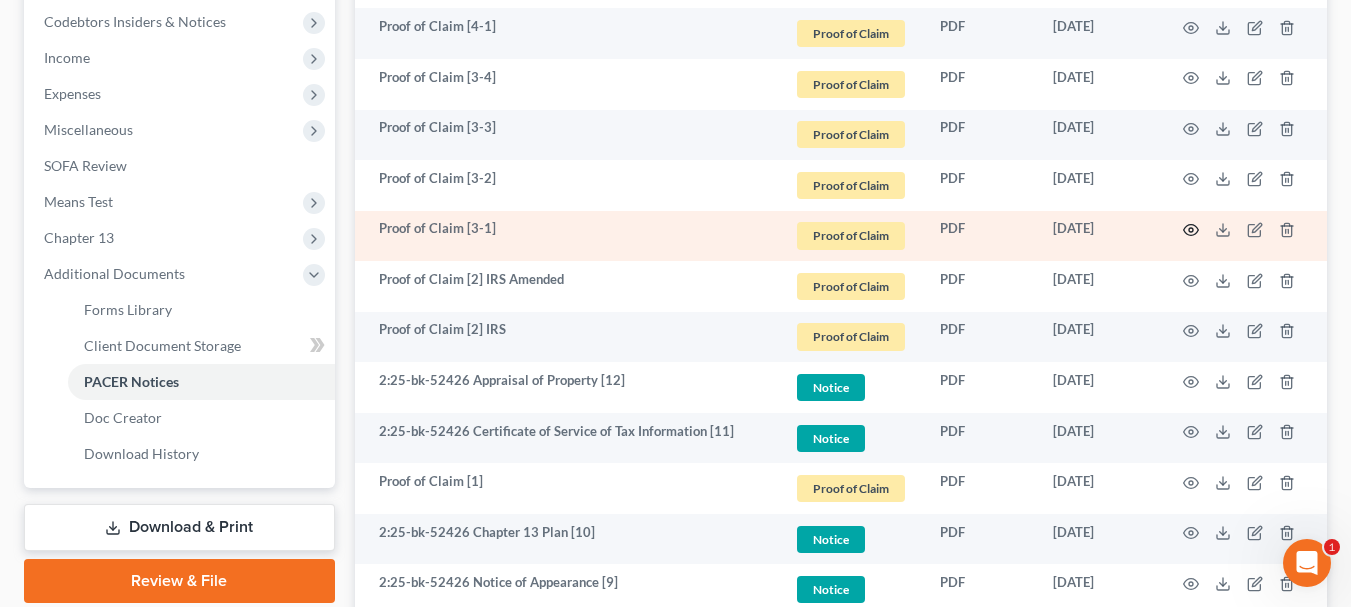 click 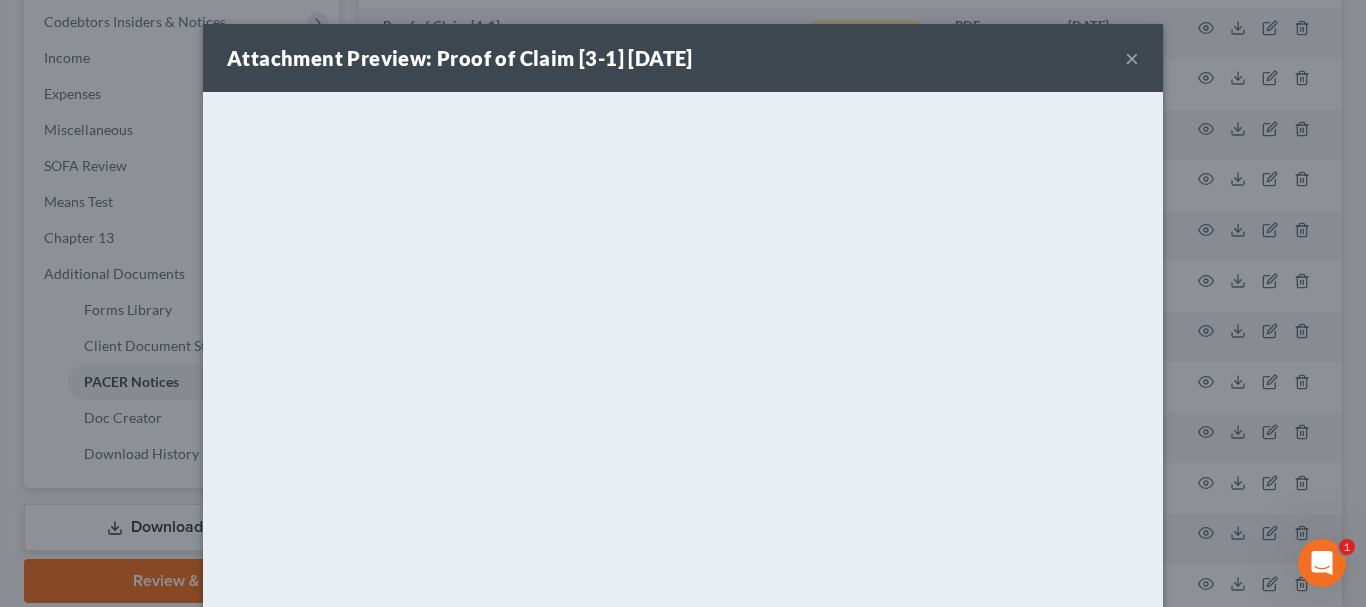 click on "×" at bounding box center [1132, 58] 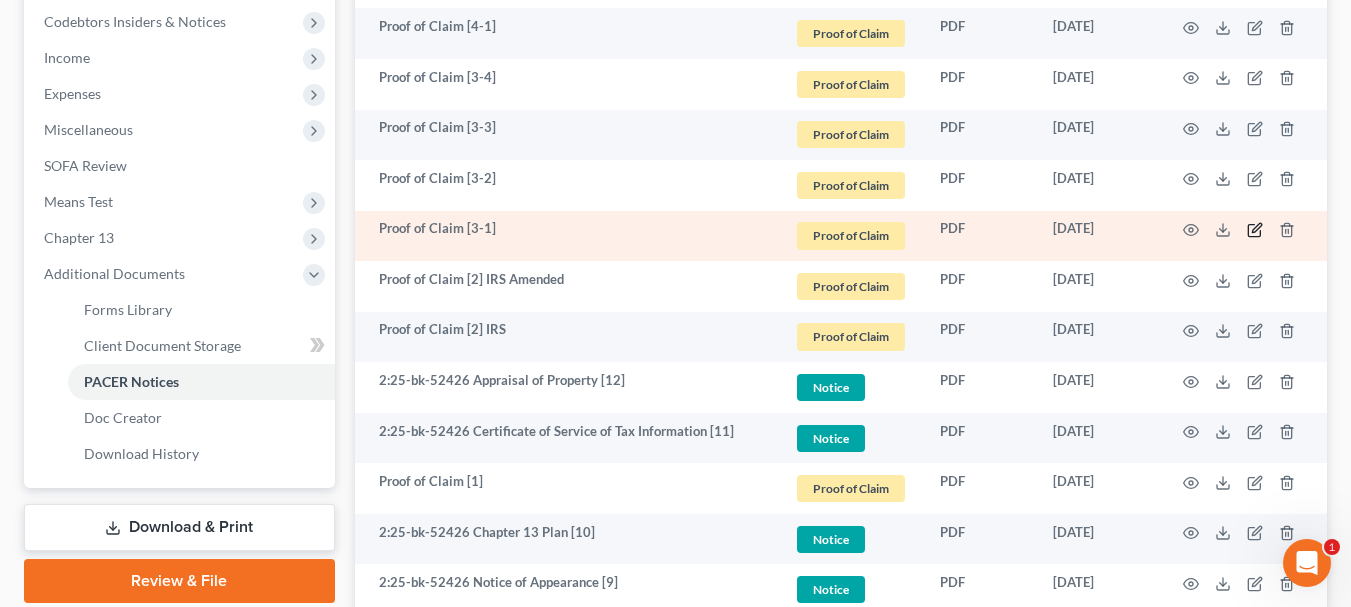 click 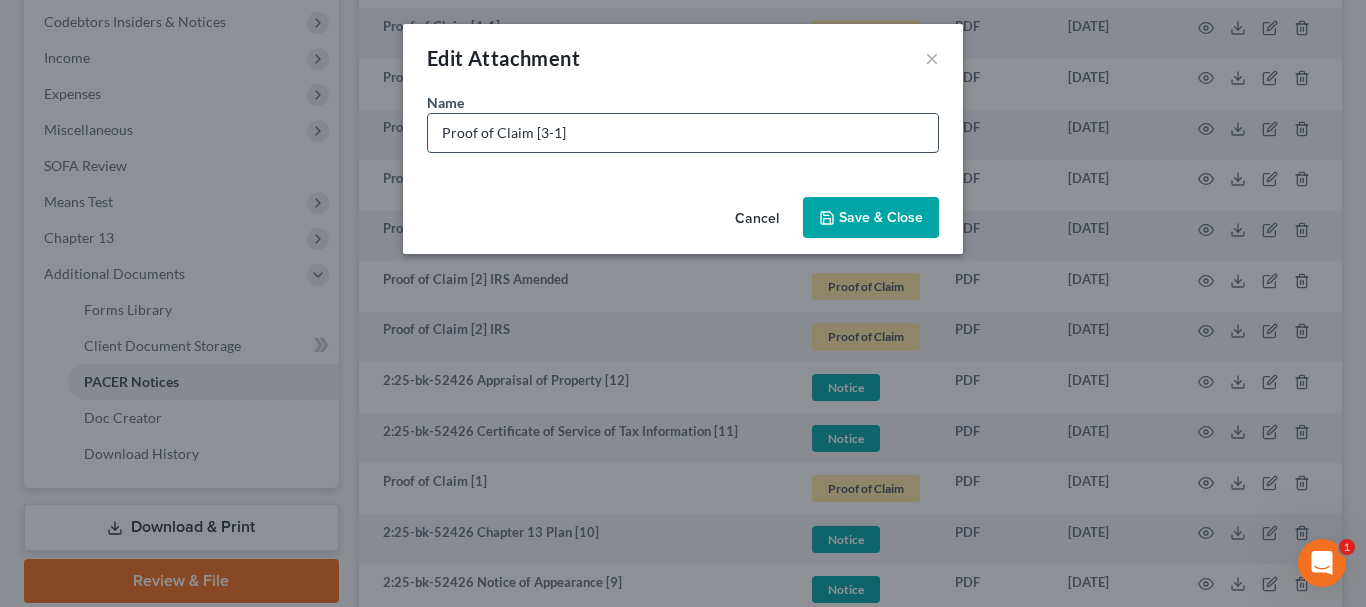 click on "Proof of Claim [3-1]" at bounding box center [683, 133] 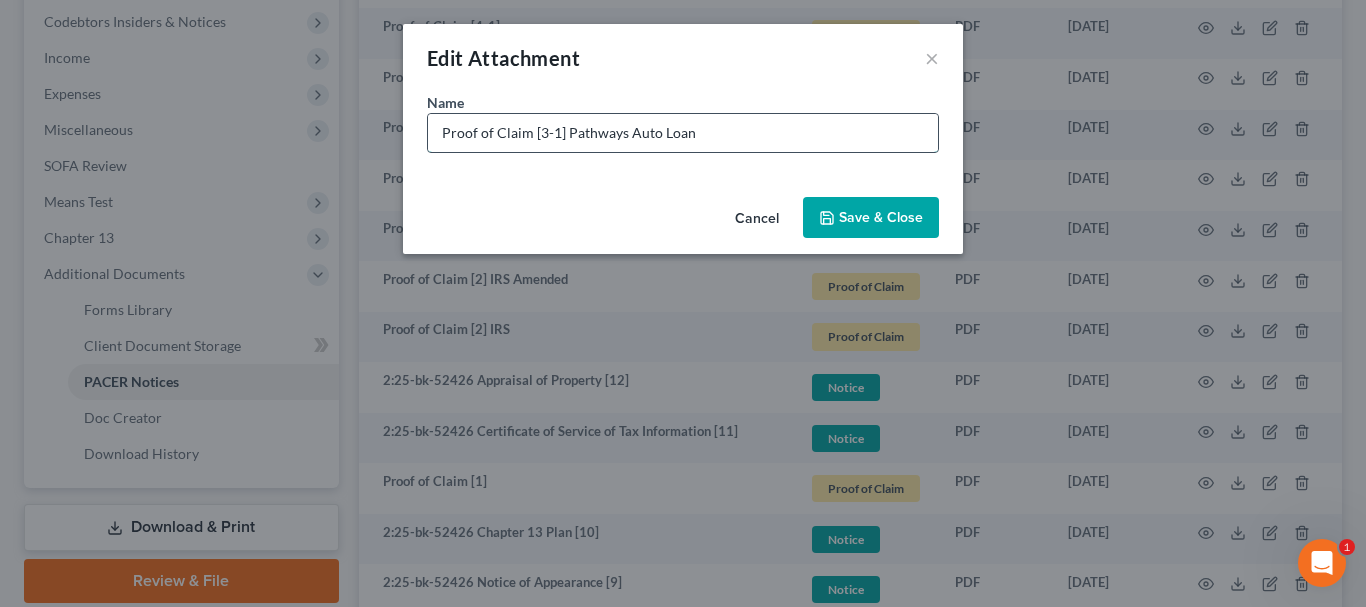 type on "Proof of Claim [3-1] Pathways Auto Loan" 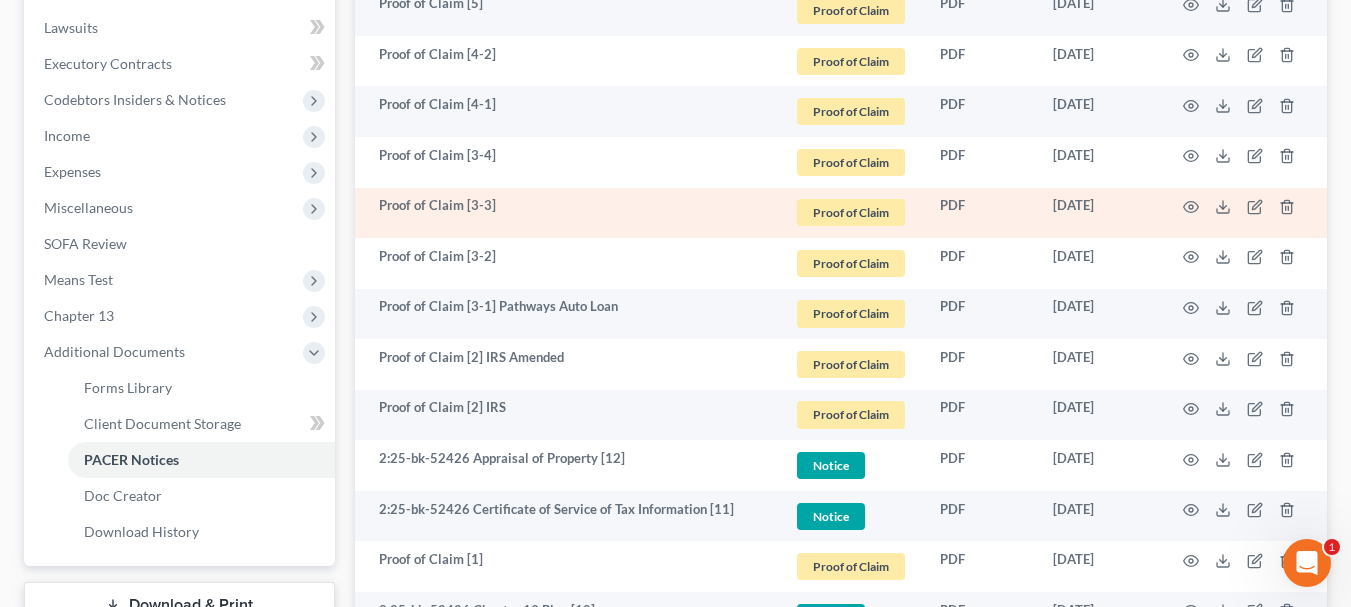 scroll, scrollTop: 500, scrollLeft: 0, axis: vertical 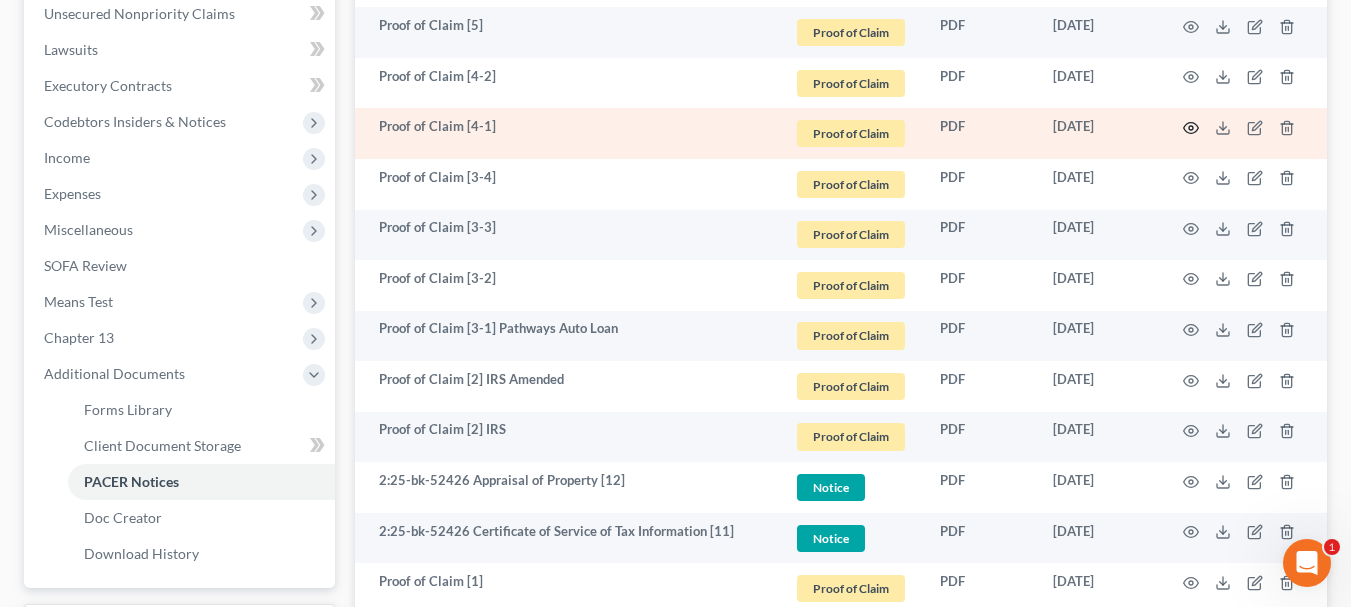 click 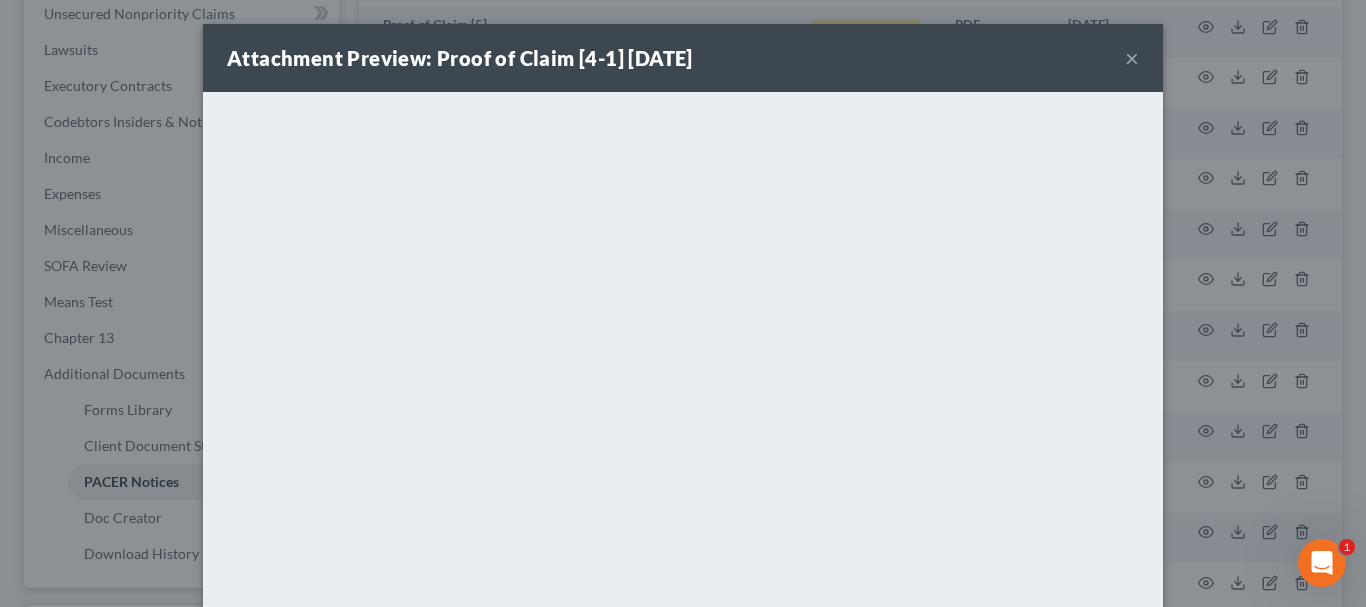 click on "×" at bounding box center [1132, 58] 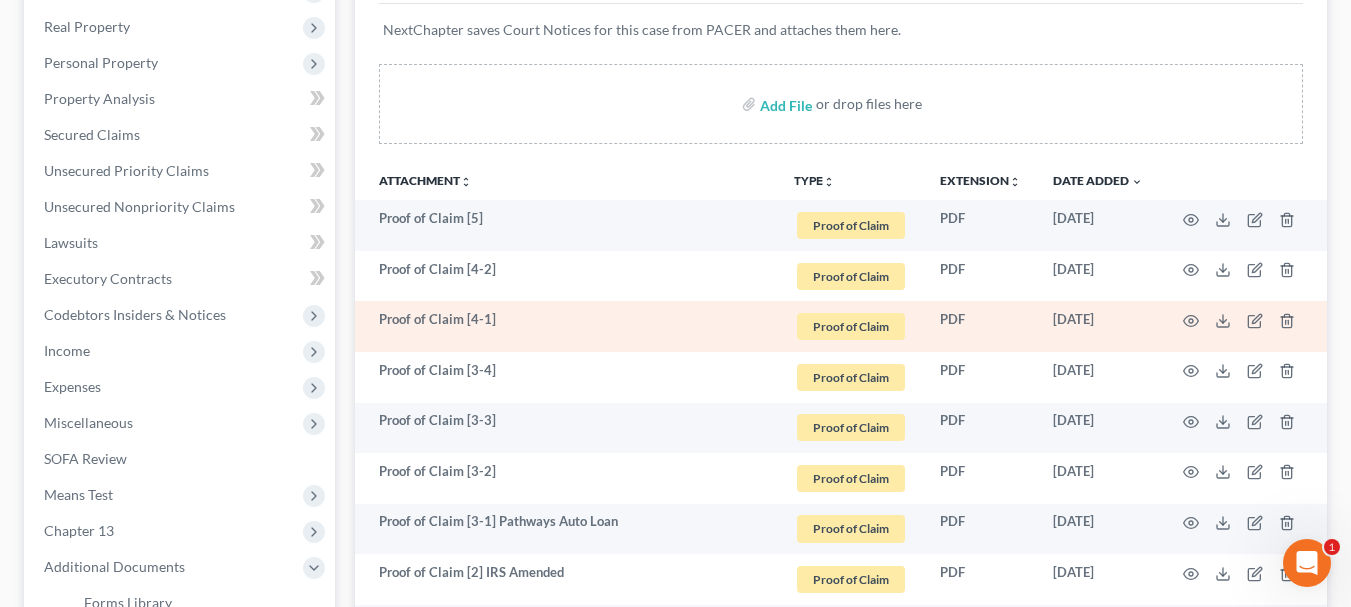 scroll, scrollTop: 300, scrollLeft: 0, axis: vertical 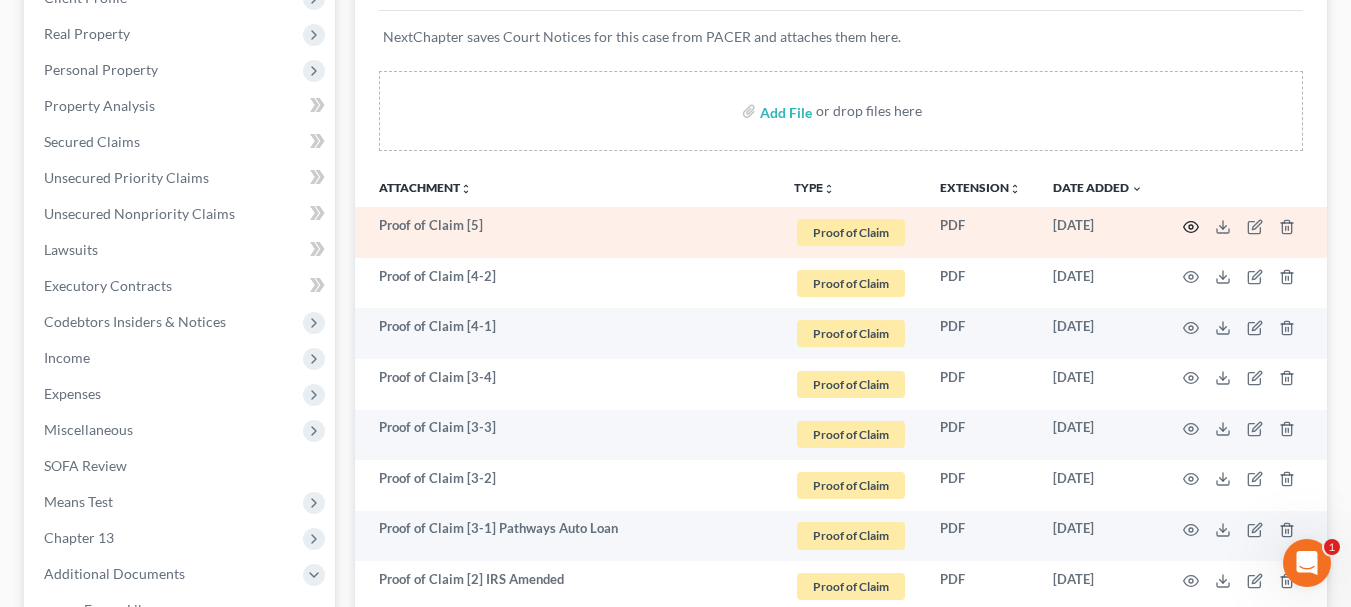 click 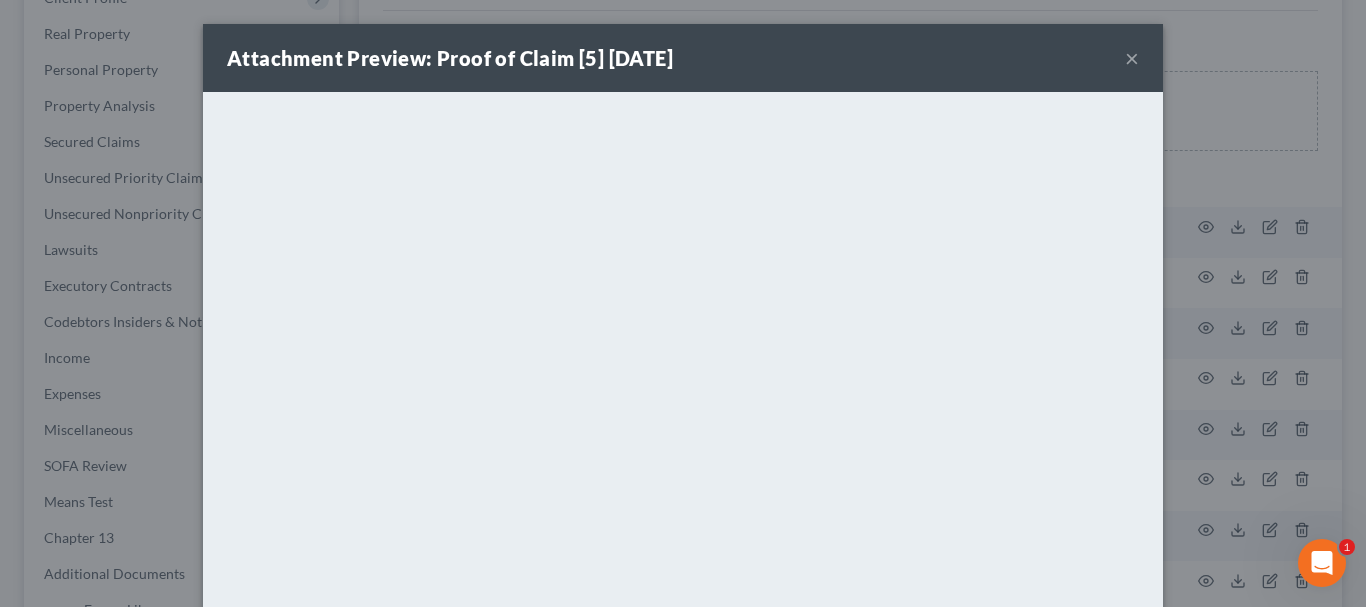 click on "×" at bounding box center (1132, 58) 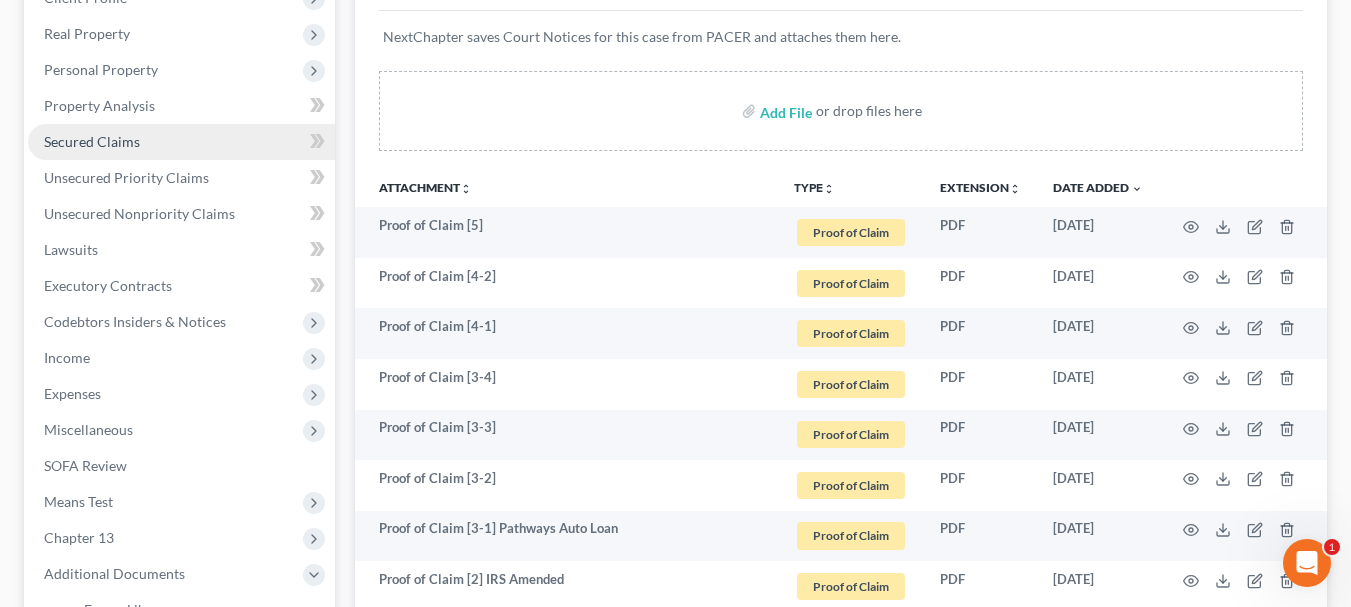 click on "Secured Claims" at bounding box center (92, 141) 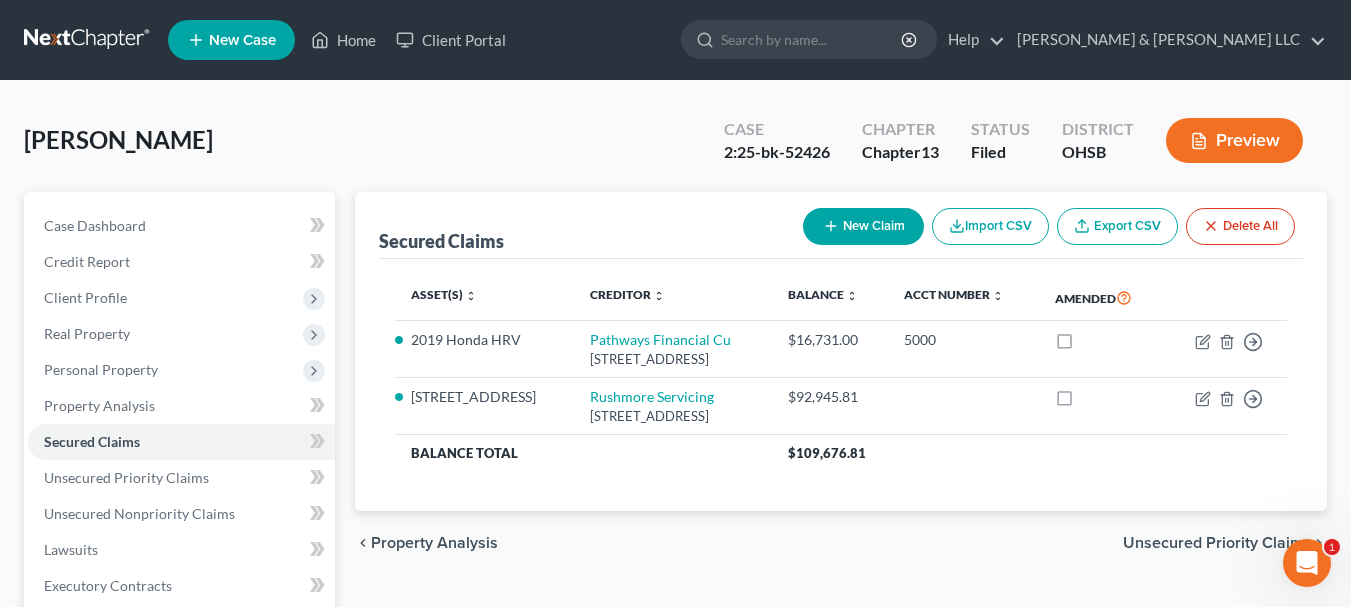 scroll, scrollTop: 100, scrollLeft: 0, axis: vertical 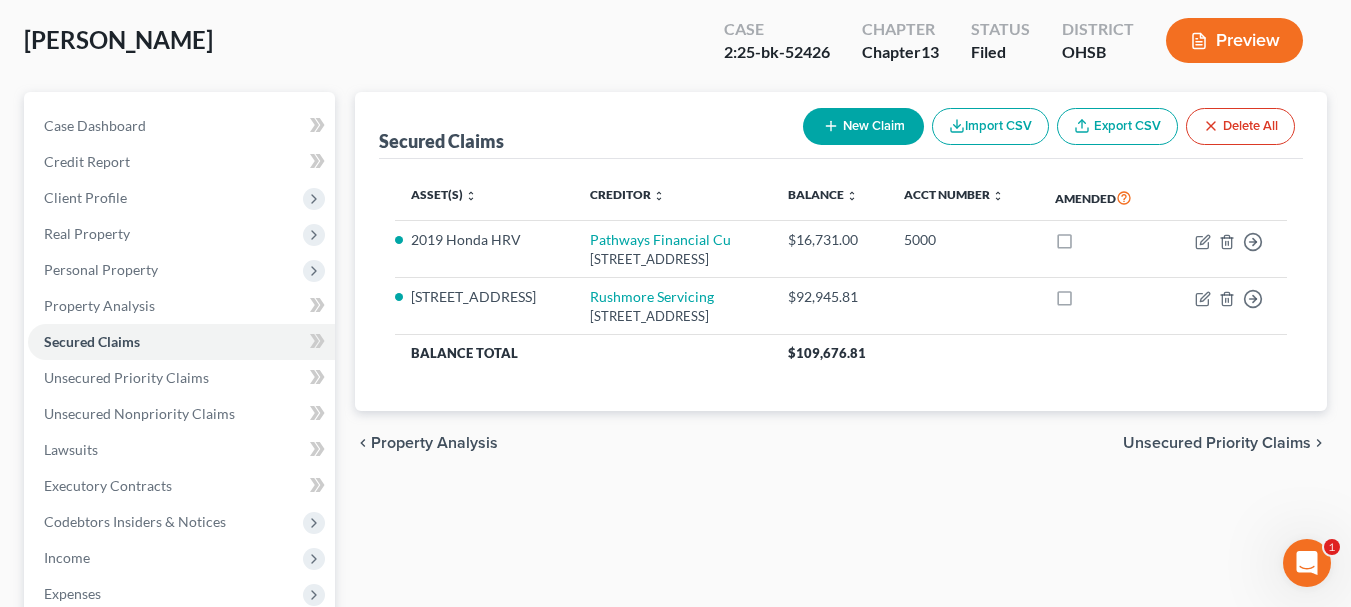 click on "Unsecured Priority Claims" at bounding box center [1217, 443] 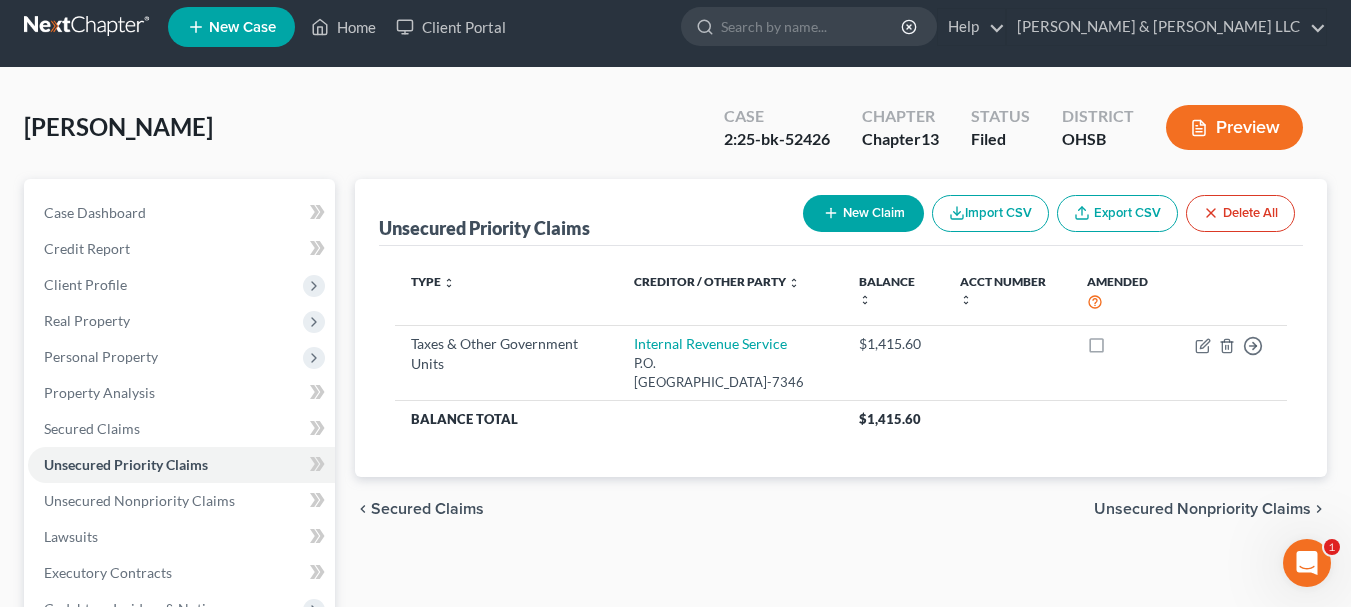 scroll, scrollTop: 0, scrollLeft: 0, axis: both 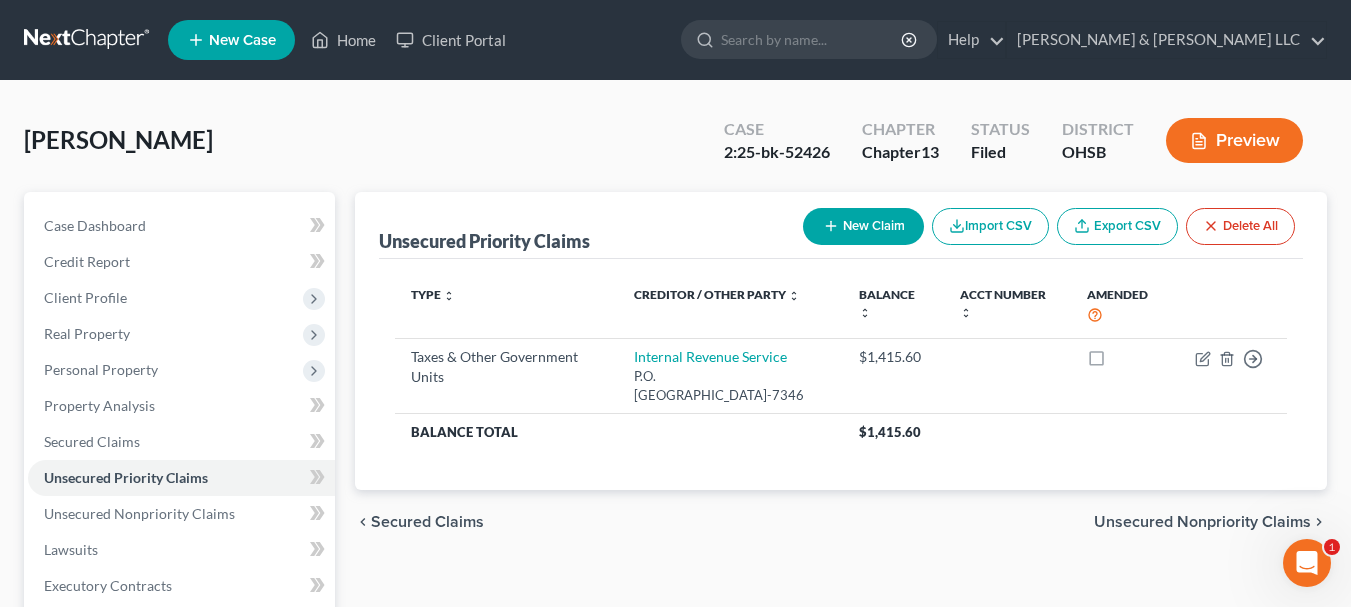 click on "Unsecured Nonpriority Claims" at bounding box center [1202, 522] 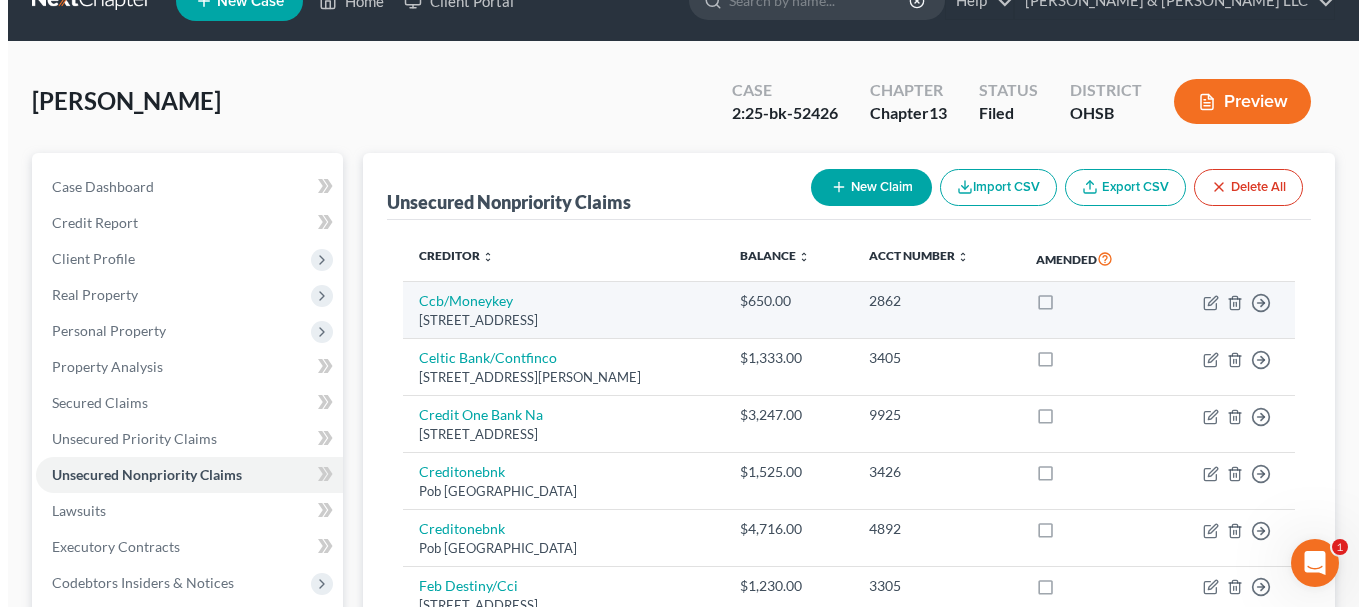 scroll, scrollTop: 0, scrollLeft: 0, axis: both 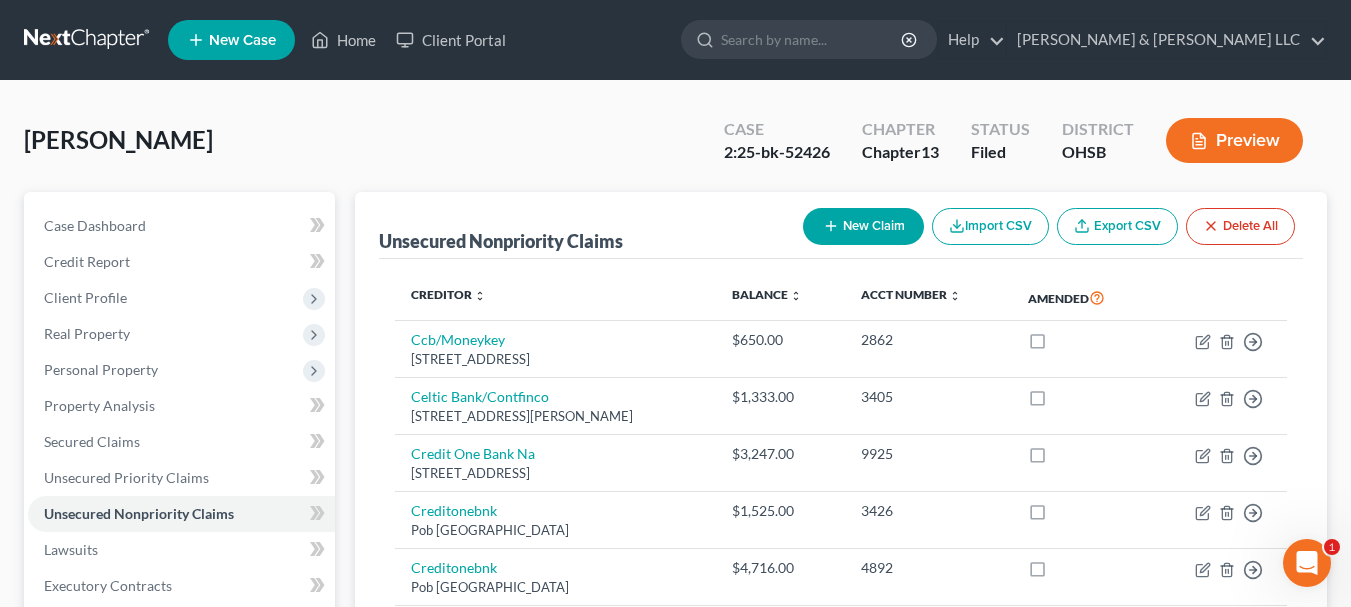 click on "Preview" at bounding box center (1234, 140) 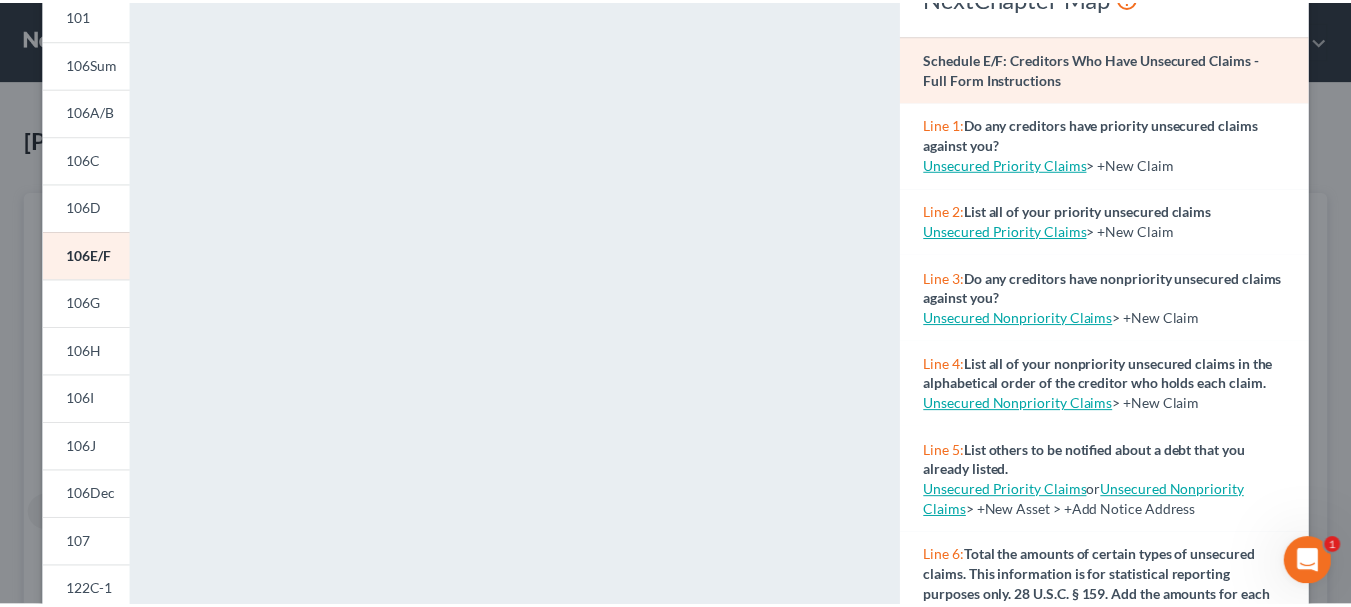 scroll, scrollTop: 0, scrollLeft: 0, axis: both 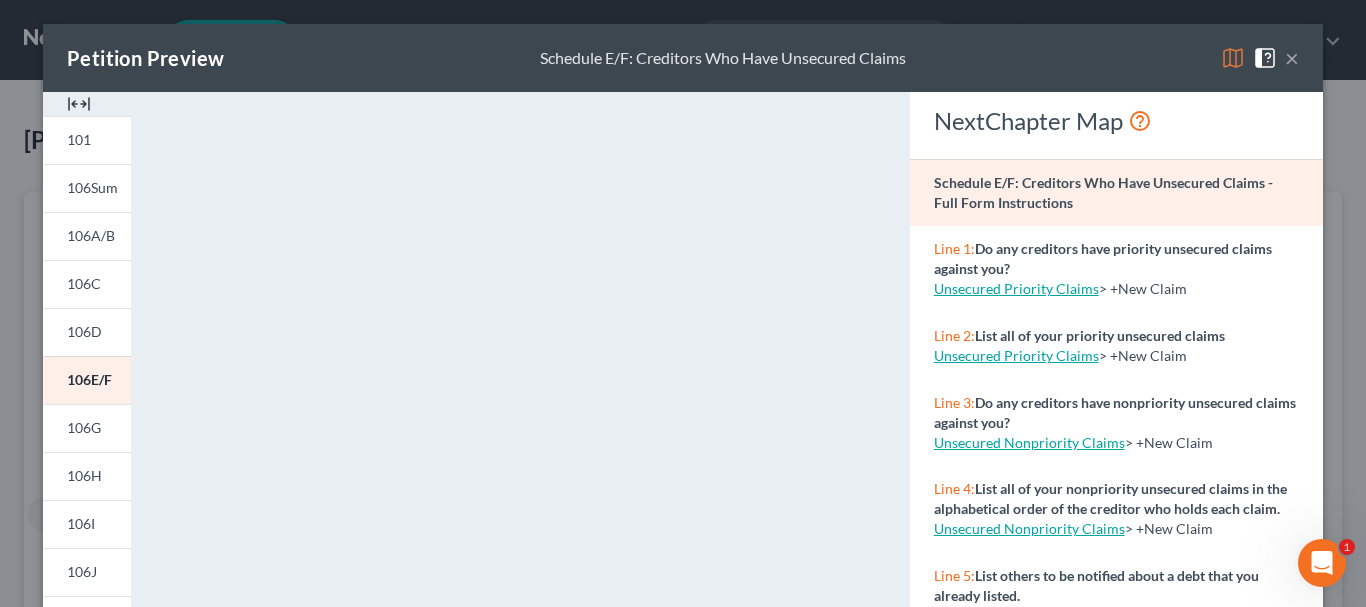 click on "×" at bounding box center (1292, 58) 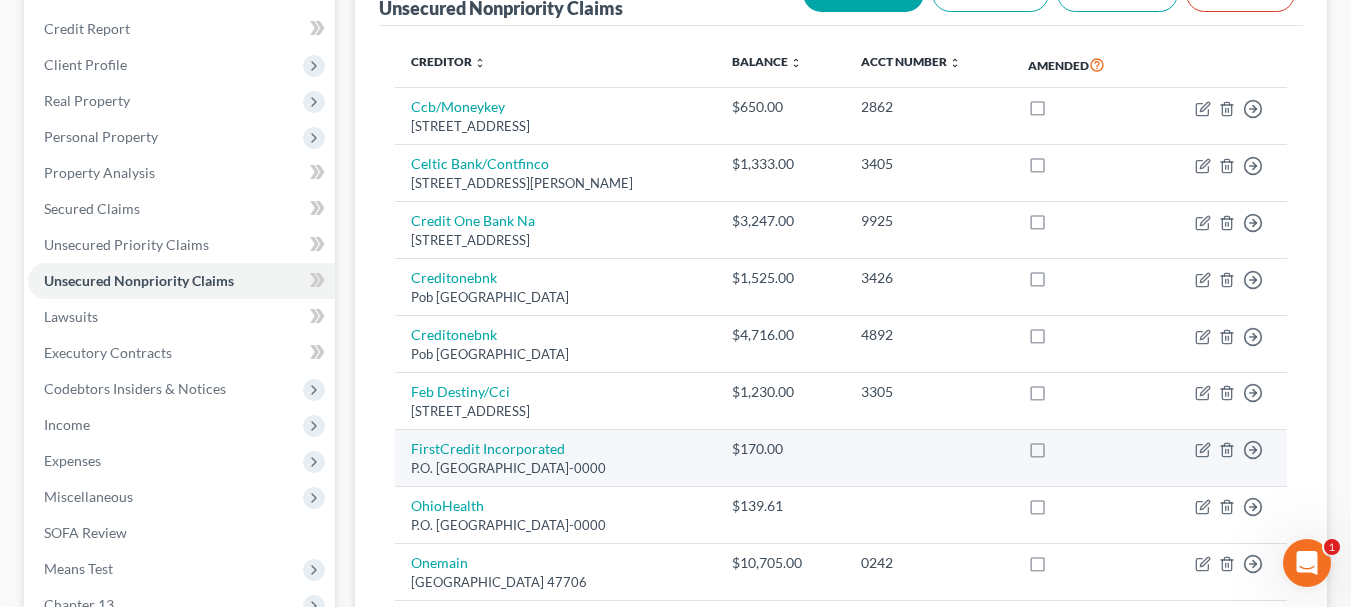 scroll, scrollTop: 400, scrollLeft: 0, axis: vertical 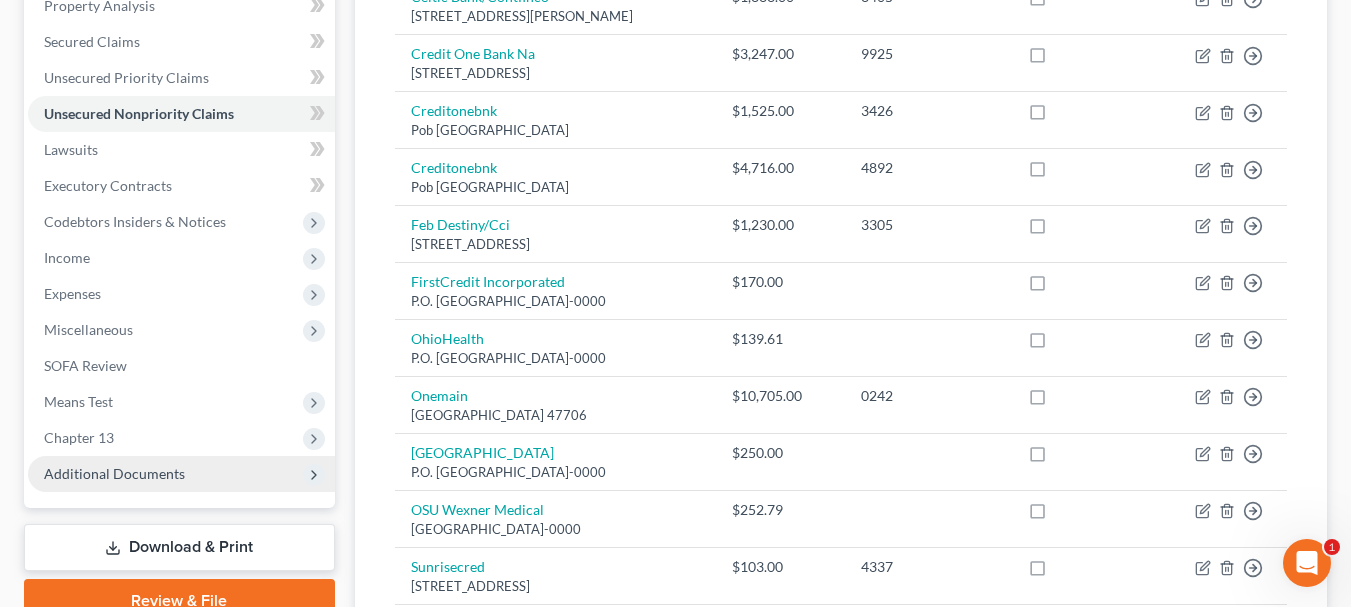 click on "Additional Documents" at bounding box center (114, 473) 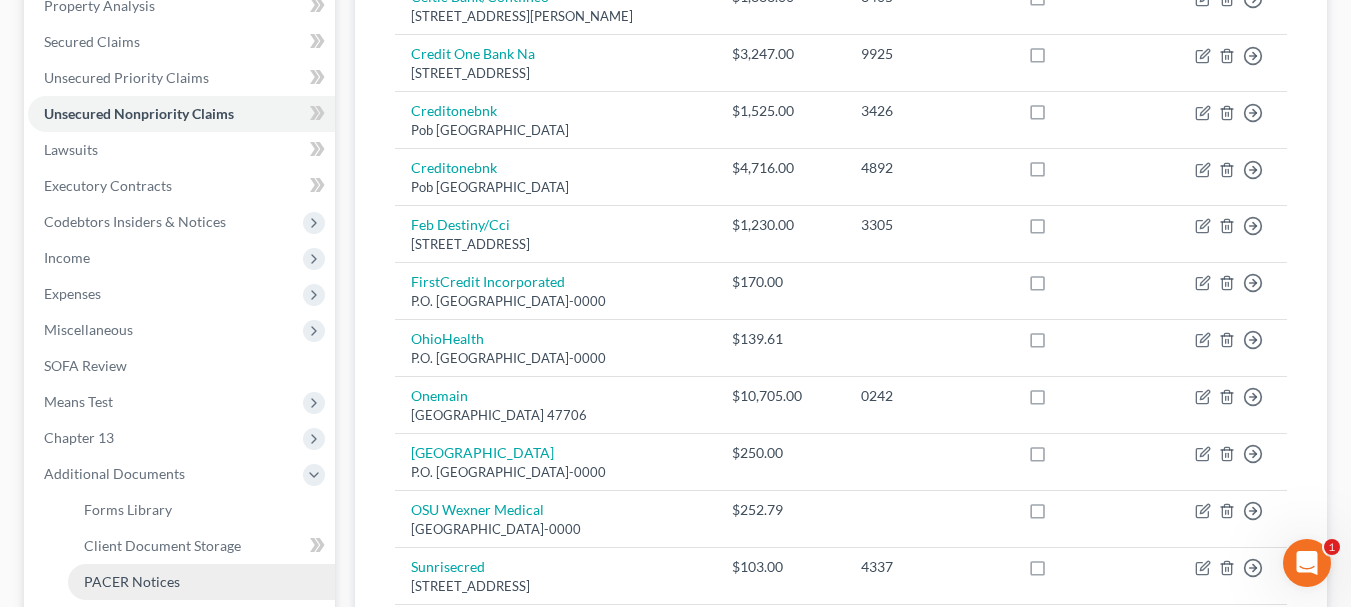 click on "PACER Notices" at bounding box center [132, 581] 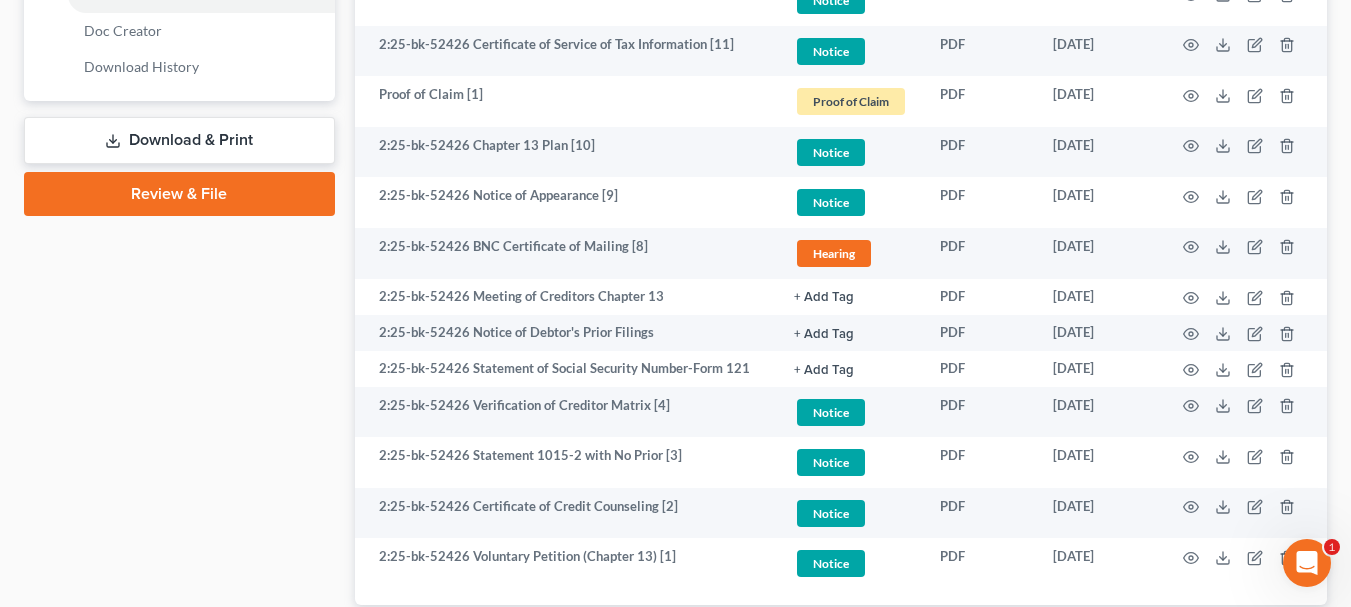 scroll, scrollTop: 1000, scrollLeft: 0, axis: vertical 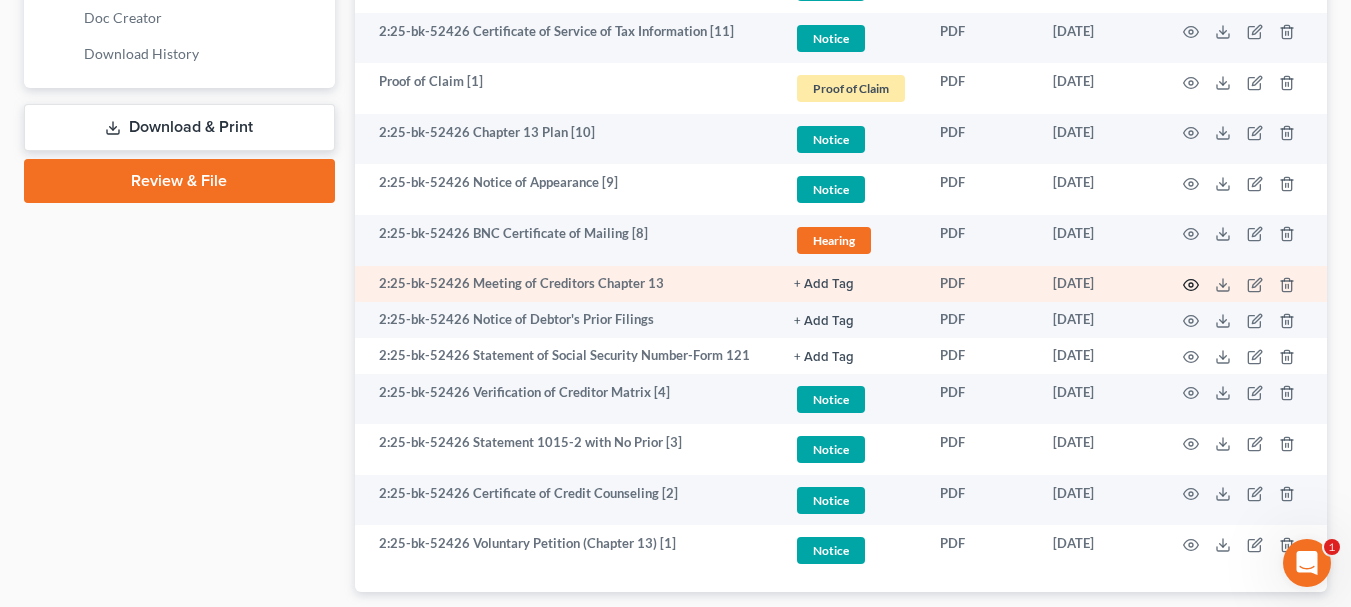 click 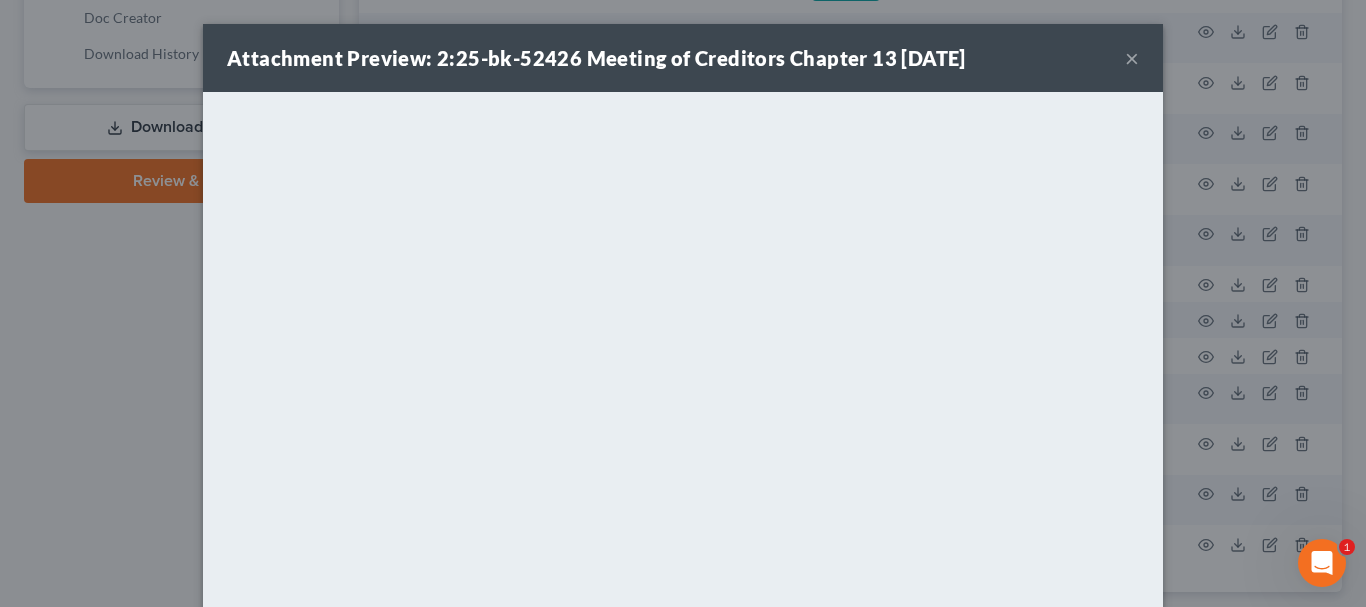 click on "×" at bounding box center [1132, 58] 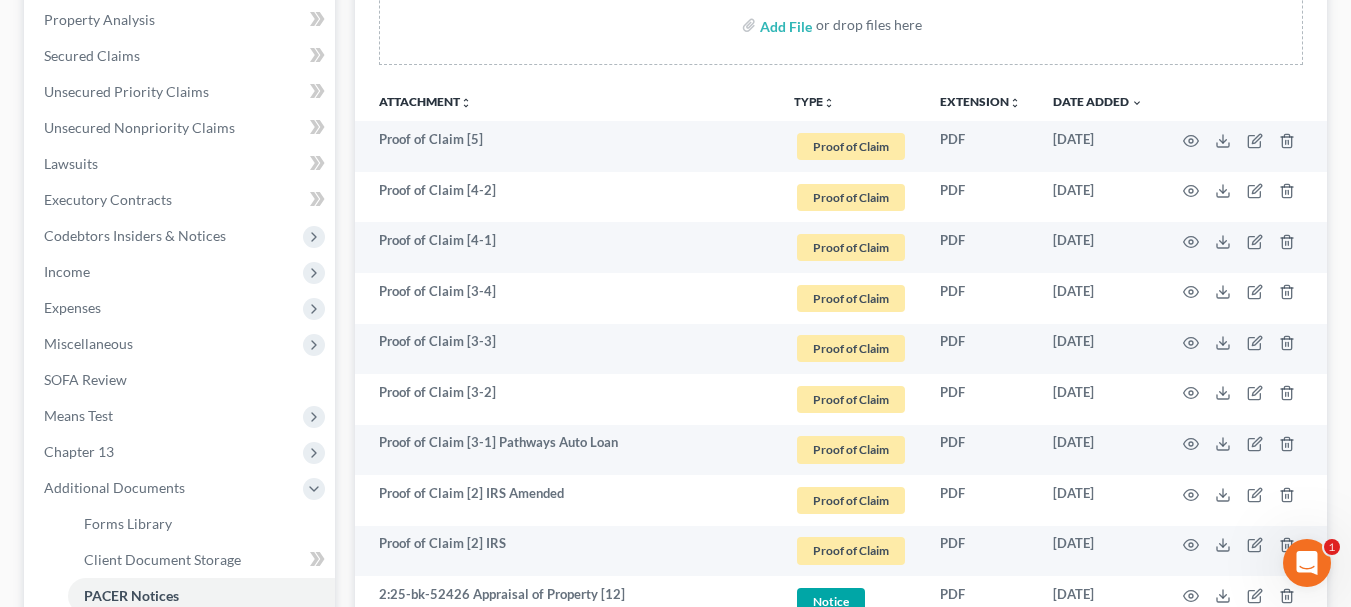 scroll, scrollTop: 0, scrollLeft: 0, axis: both 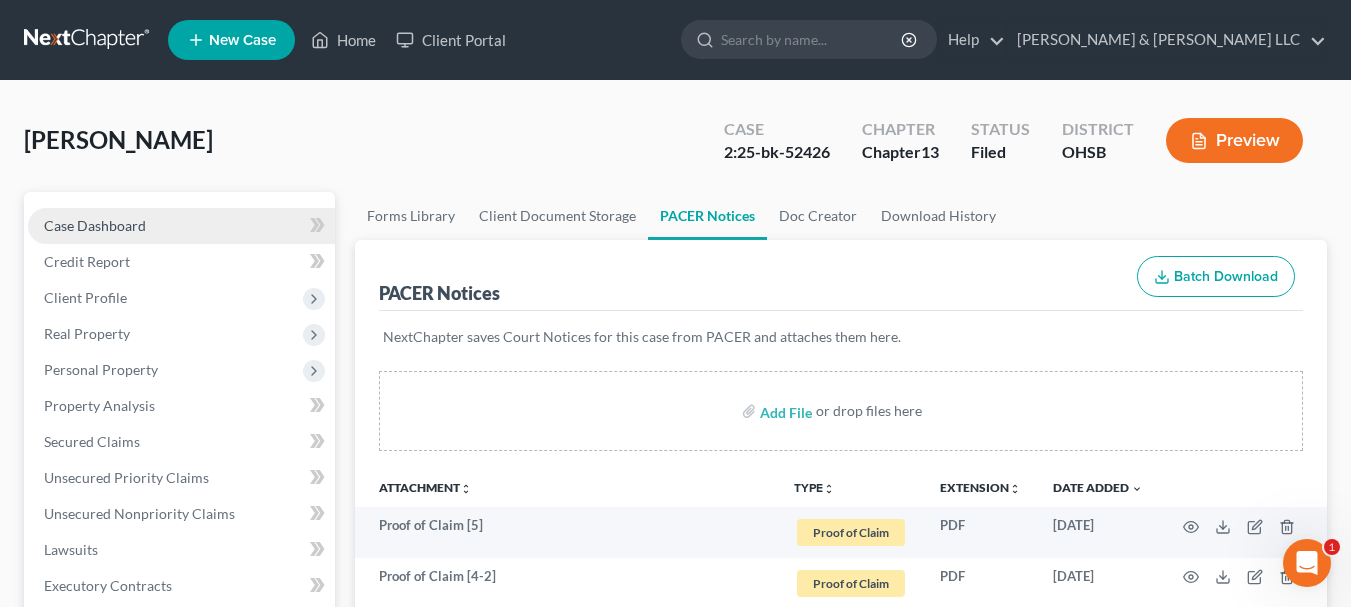 click on "Case Dashboard" at bounding box center [95, 225] 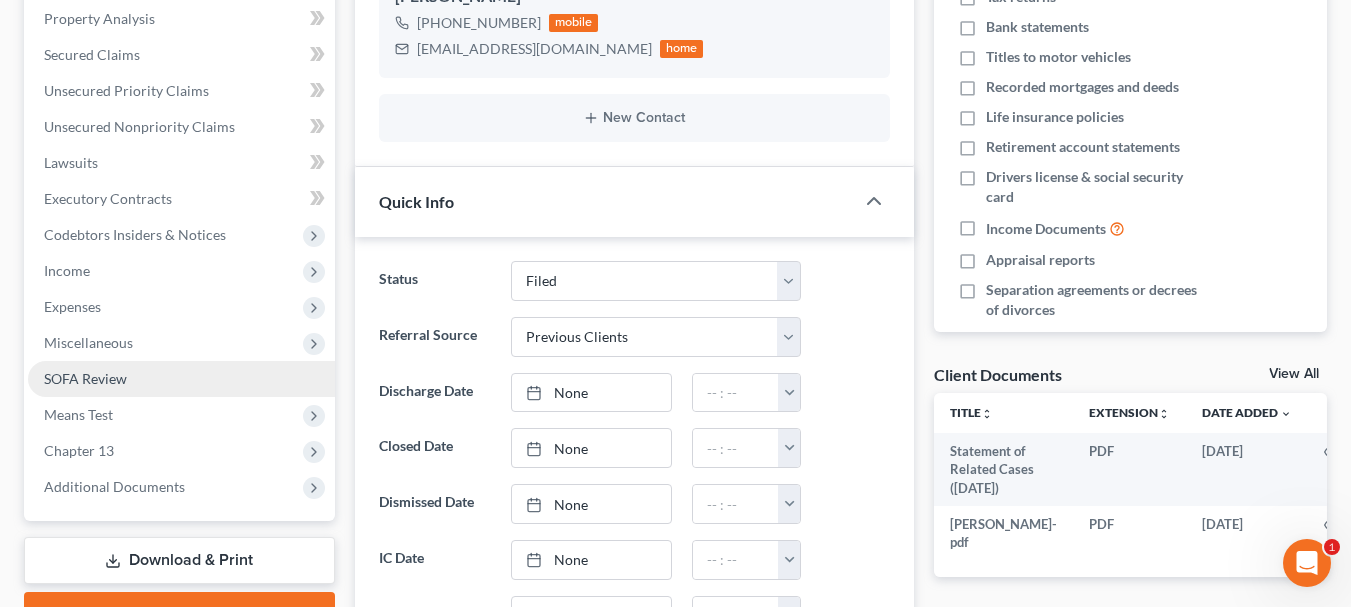 scroll, scrollTop: 100, scrollLeft: 0, axis: vertical 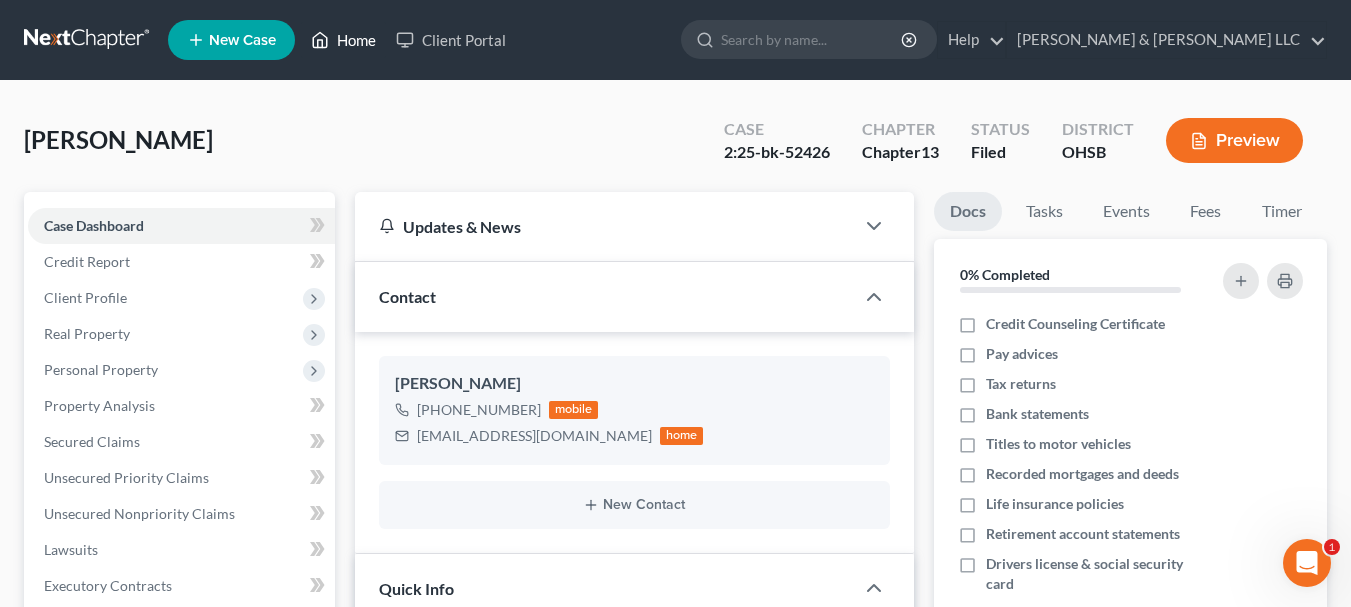click on "Home" at bounding box center (343, 40) 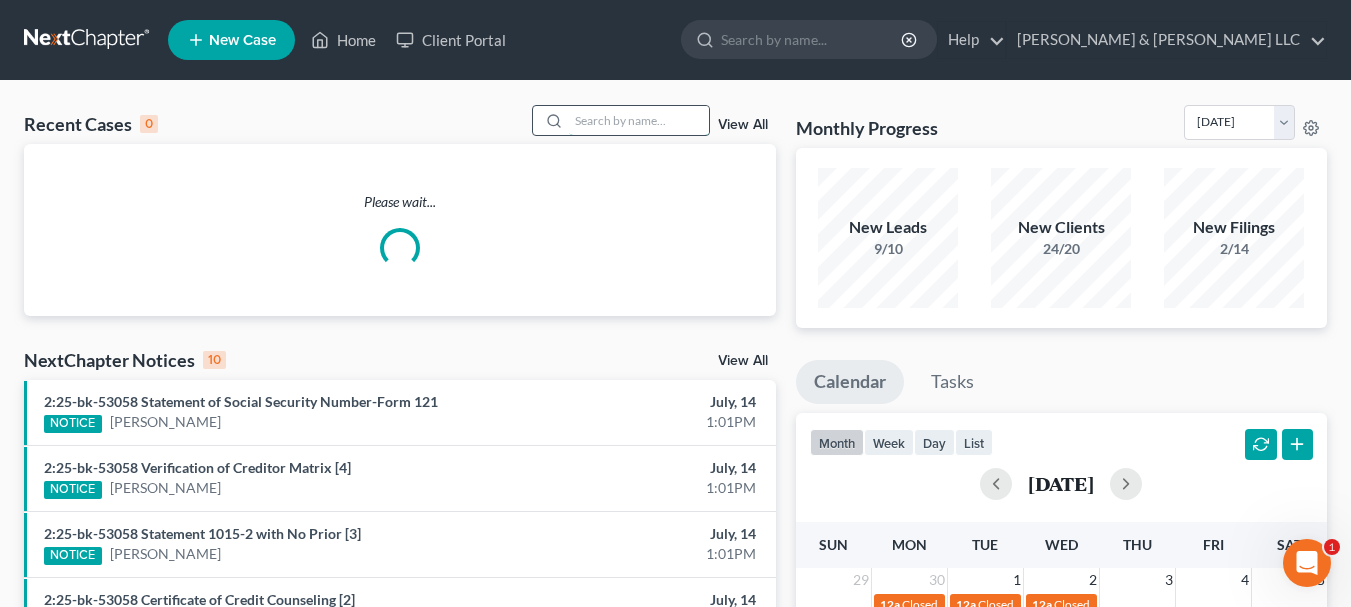 click at bounding box center (639, 120) 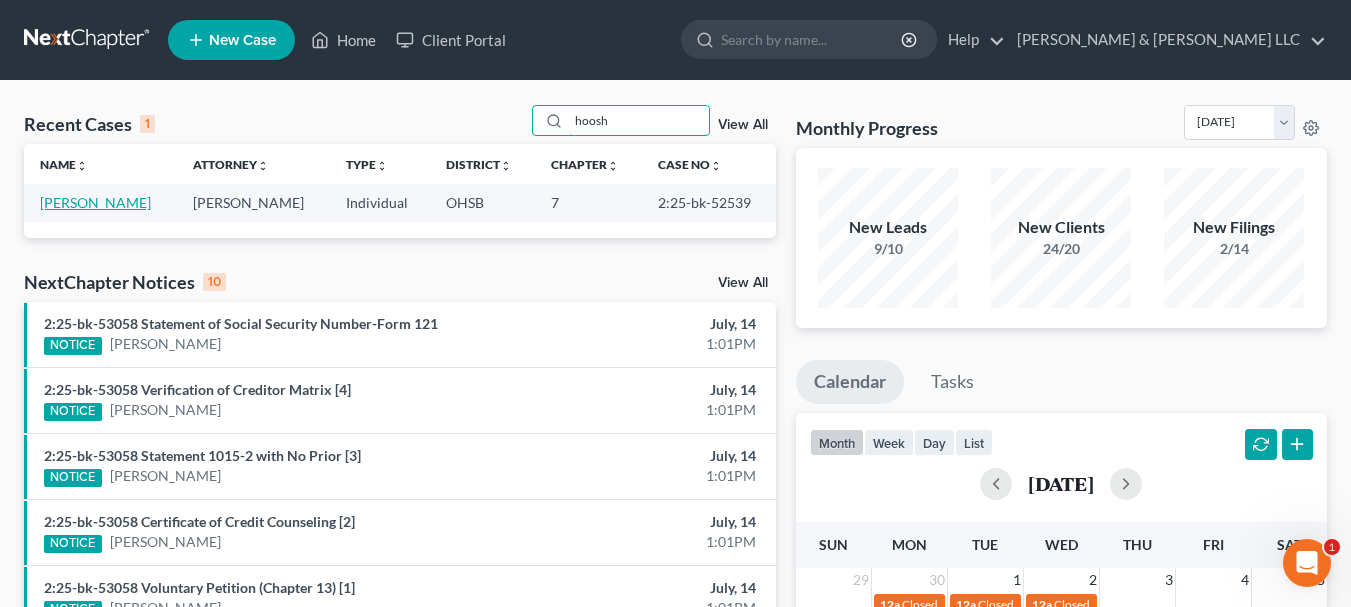 type on "hoosh" 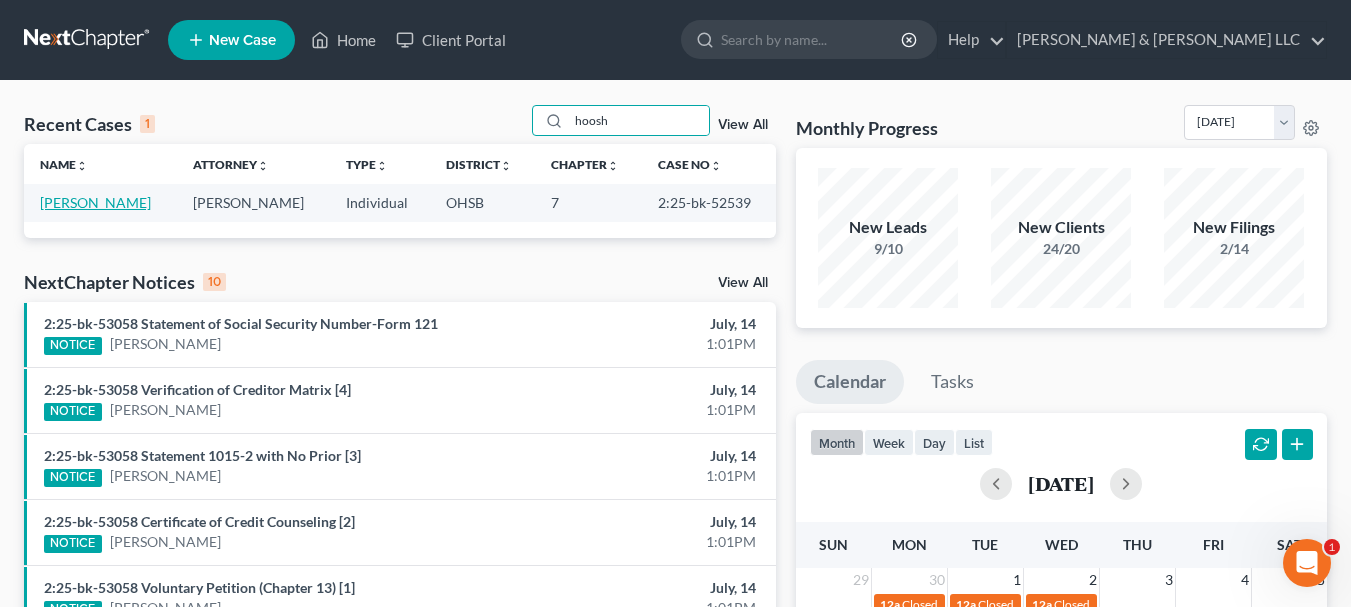 click on "[PERSON_NAME]" at bounding box center [95, 202] 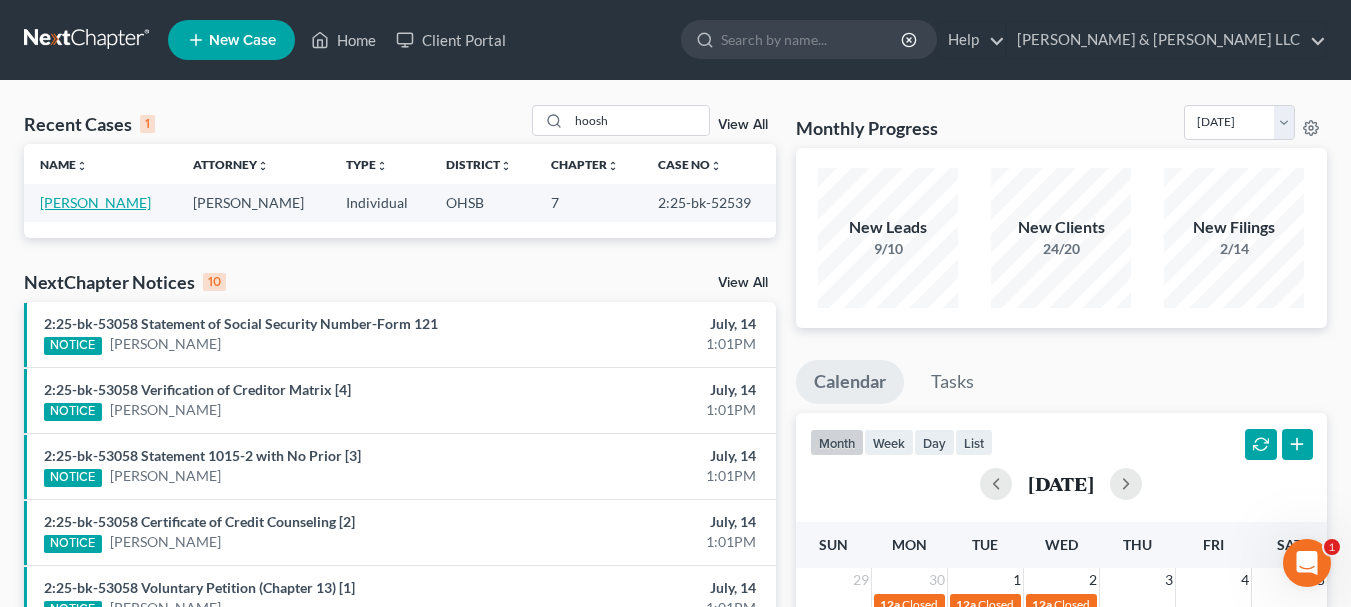 select on "3" 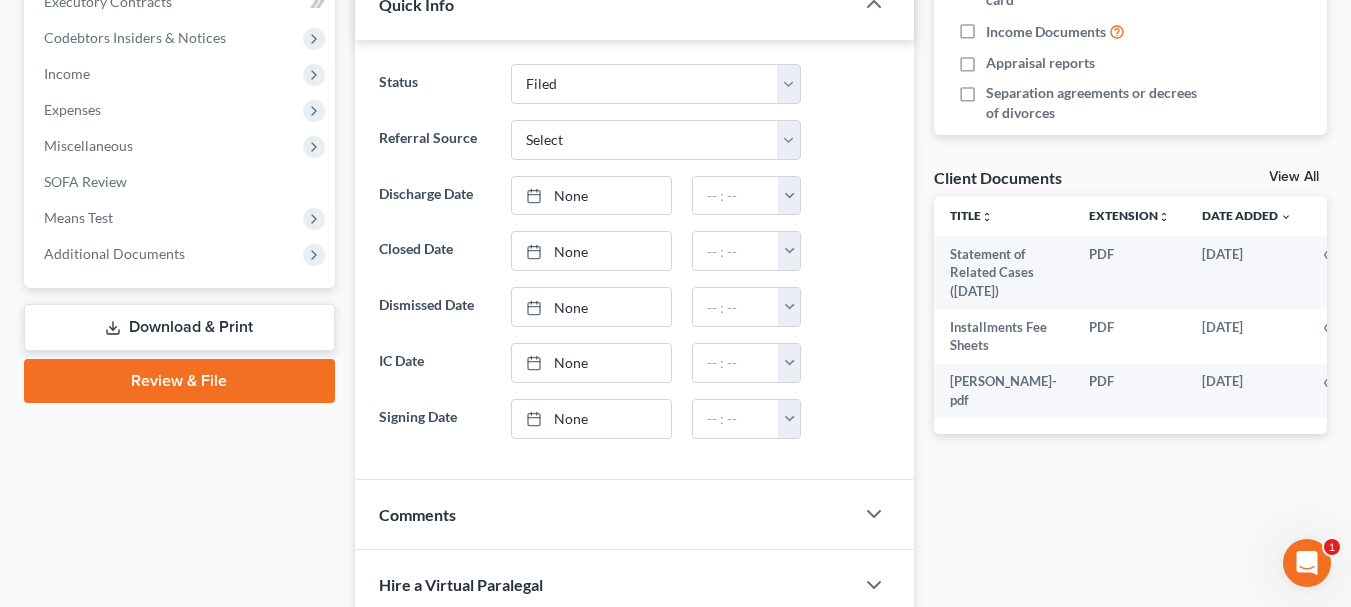 scroll, scrollTop: 600, scrollLeft: 0, axis: vertical 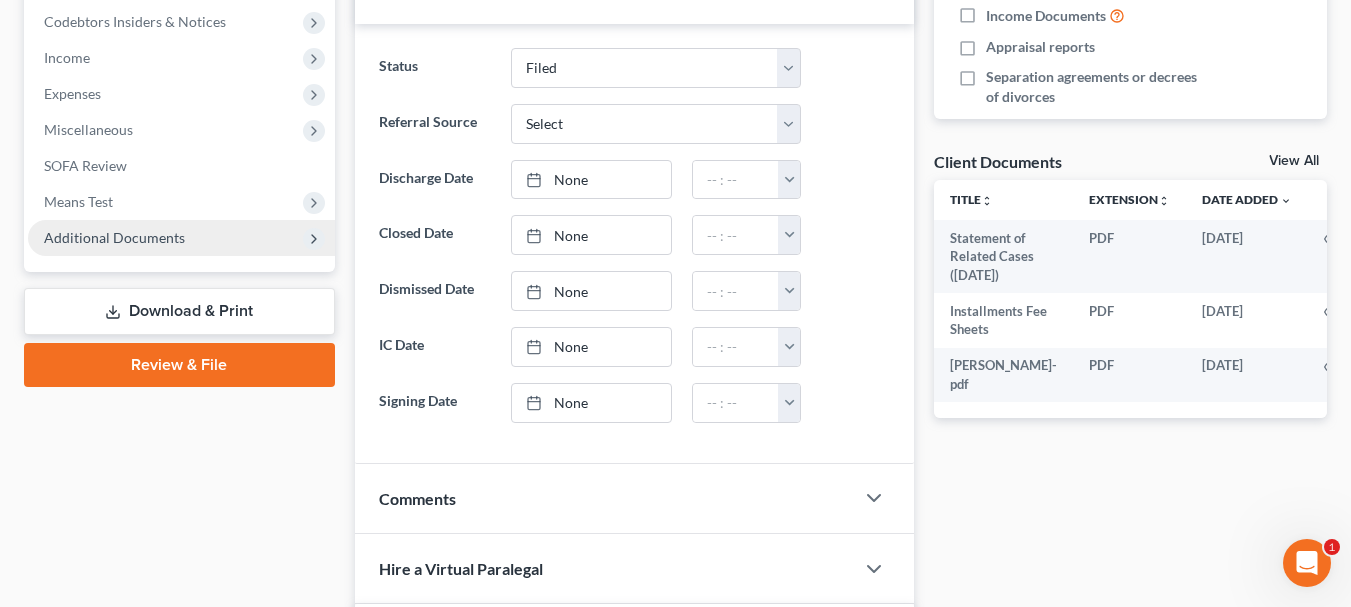 click on "Additional Documents" at bounding box center [181, 238] 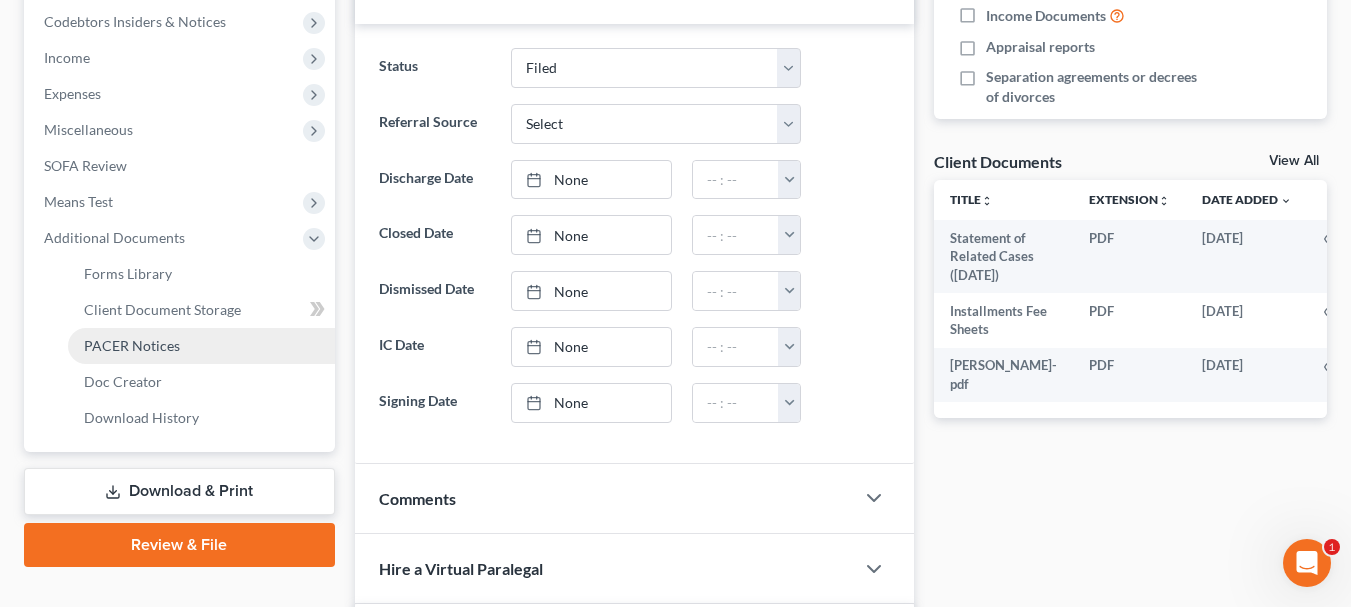 click on "PACER Notices" at bounding box center (201, 346) 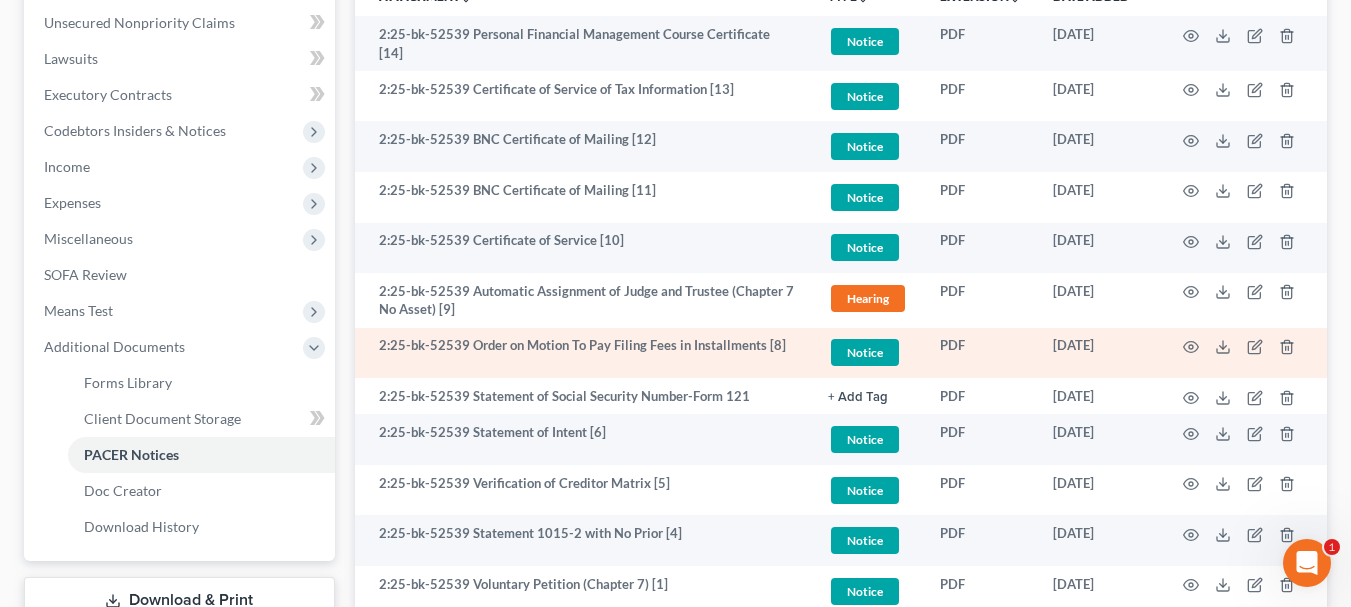 scroll, scrollTop: 500, scrollLeft: 0, axis: vertical 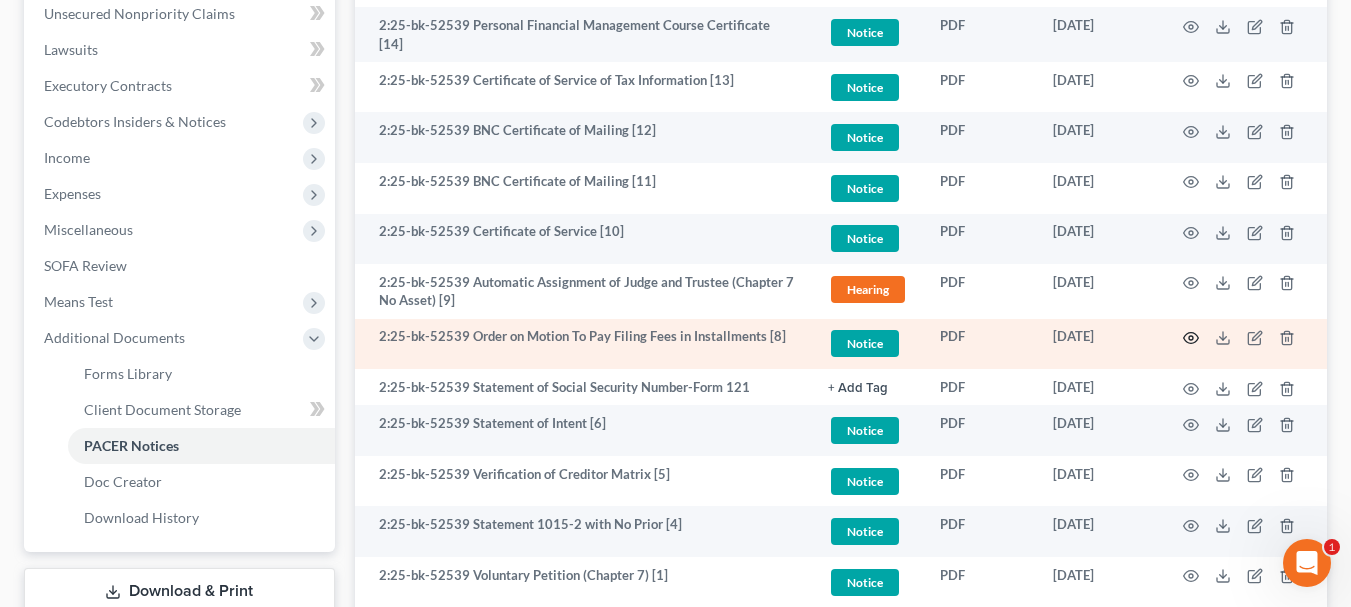 click 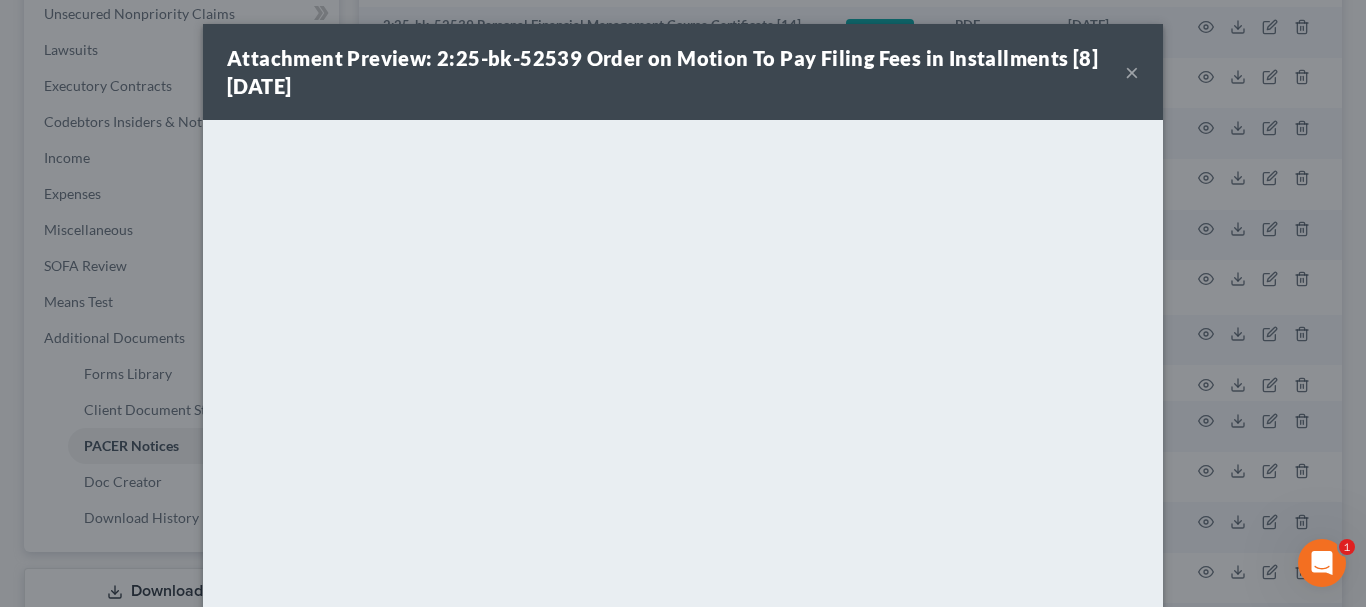 click on "×" at bounding box center [1132, 72] 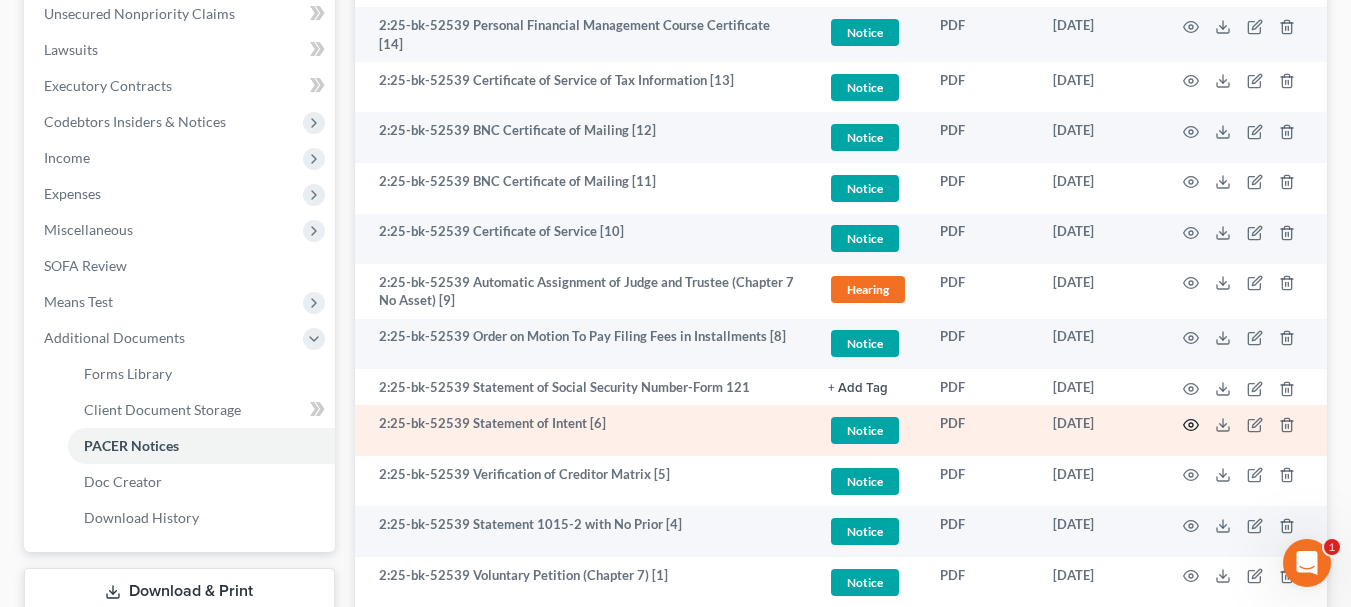 click 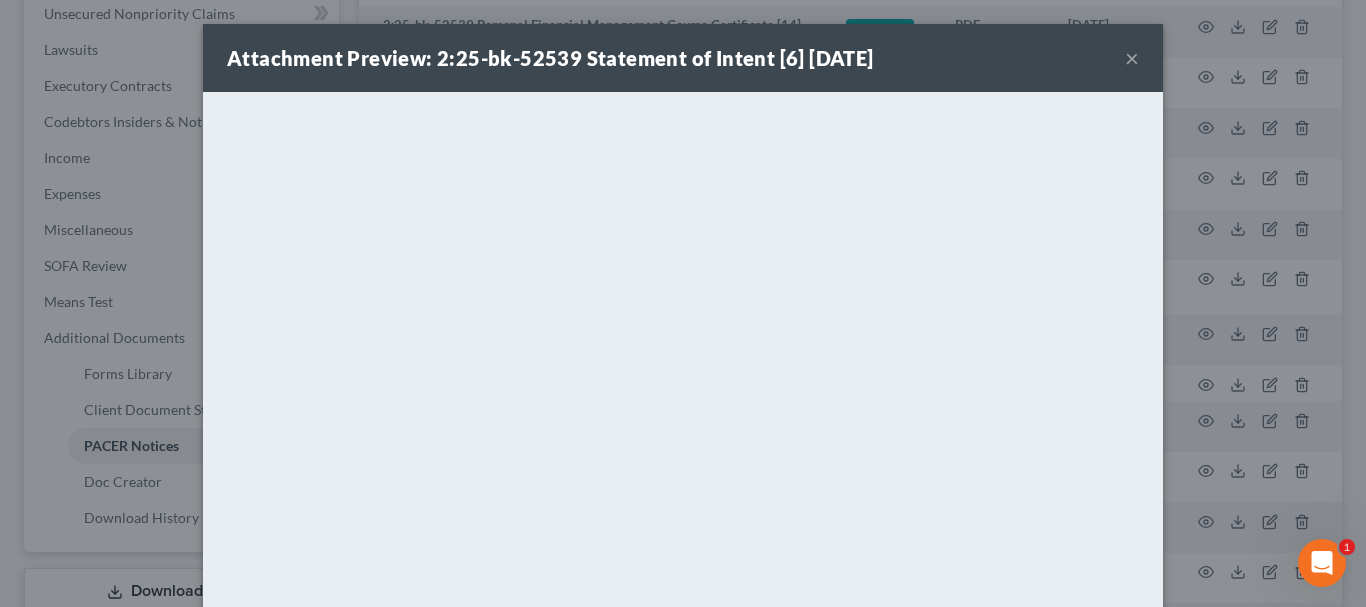 click on "×" at bounding box center (1132, 58) 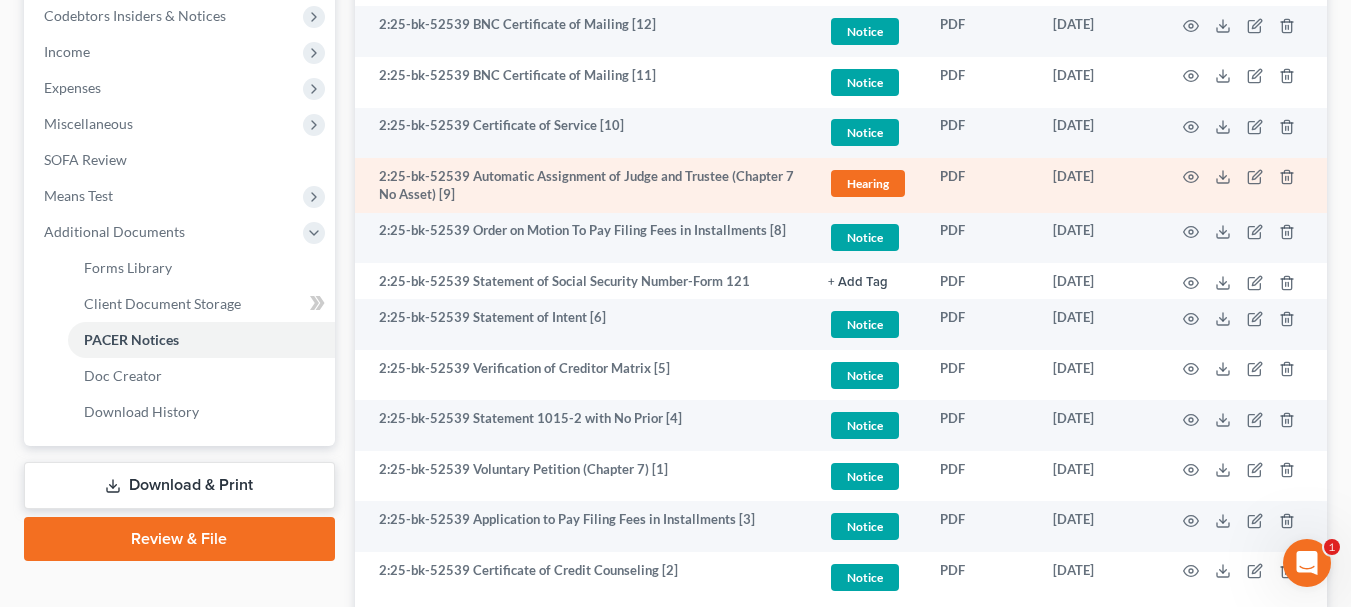 scroll, scrollTop: 754, scrollLeft: 0, axis: vertical 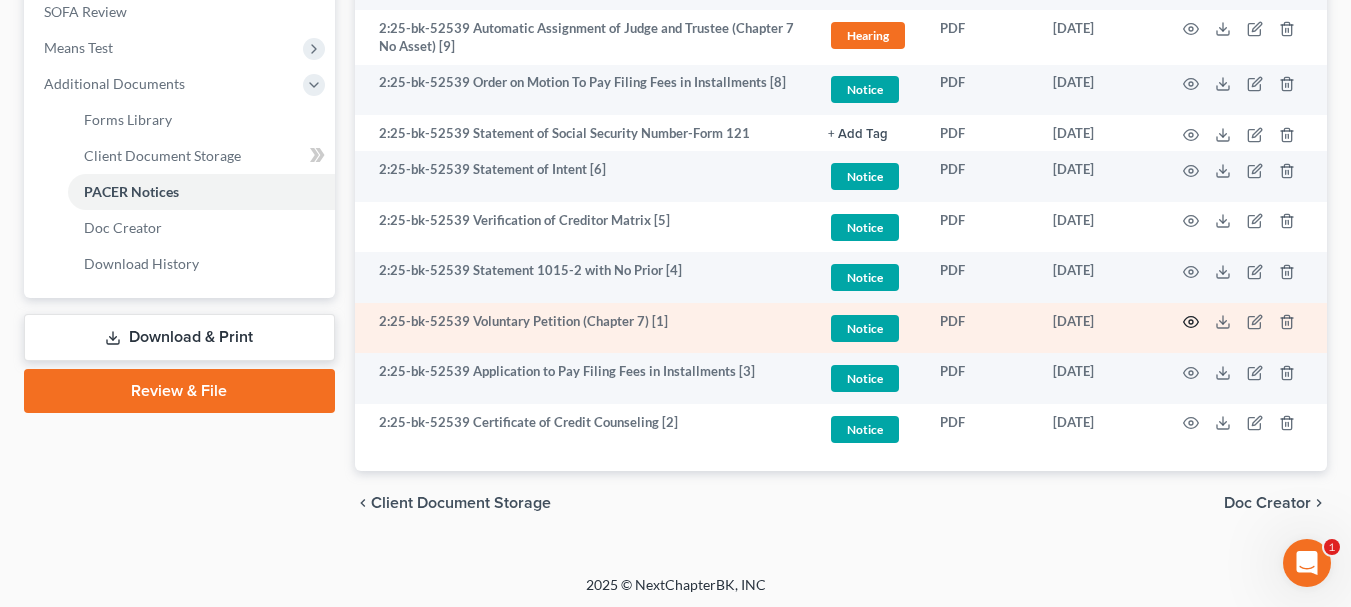 click 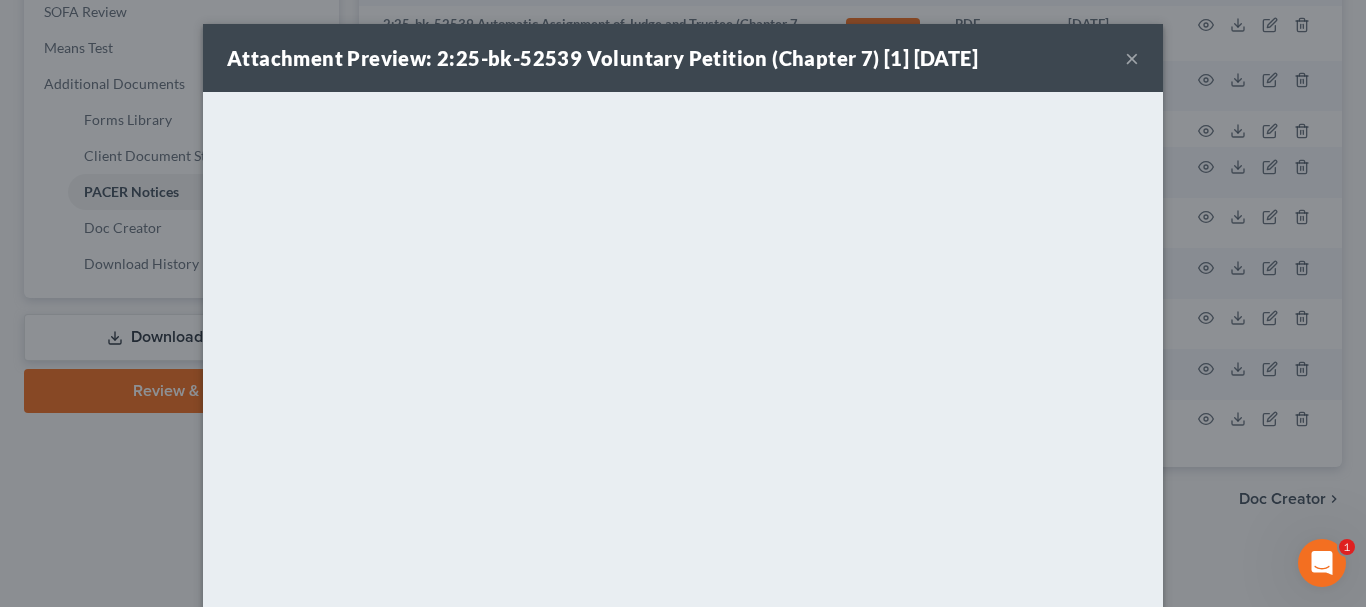 click on "×" at bounding box center (1132, 58) 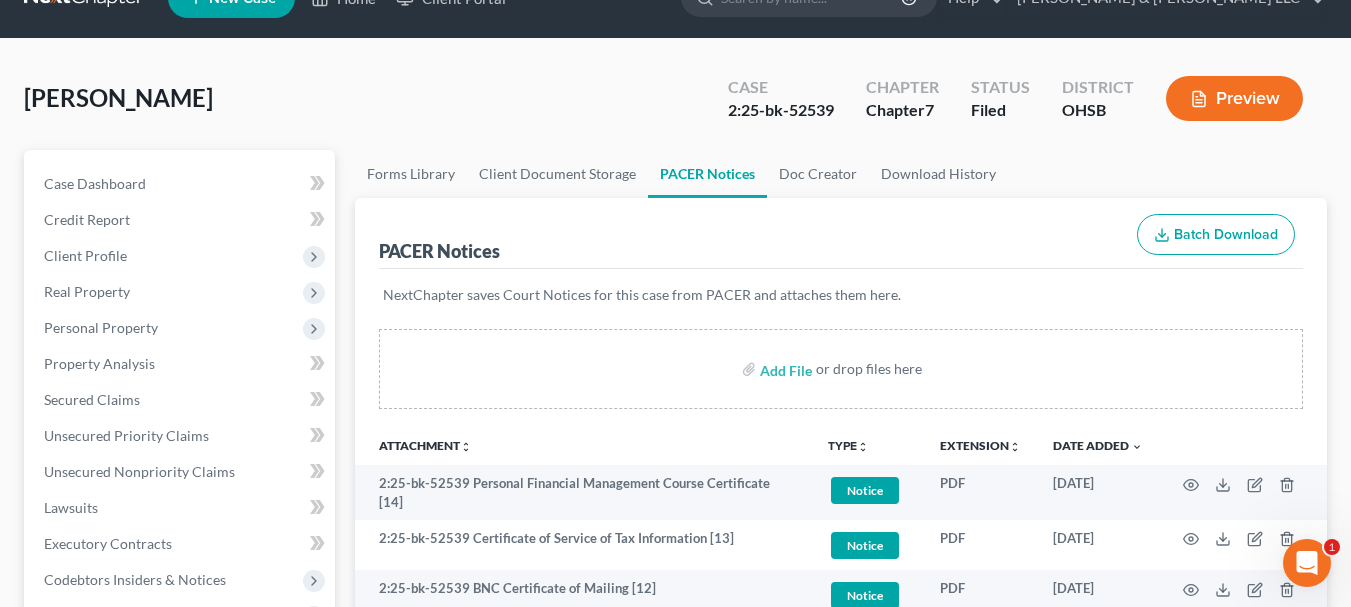 scroll, scrollTop: 0, scrollLeft: 0, axis: both 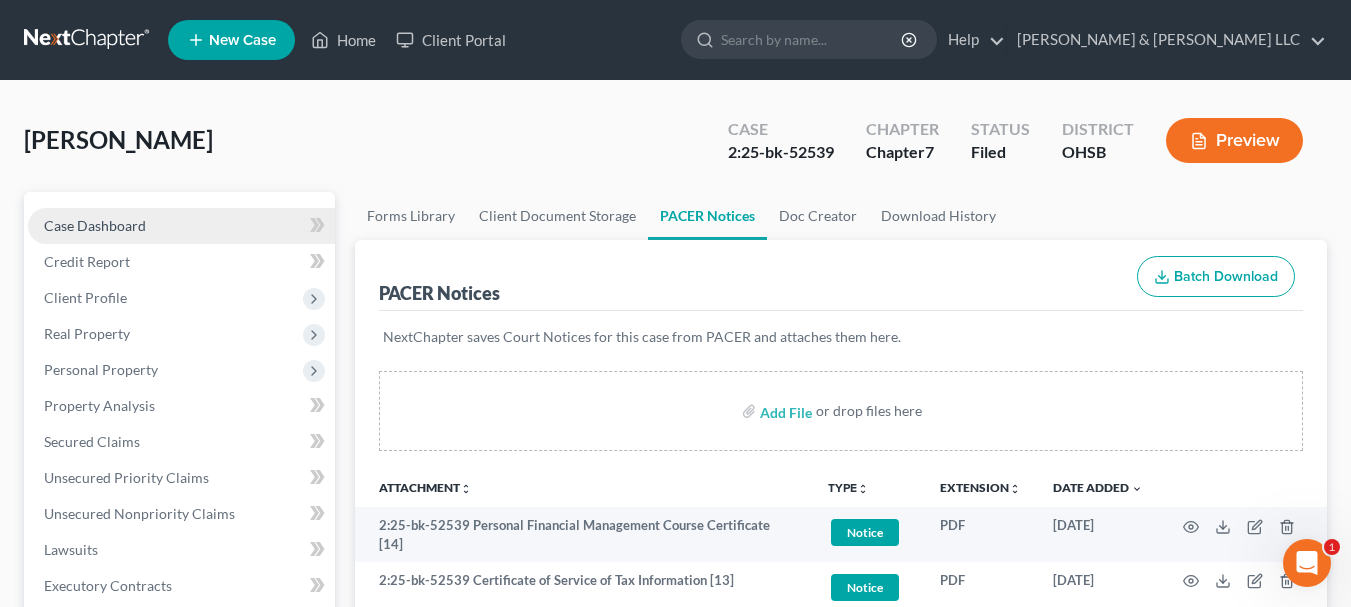 click on "Case Dashboard" at bounding box center [95, 225] 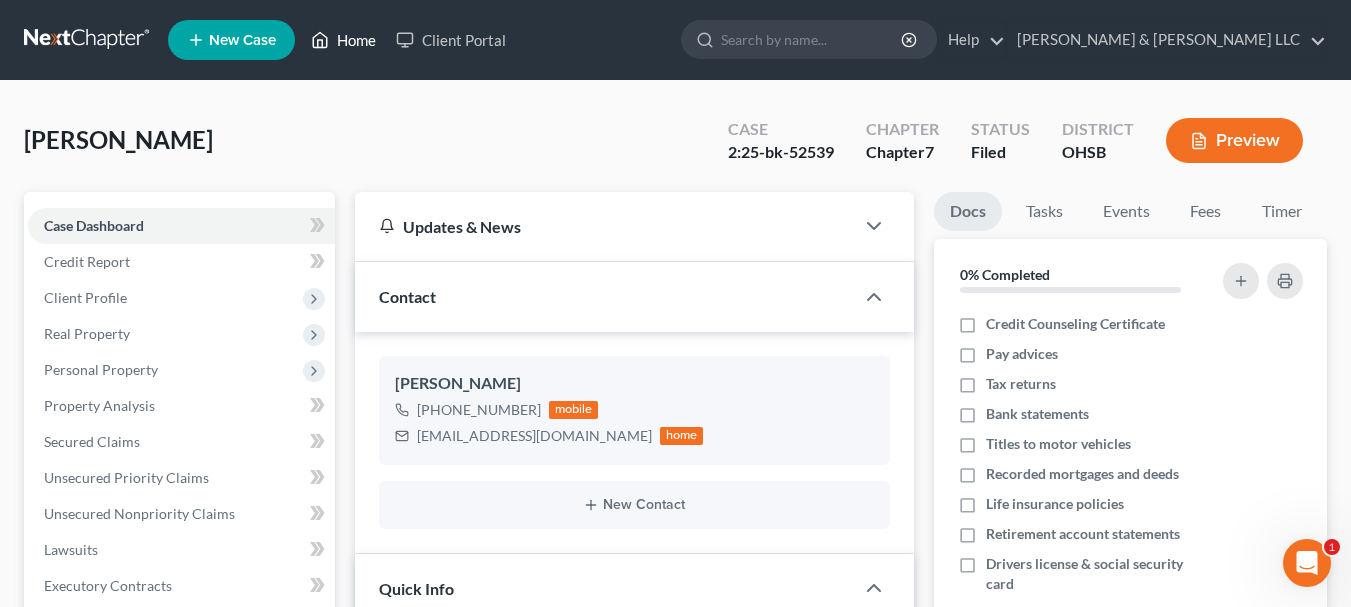 click on "Home" at bounding box center [343, 40] 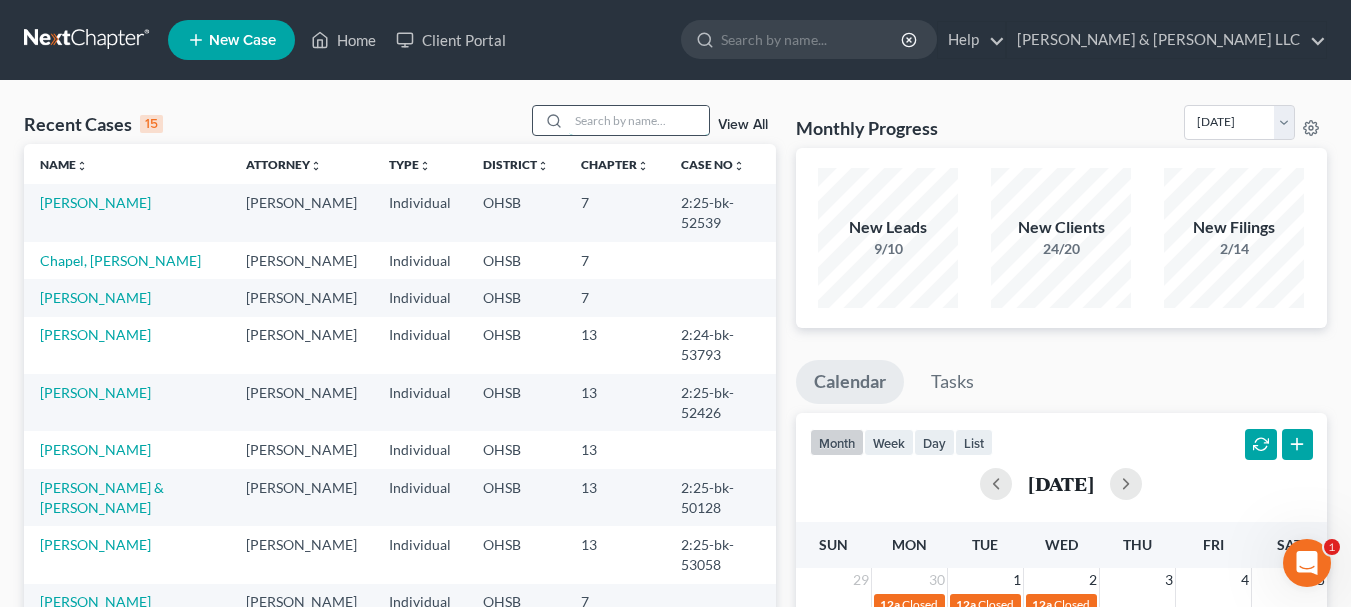 click at bounding box center [639, 120] 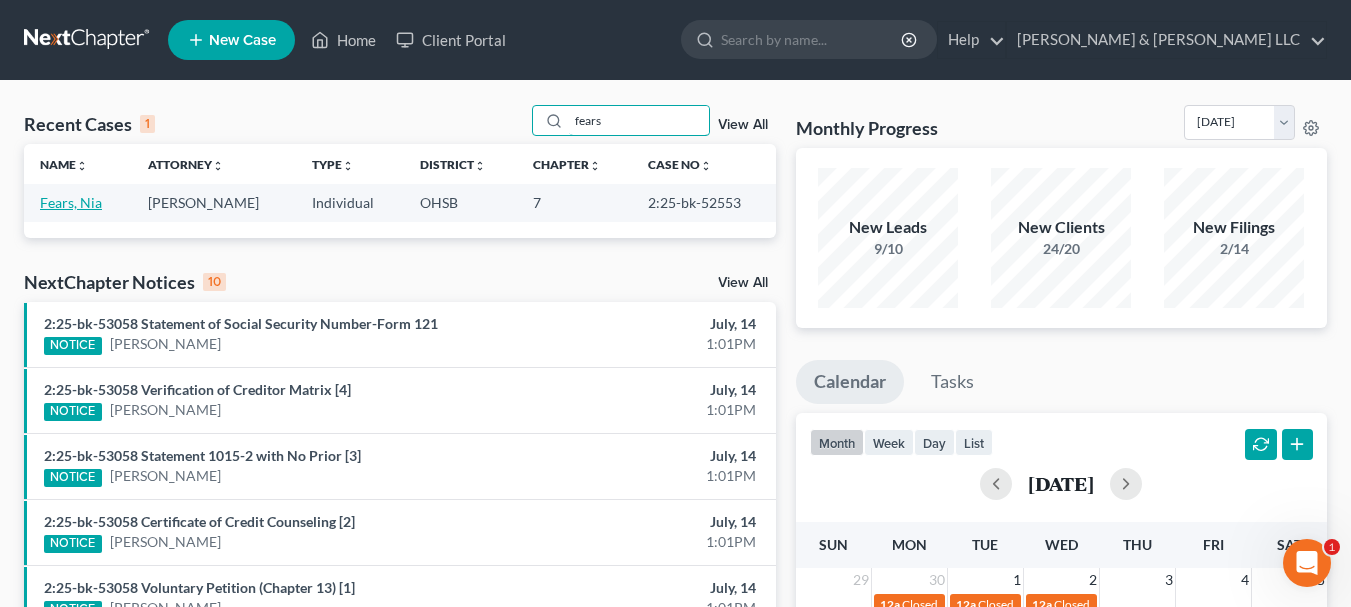 type on "fears" 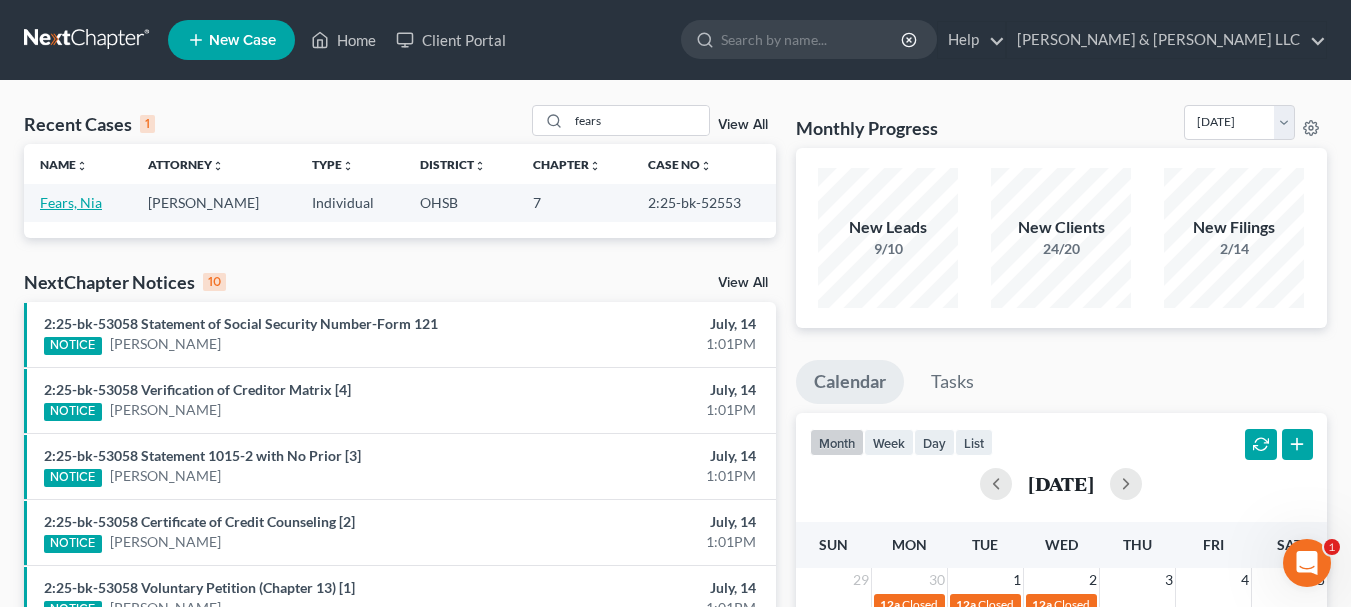 click on "Fears, Nia" at bounding box center (71, 202) 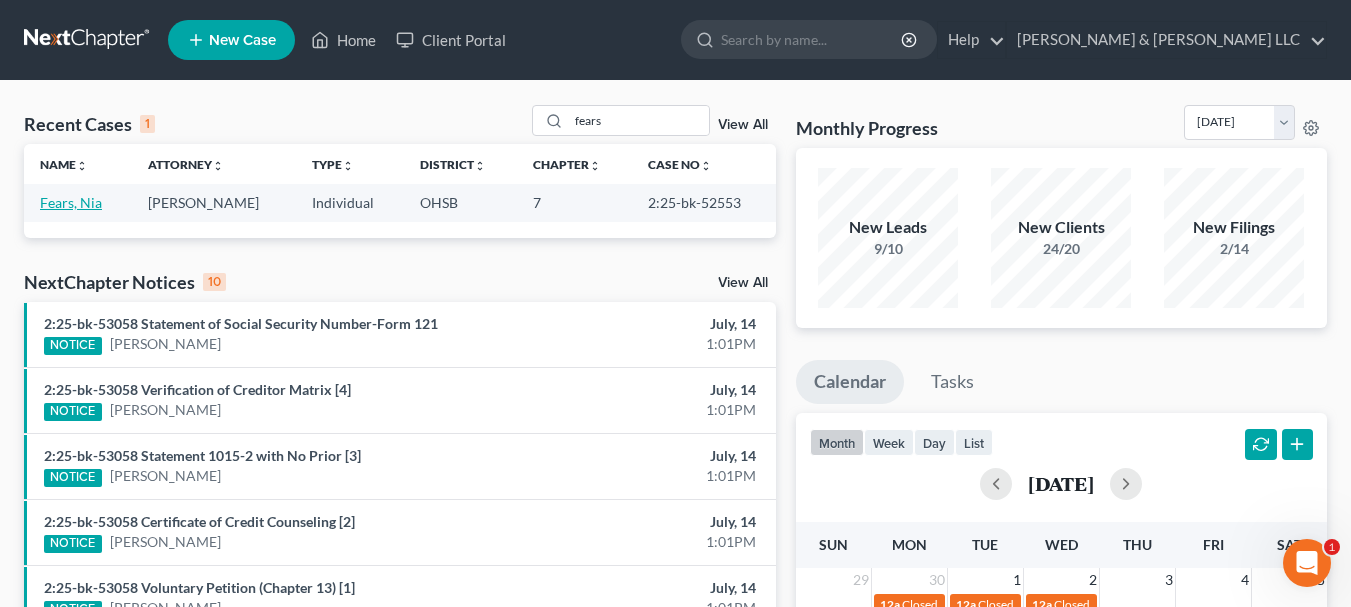 select on "1" 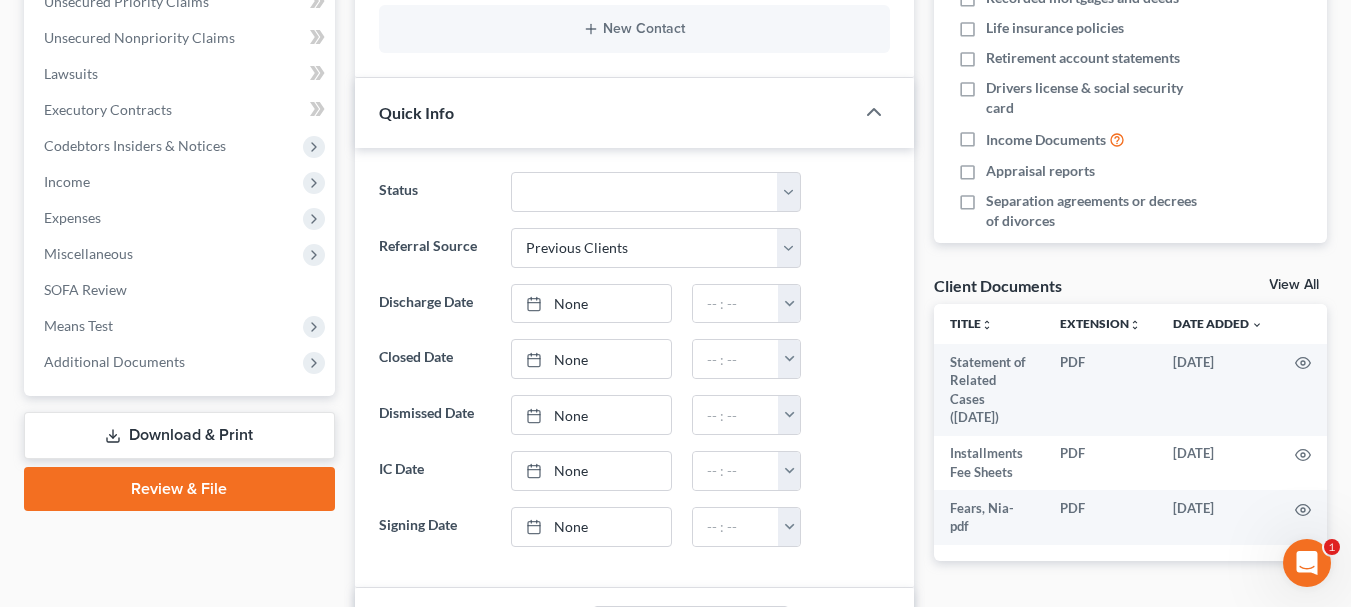 scroll, scrollTop: 500, scrollLeft: 0, axis: vertical 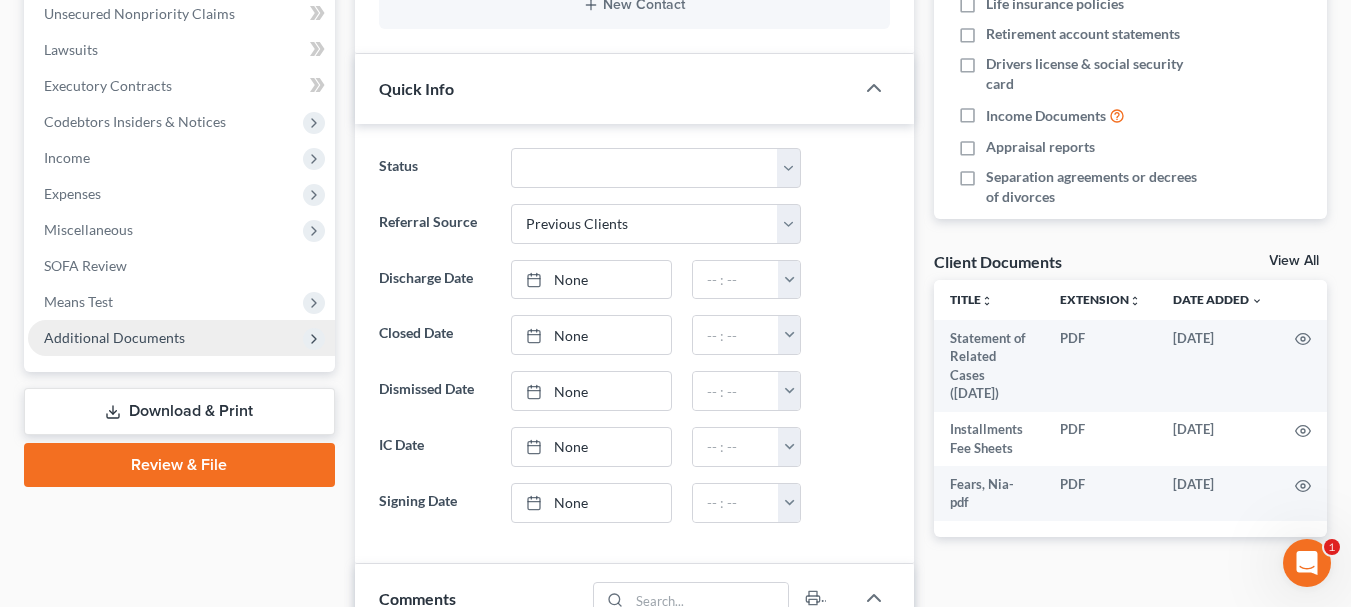 click on "Additional Documents" at bounding box center [114, 337] 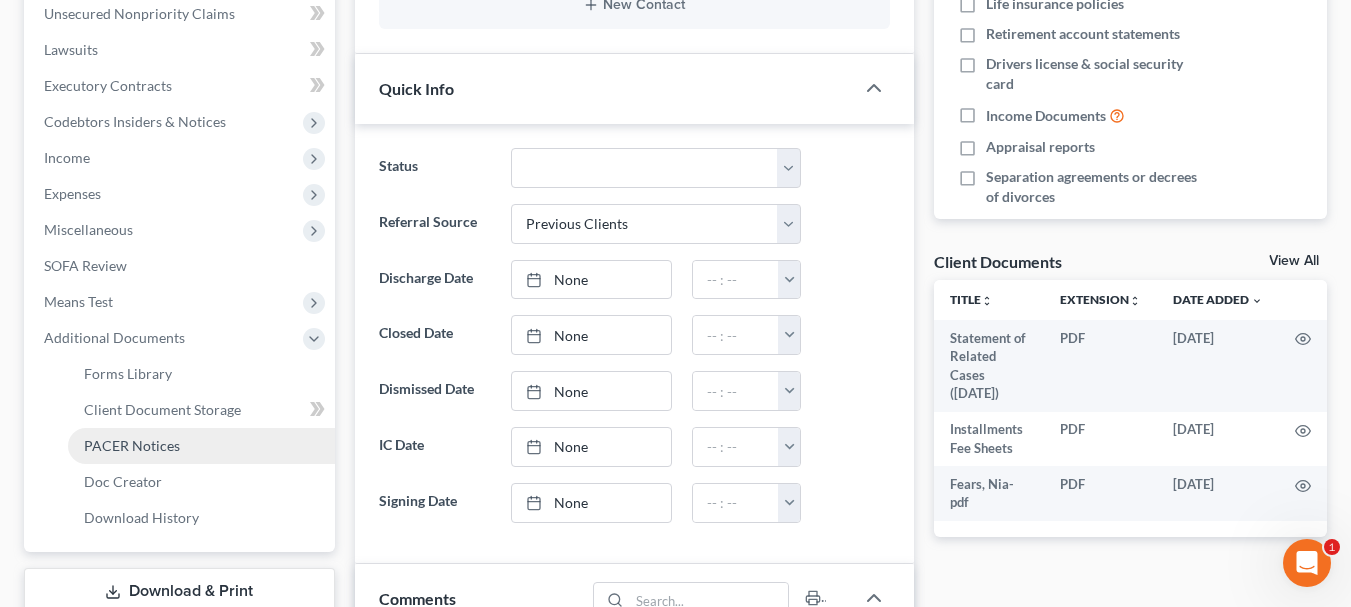 click on "PACER Notices" at bounding box center (132, 445) 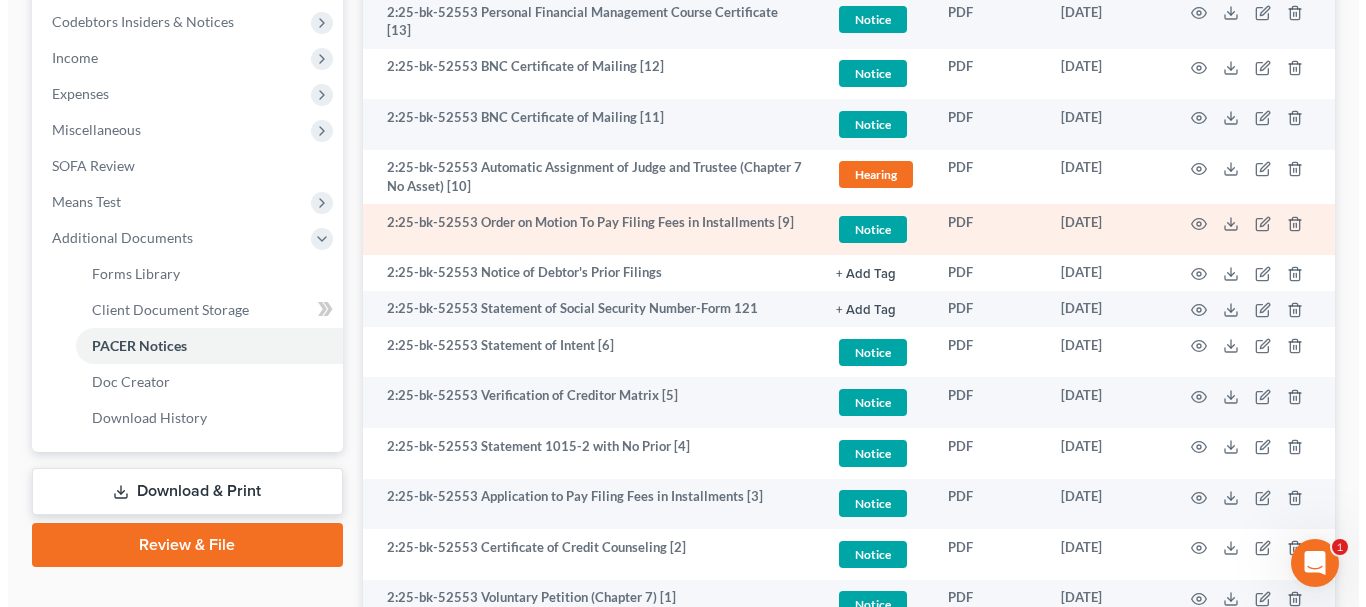 scroll, scrollTop: 700, scrollLeft: 0, axis: vertical 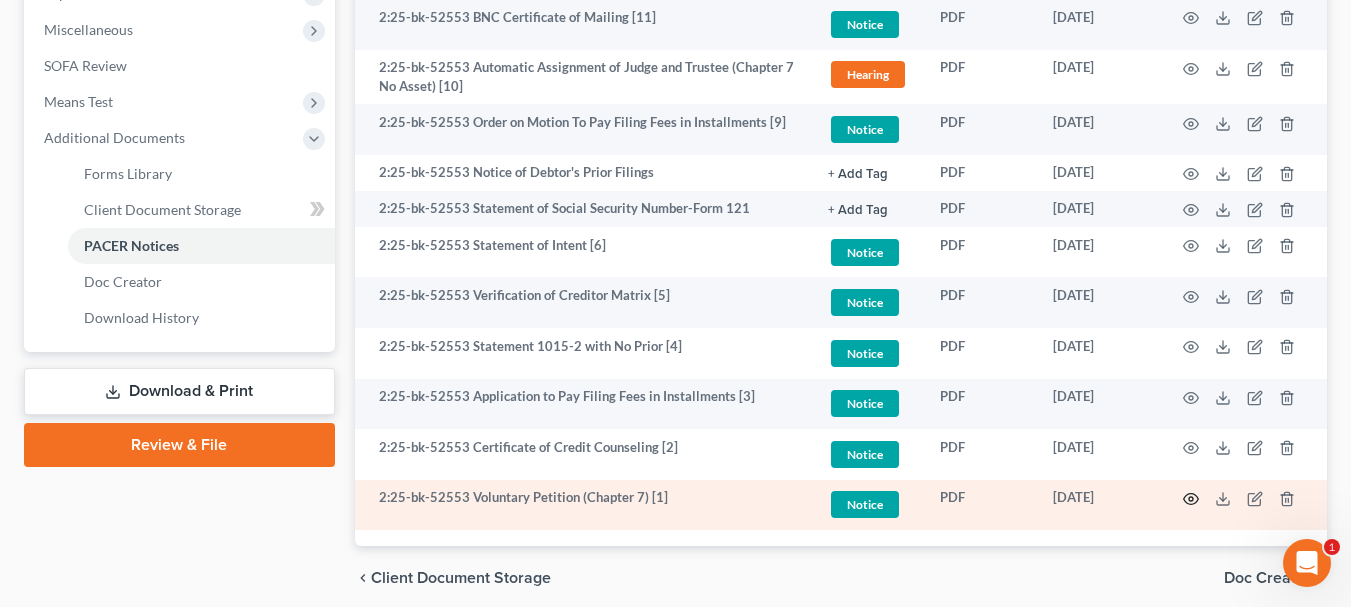 click 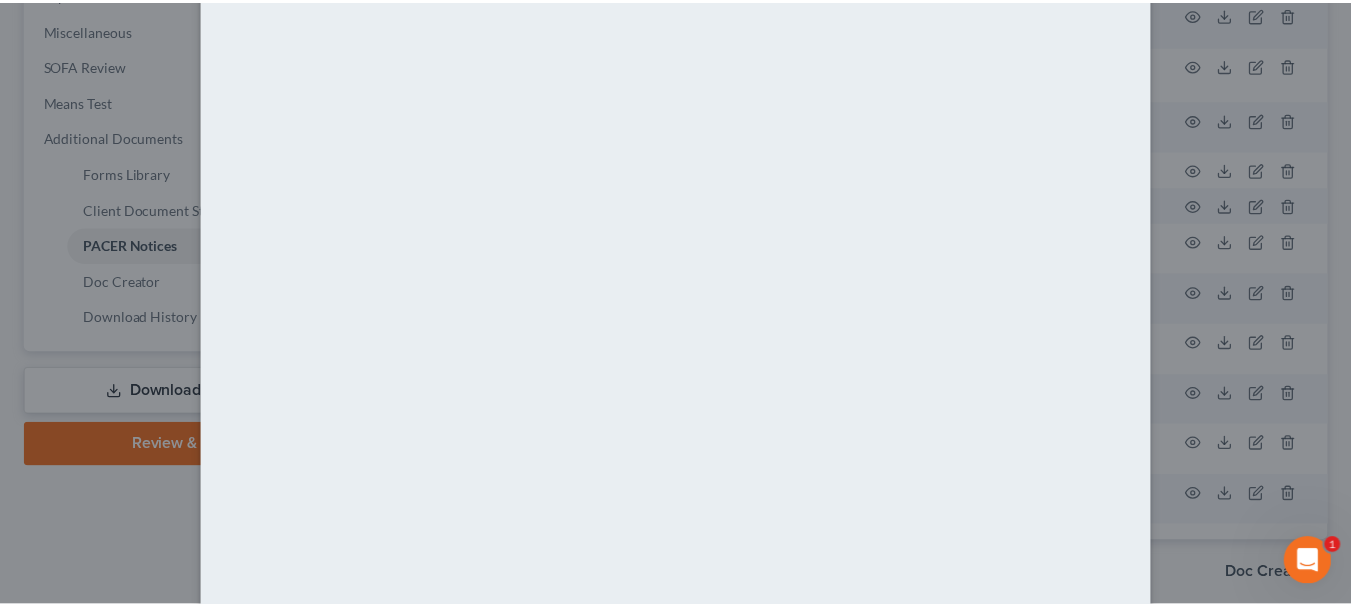 scroll, scrollTop: 0, scrollLeft: 0, axis: both 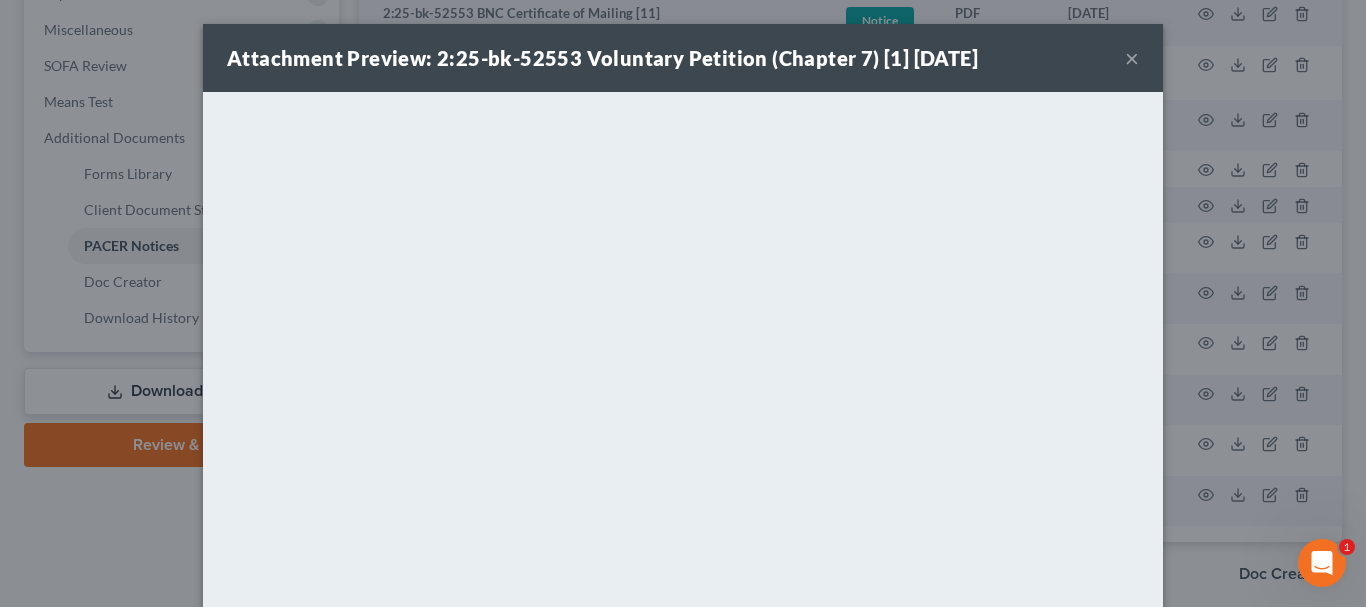 click on "×" at bounding box center (1132, 58) 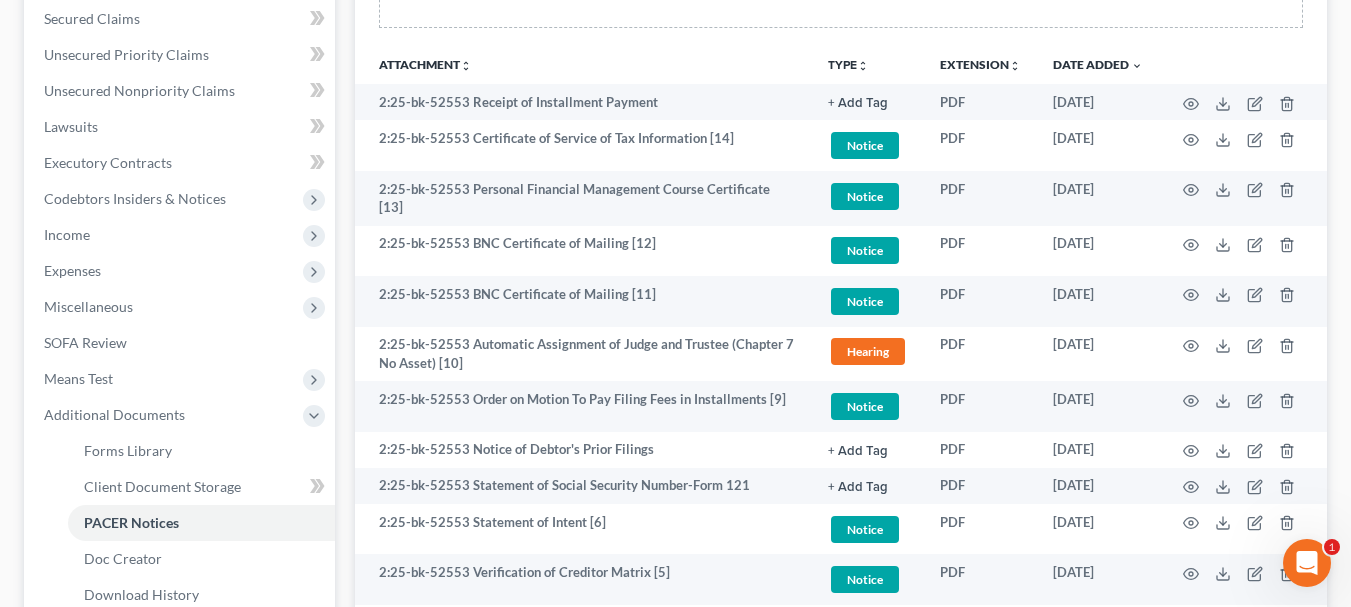 scroll, scrollTop: 400, scrollLeft: 0, axis: vertical 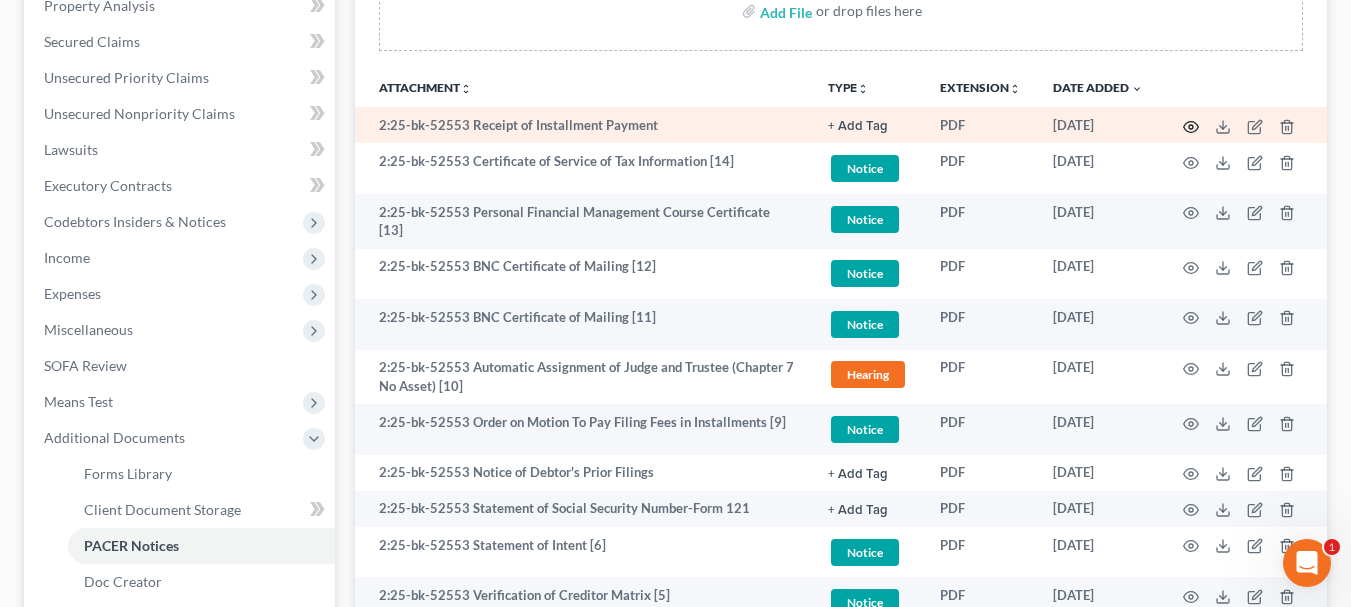 click 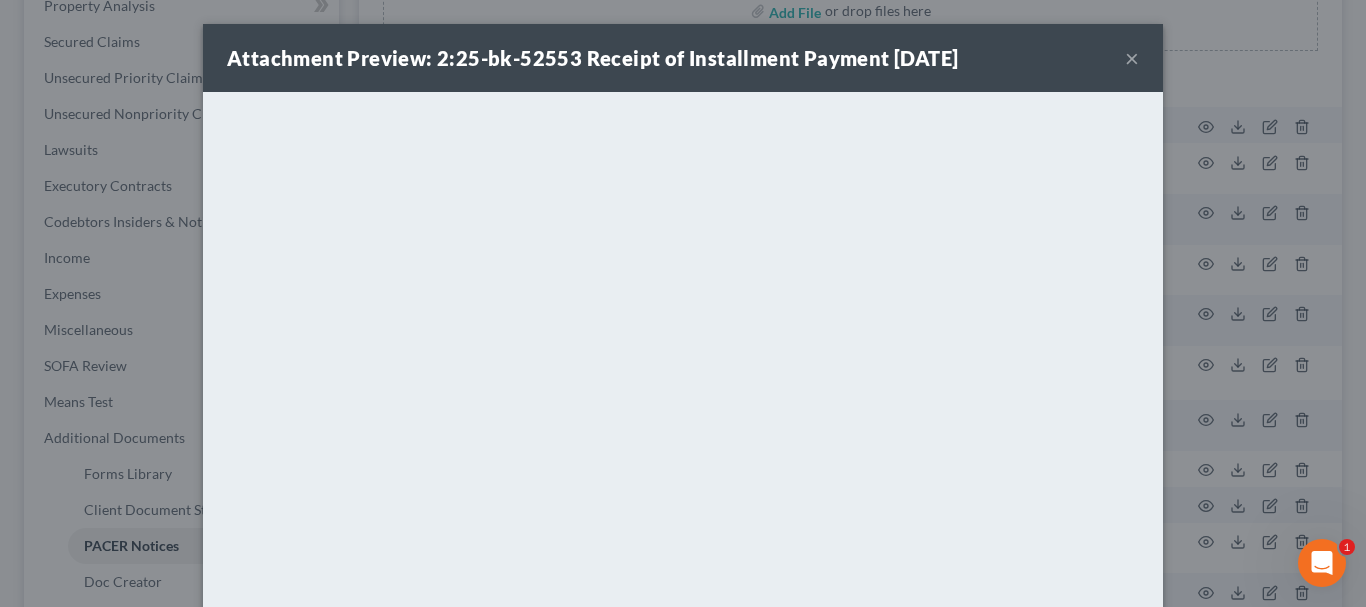 click on "×" at bounding box center (1132, 58) 